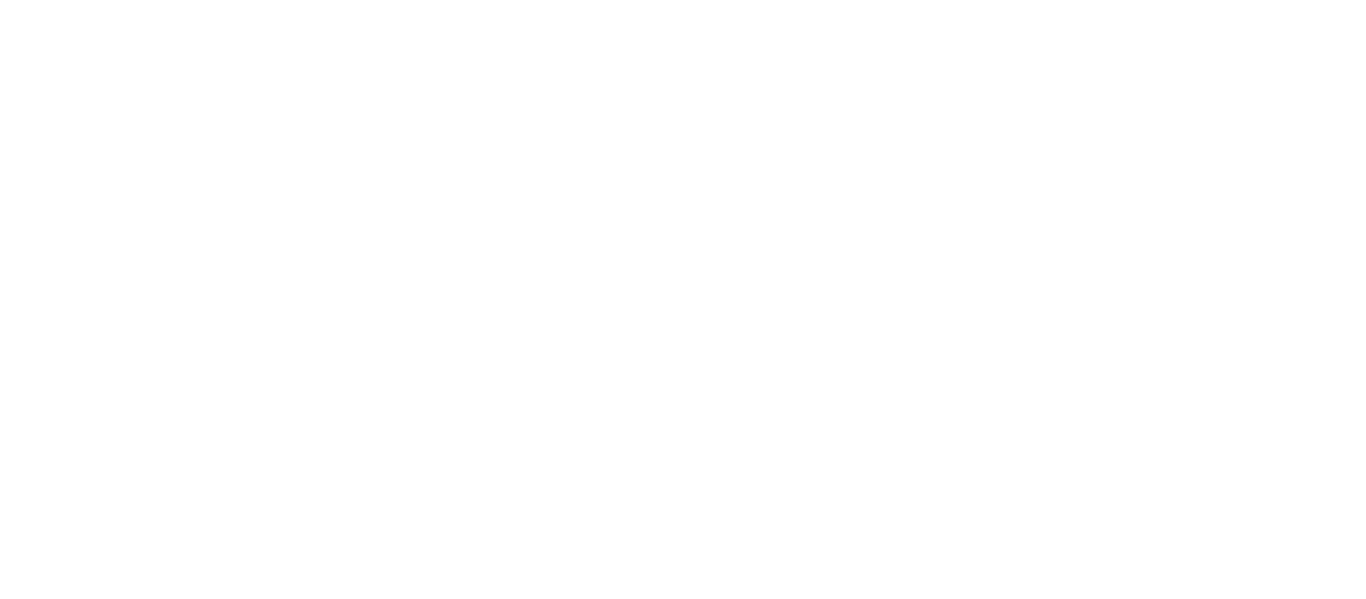 scroll, scrollTop: 0, scrollLeft: 0, axis: both 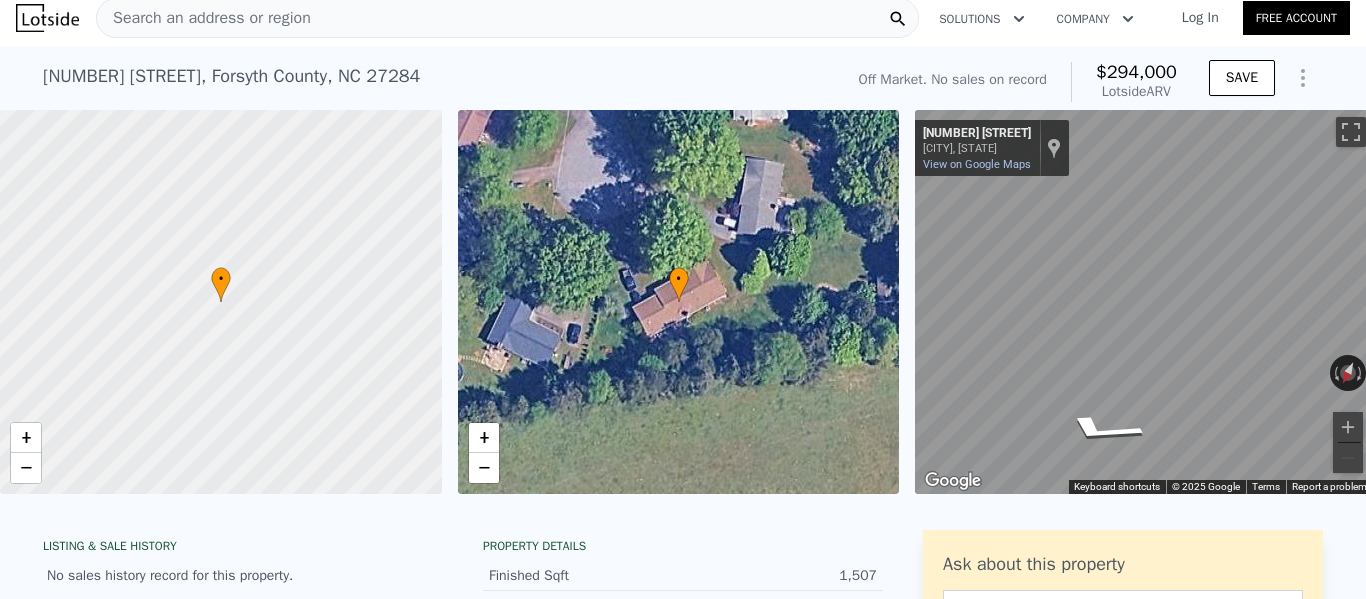 click on "LISTING & SALE HISTORY No sales history record for this property." at bounding box center (243, 562) 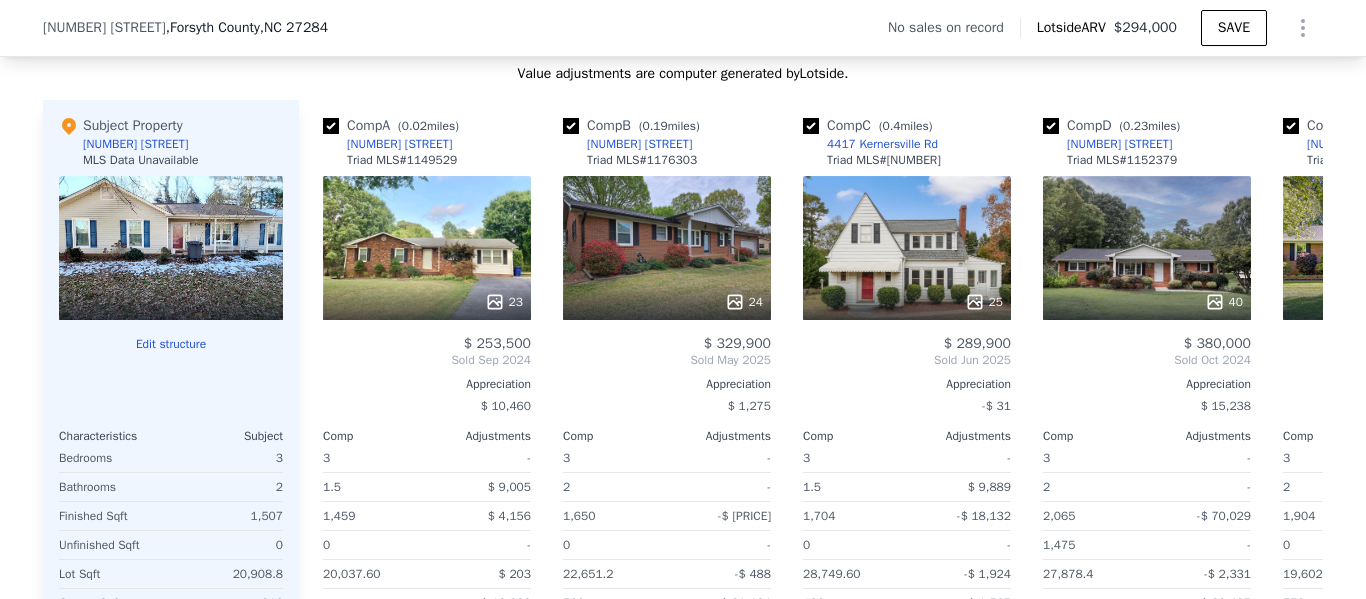 scroll, scrollTop: 1938, scrollLeft: 0, axis: vertical 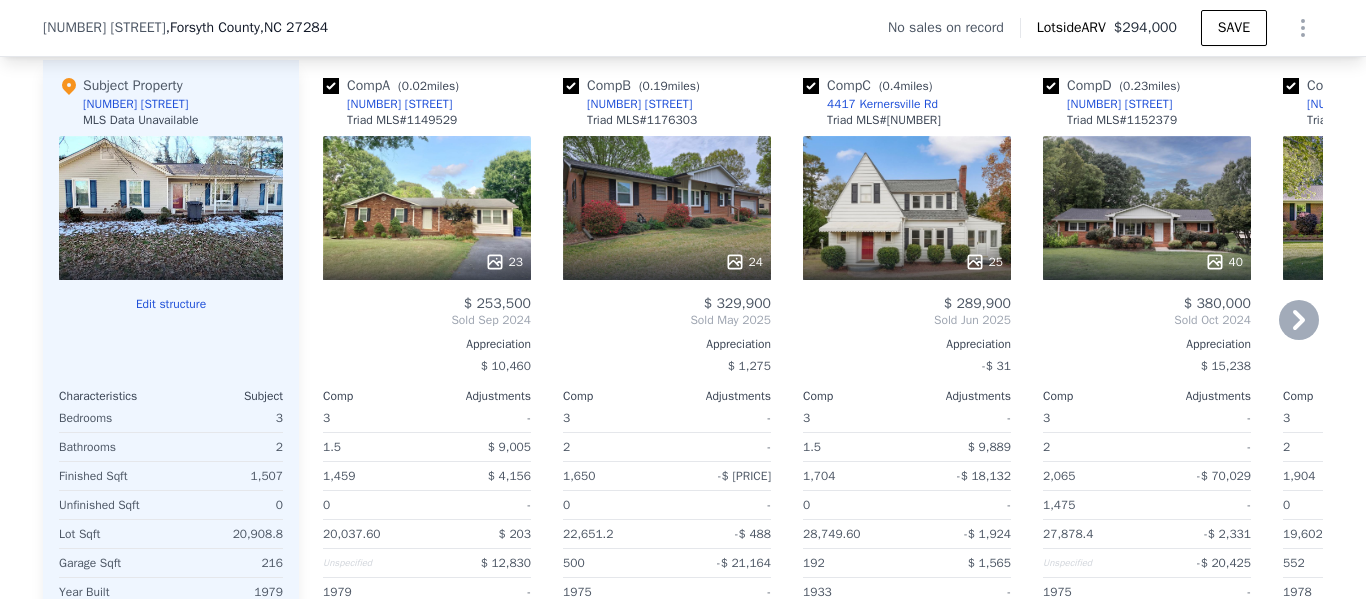 click 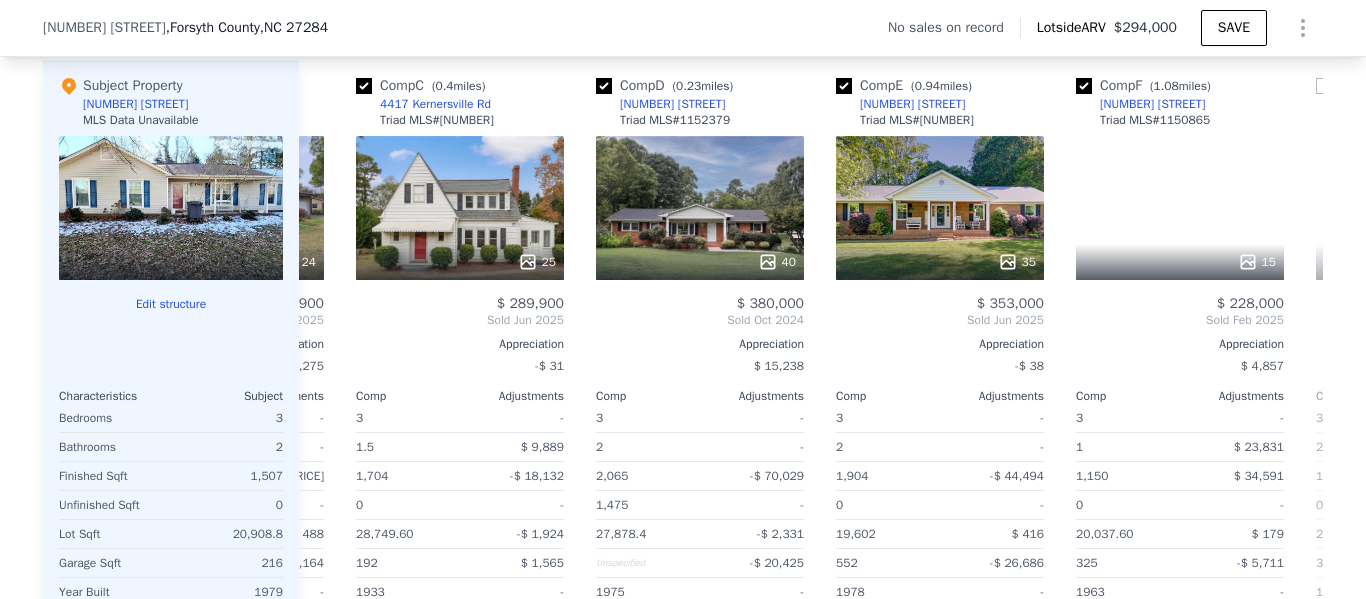 scroll, scrollTop: 0, scrollLeft: 480, axis: horizontal 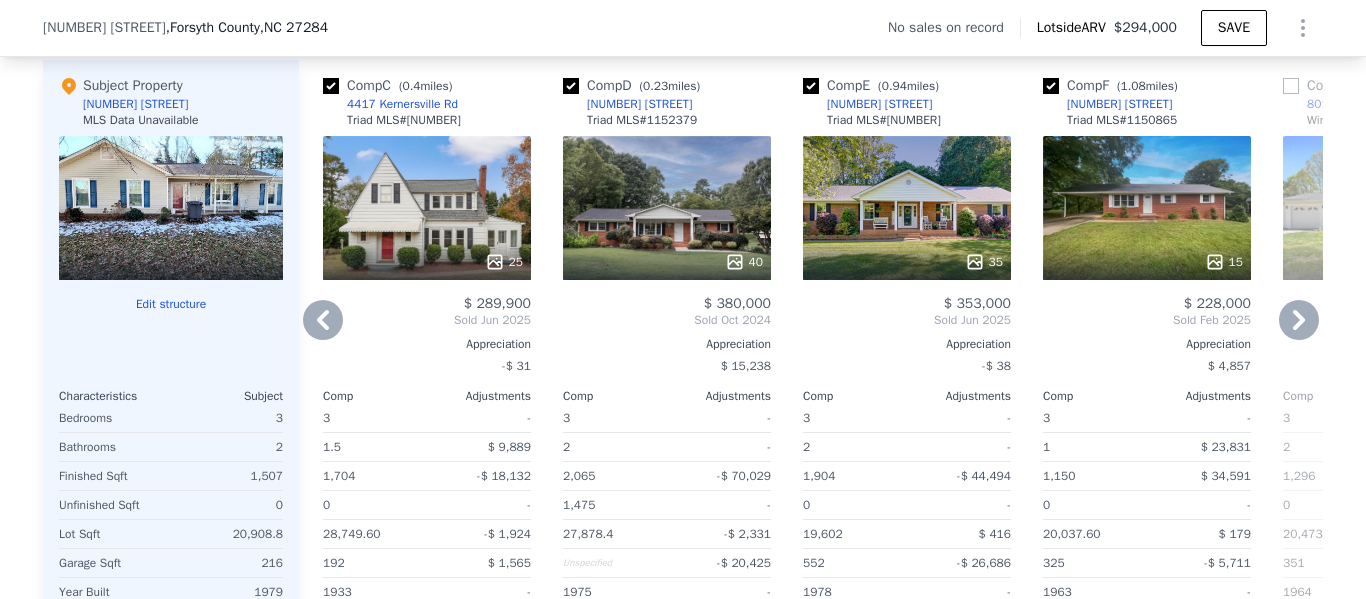 click 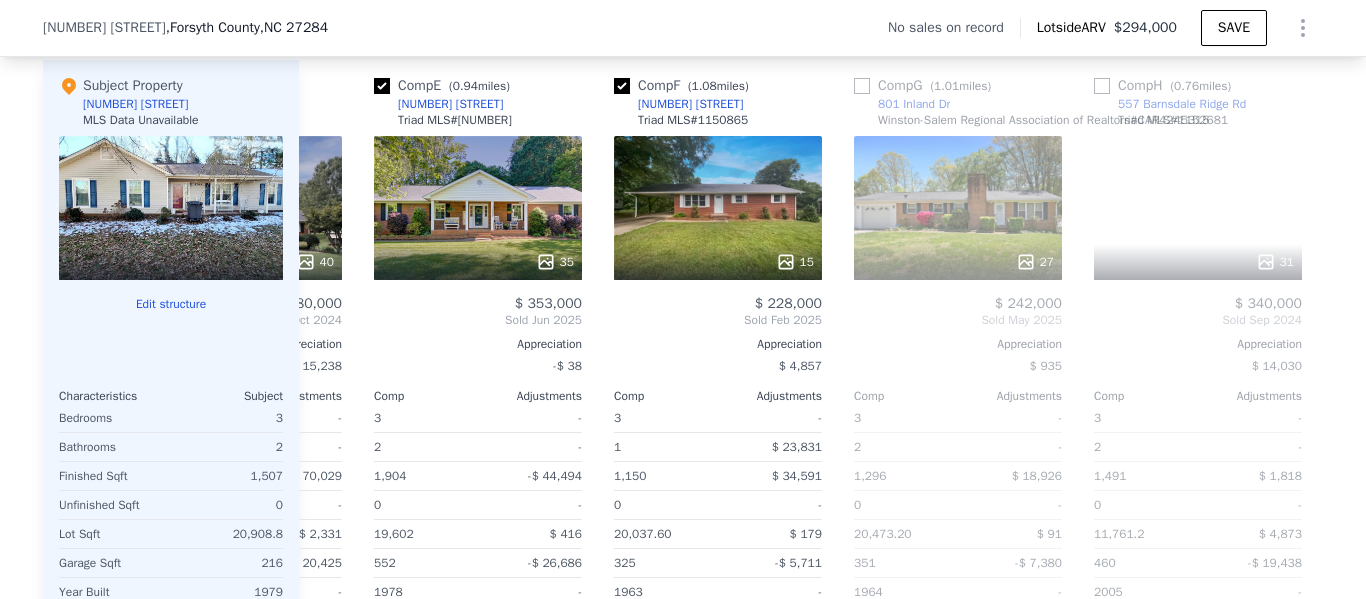 scroll, scrollTop: 0, scrollLeft: 960, axis: horizontal 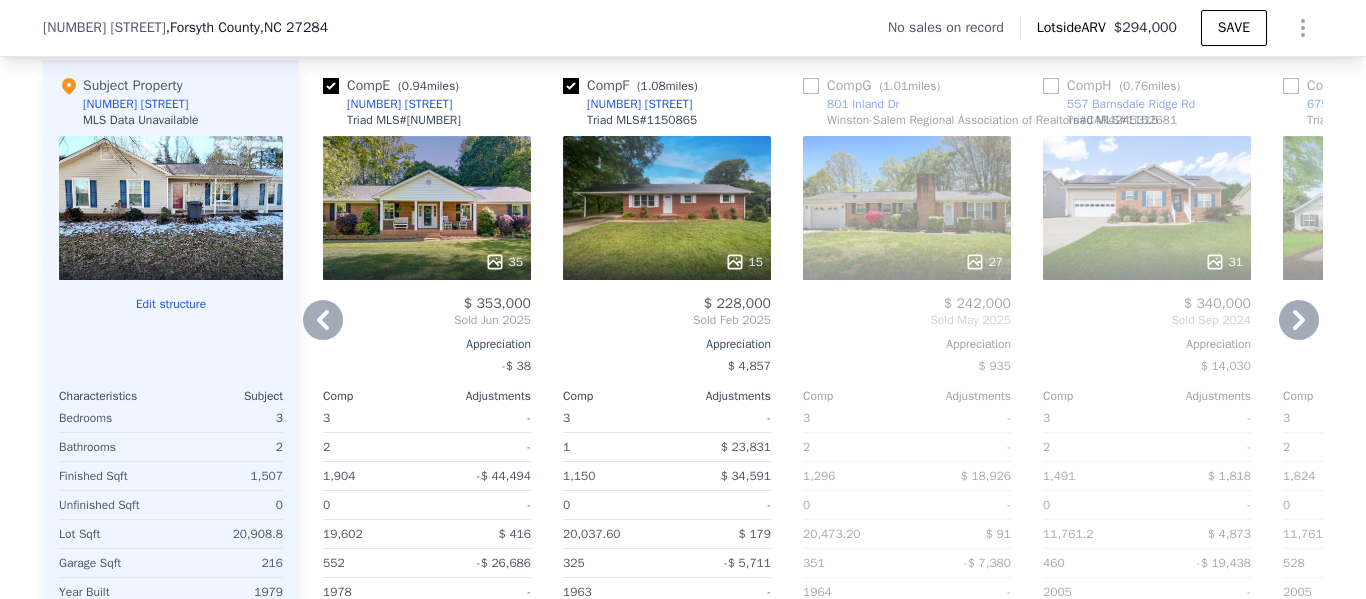 click 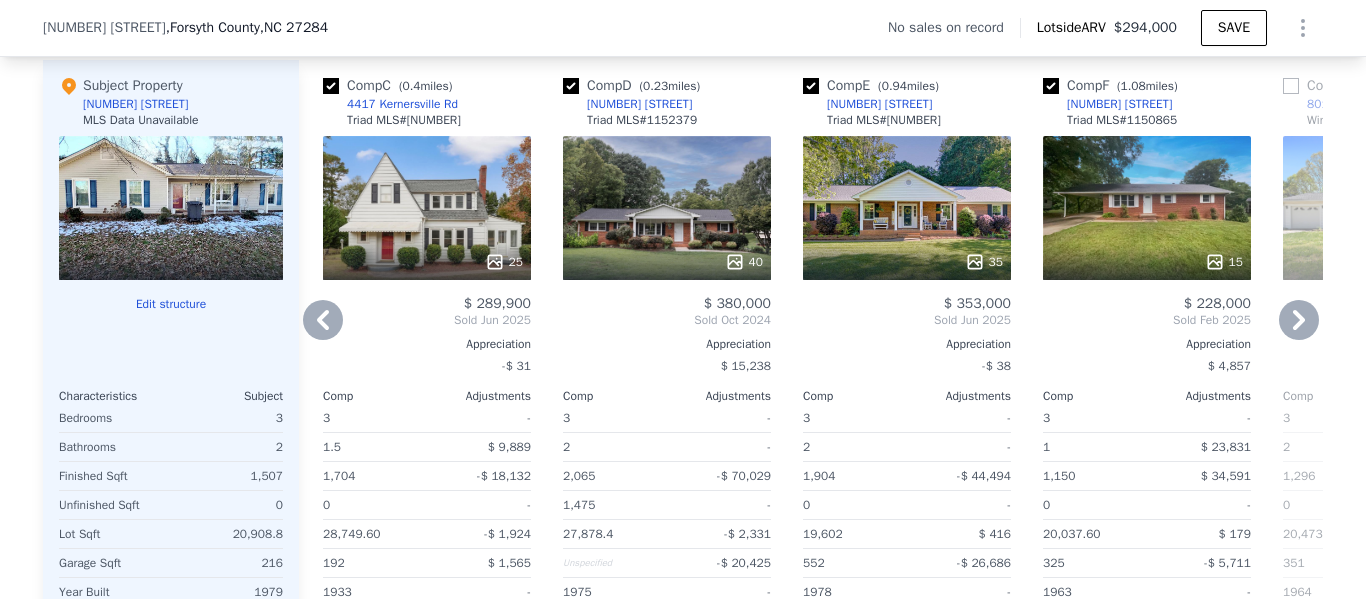 click 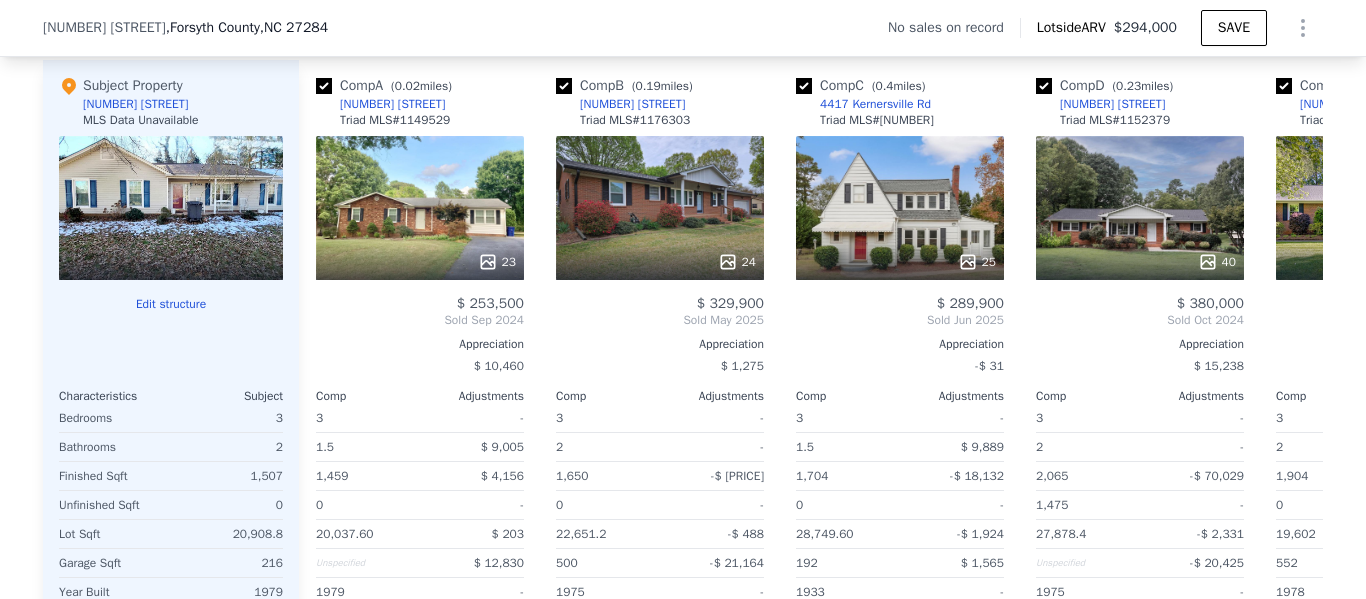 scroll, scrollTop: 0, scrollLeft: 0, axis: both 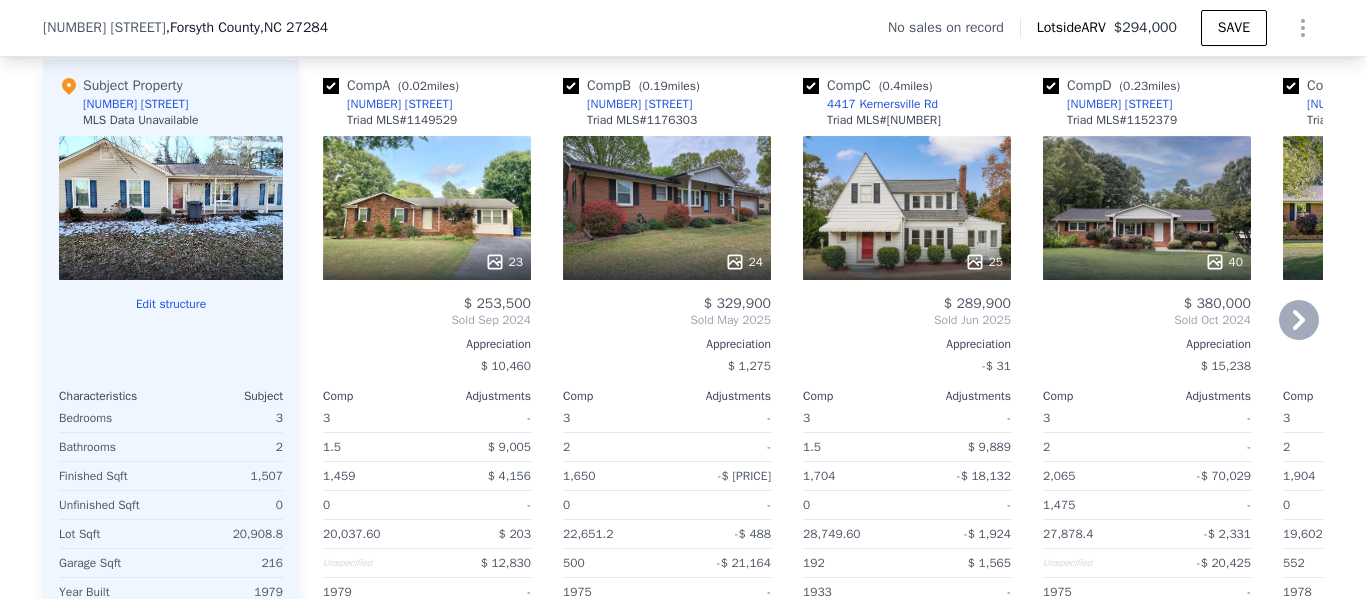 click on "23" at bounding box center [427, 208] 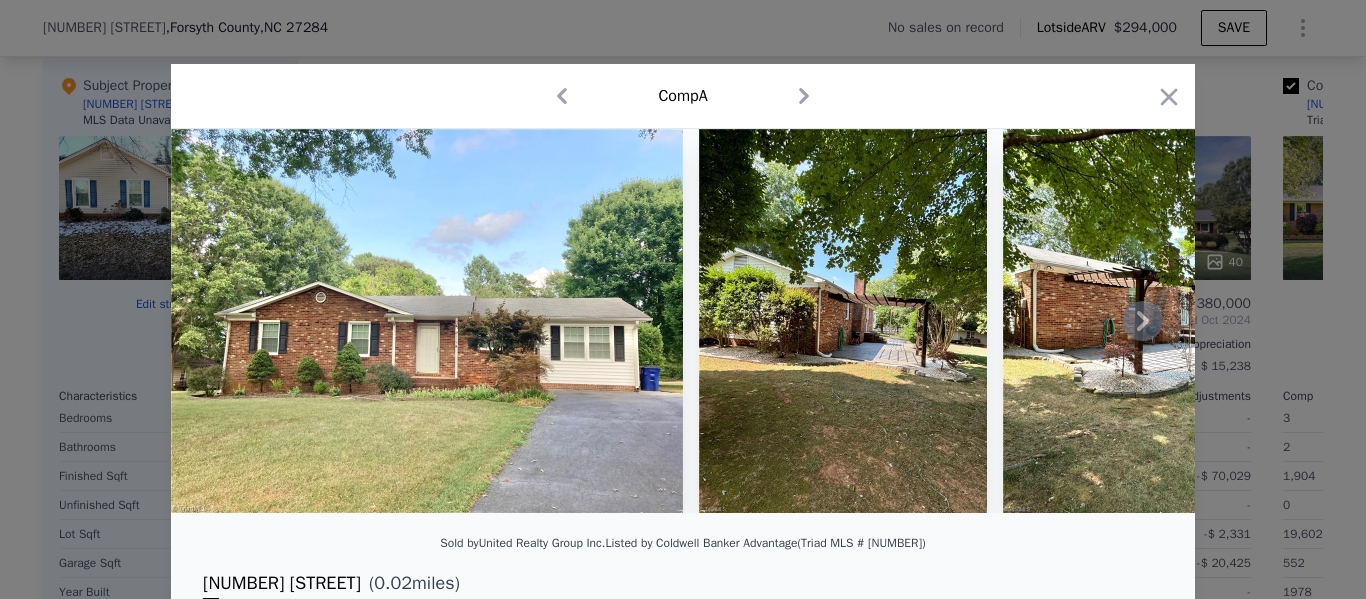 click 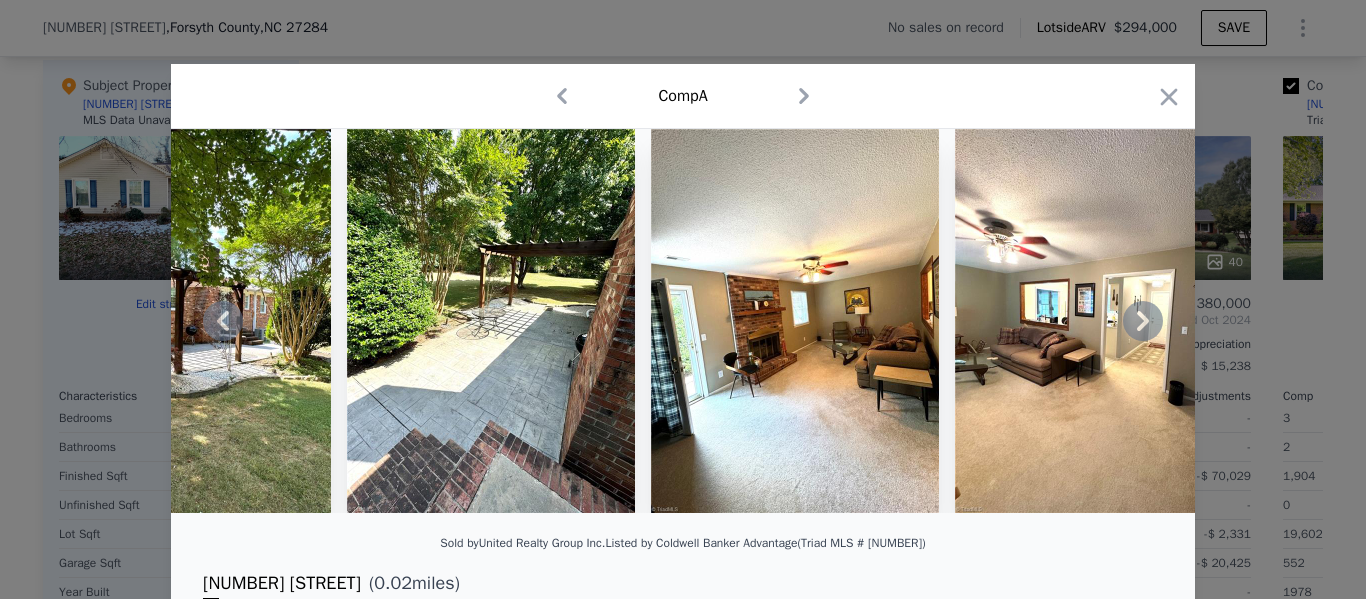 click 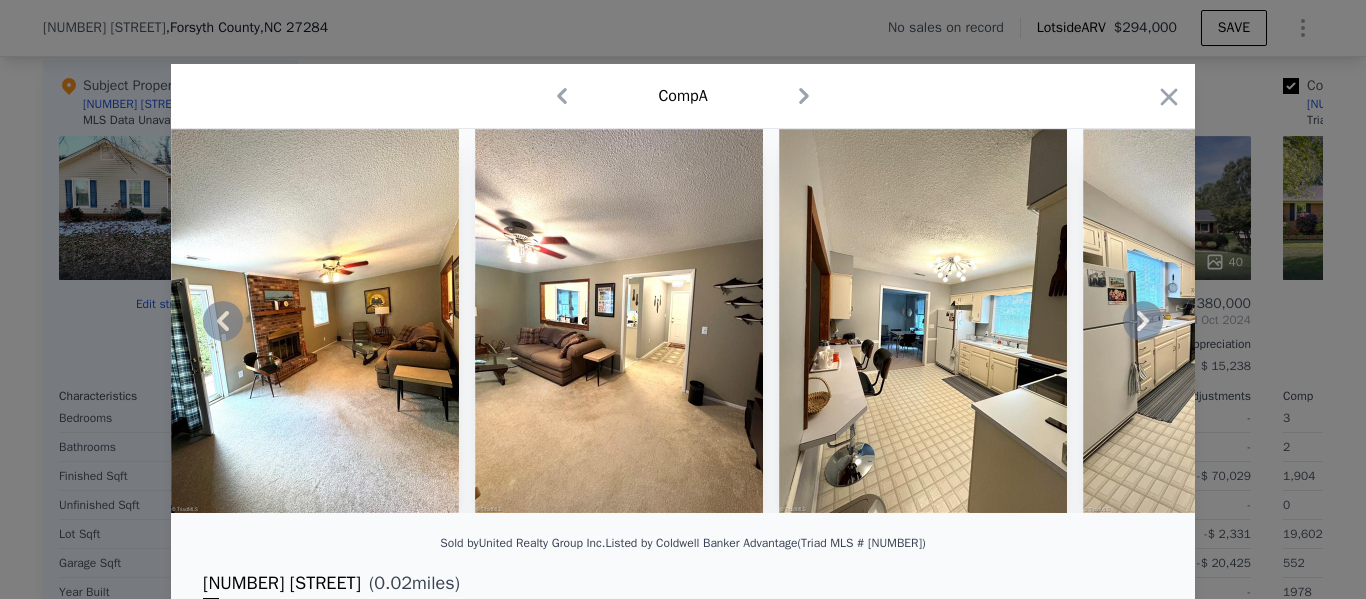 click 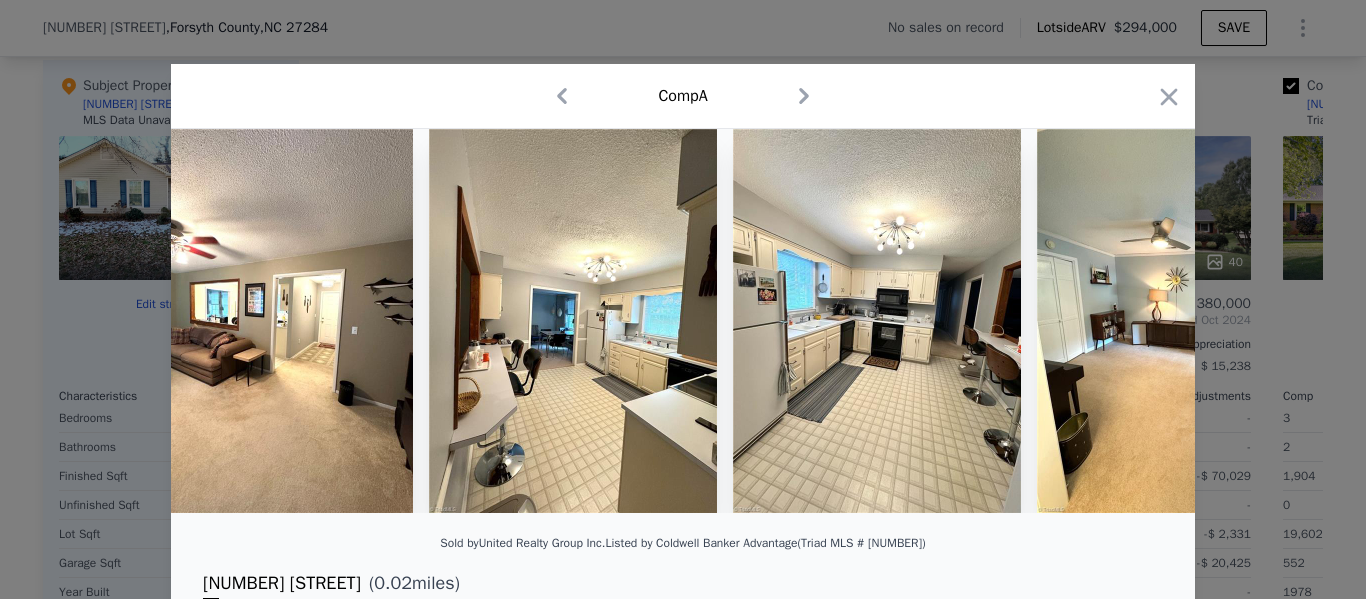 scroll, scrollTop: 0, scrollLeft: 1920, axis: horizontal 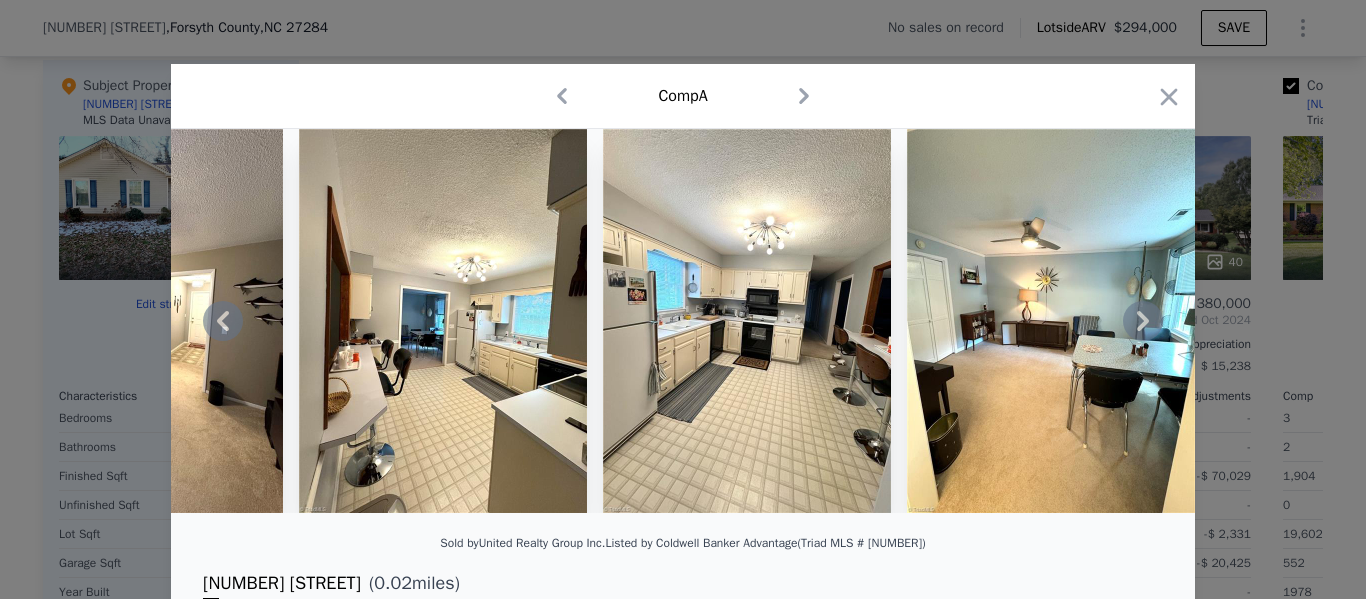 click 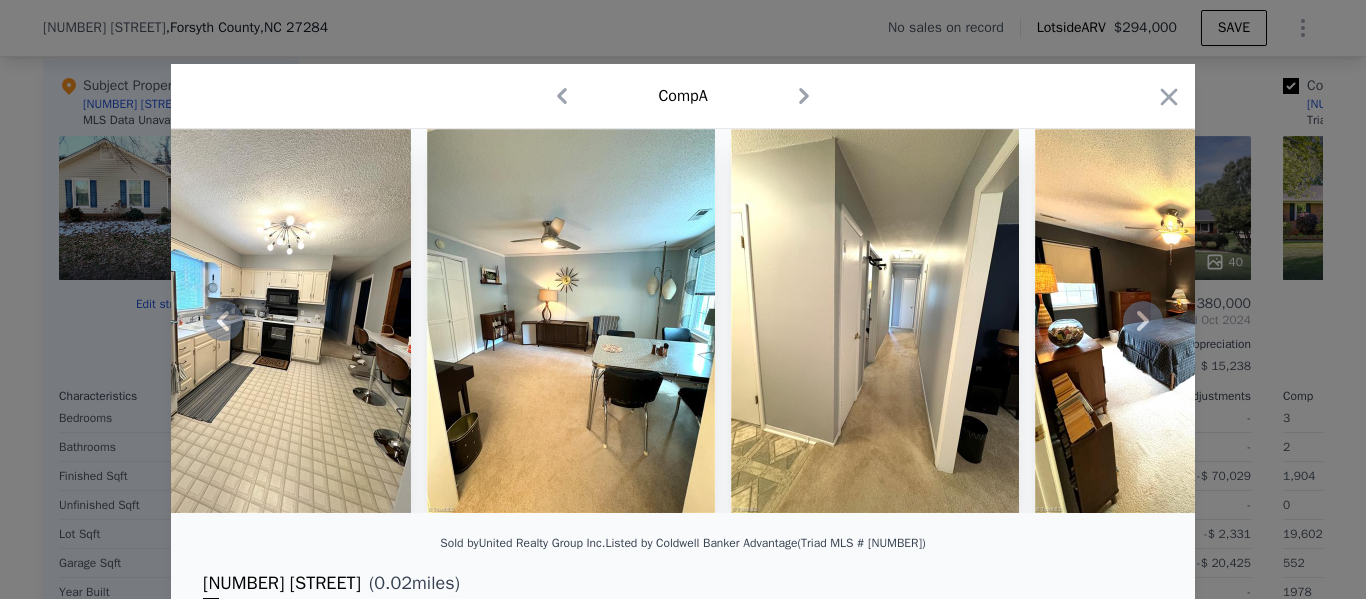 click 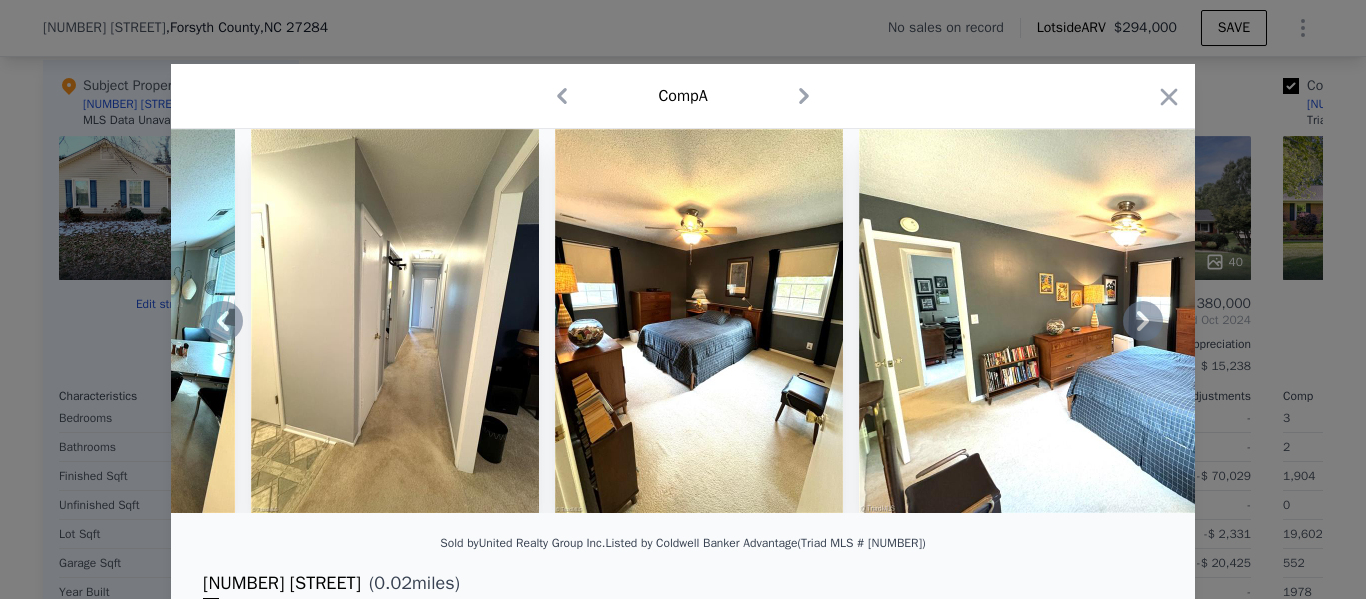 click 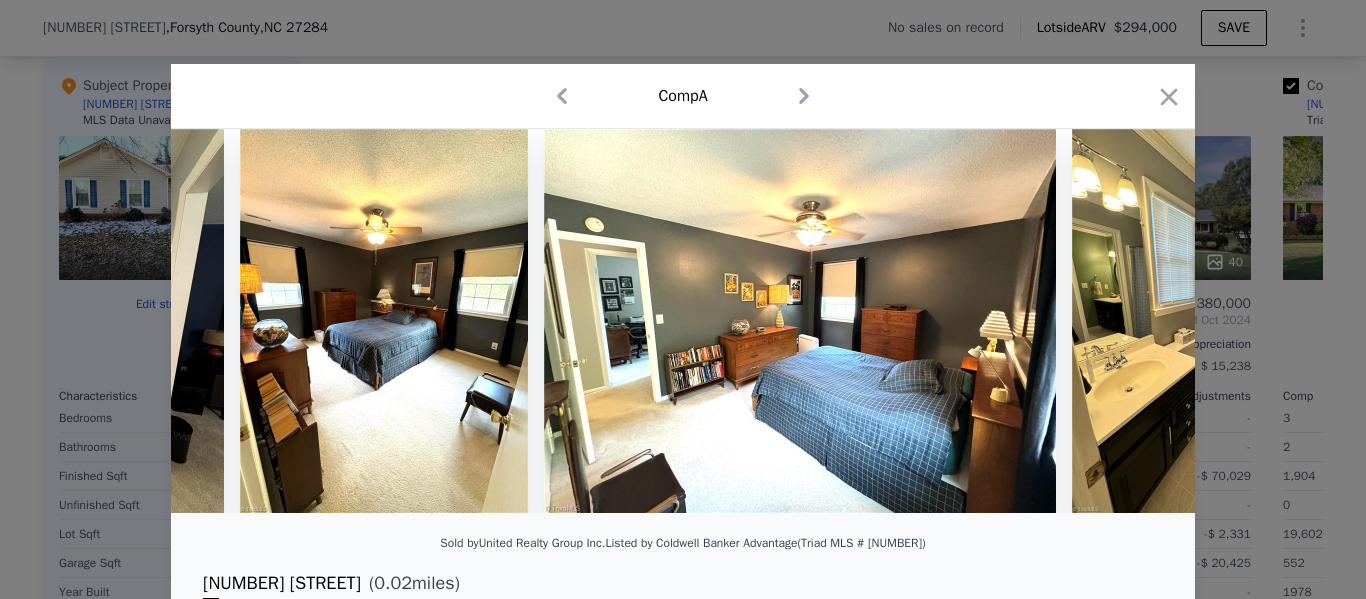scroll, scrollTop: 0, scrollLeft: 3360, axis: horizontal 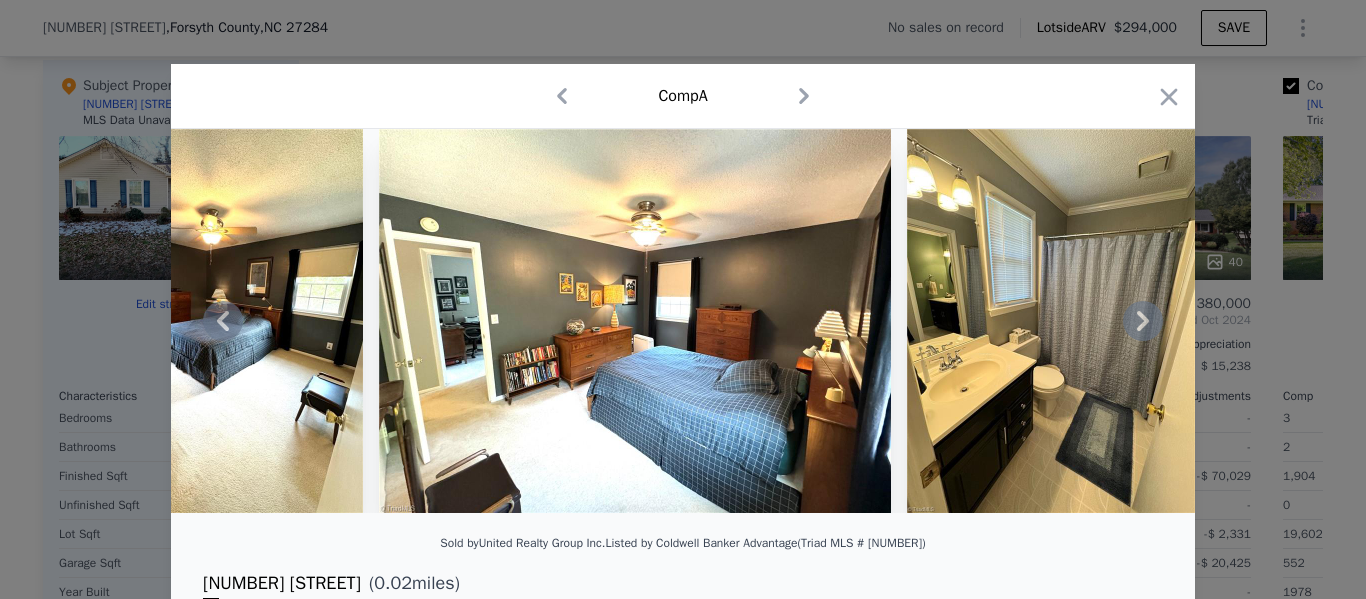 click at bounding box center [683, 321] 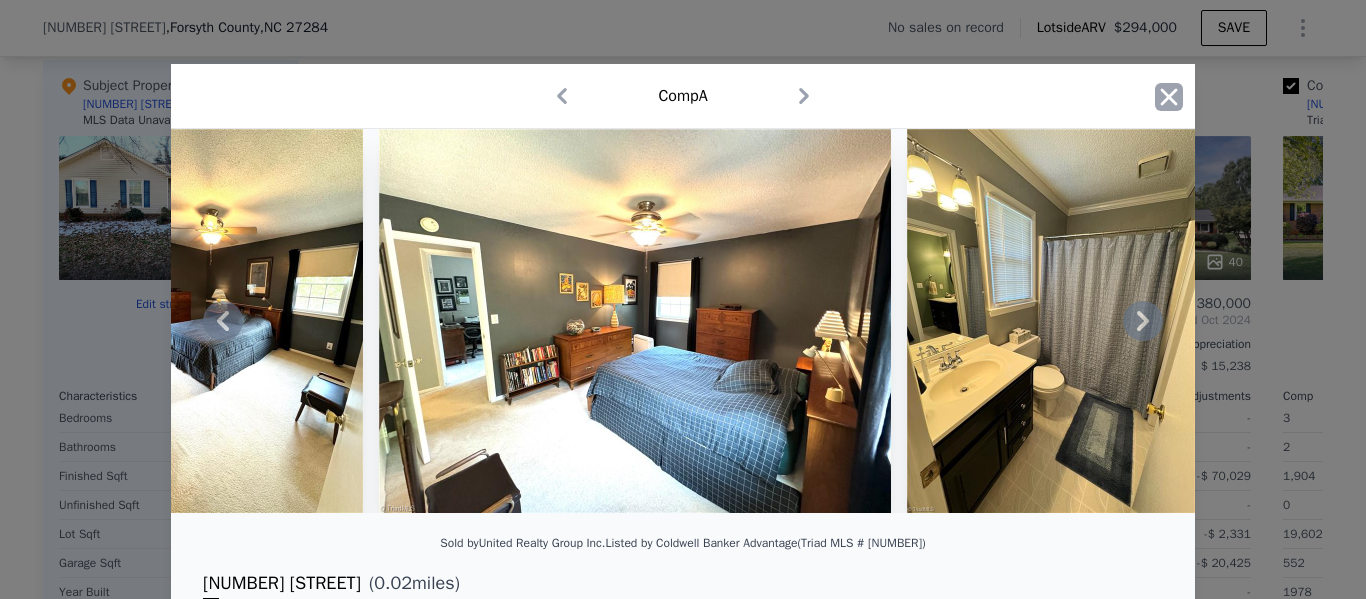 click 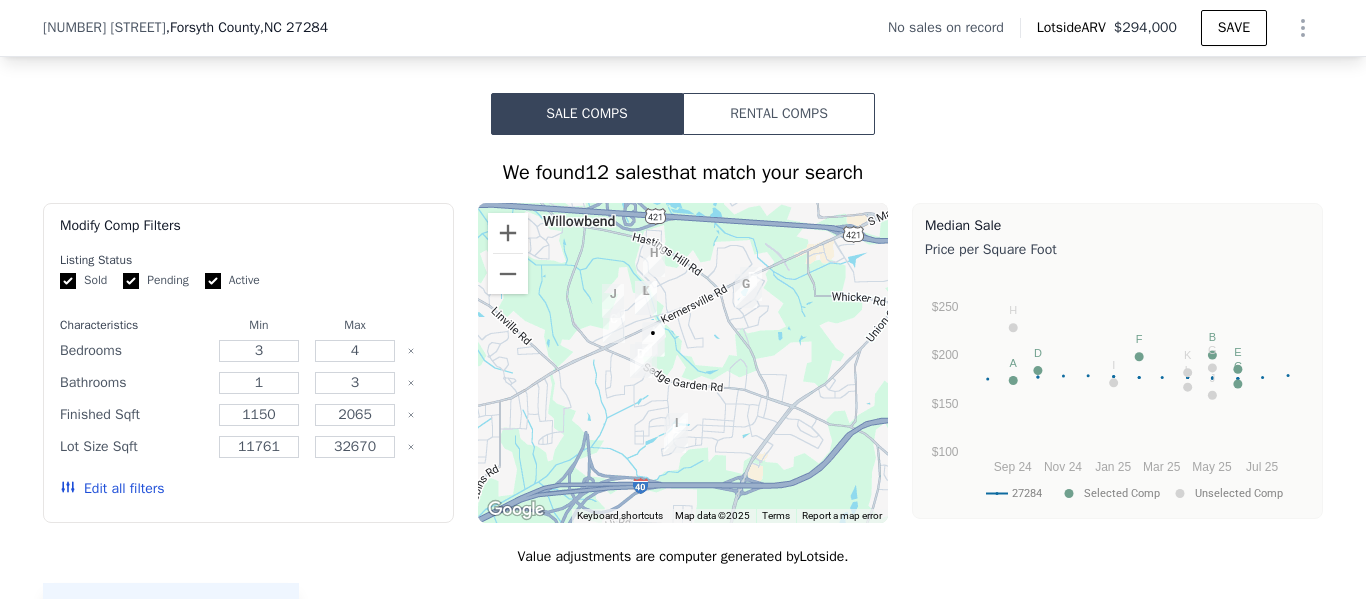 scroll, scrollTop: 1445, scrollLeft: 0, axis: vertical 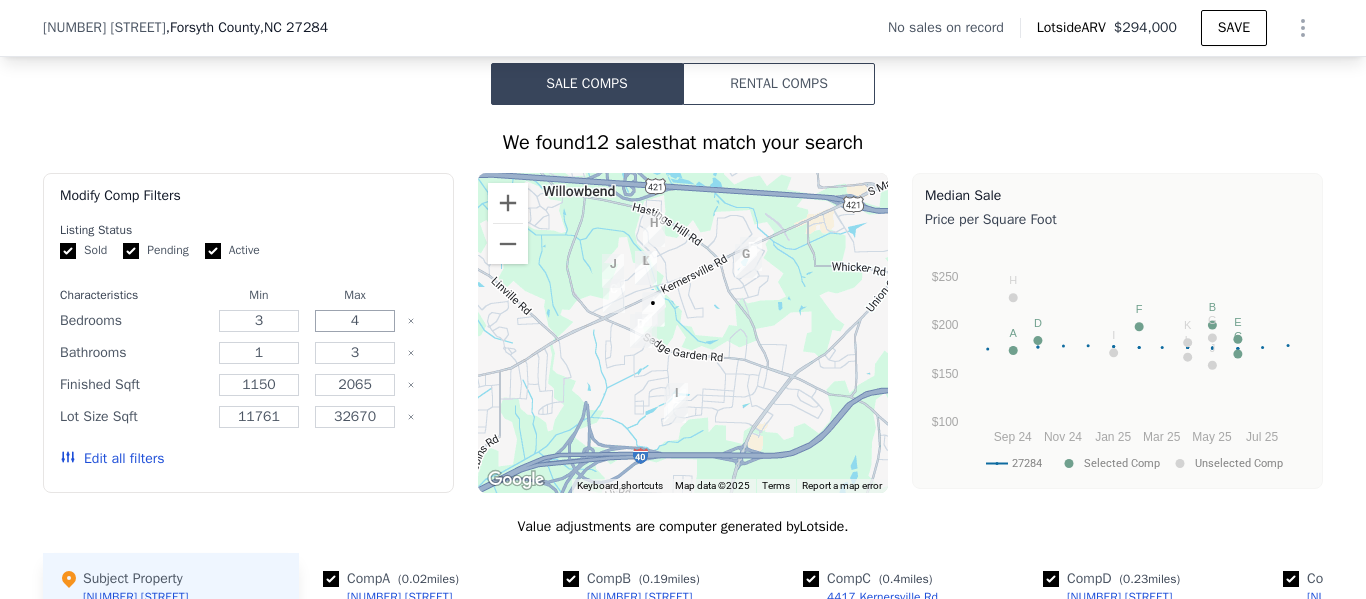 click on "4" at bounding box center [354, 321] 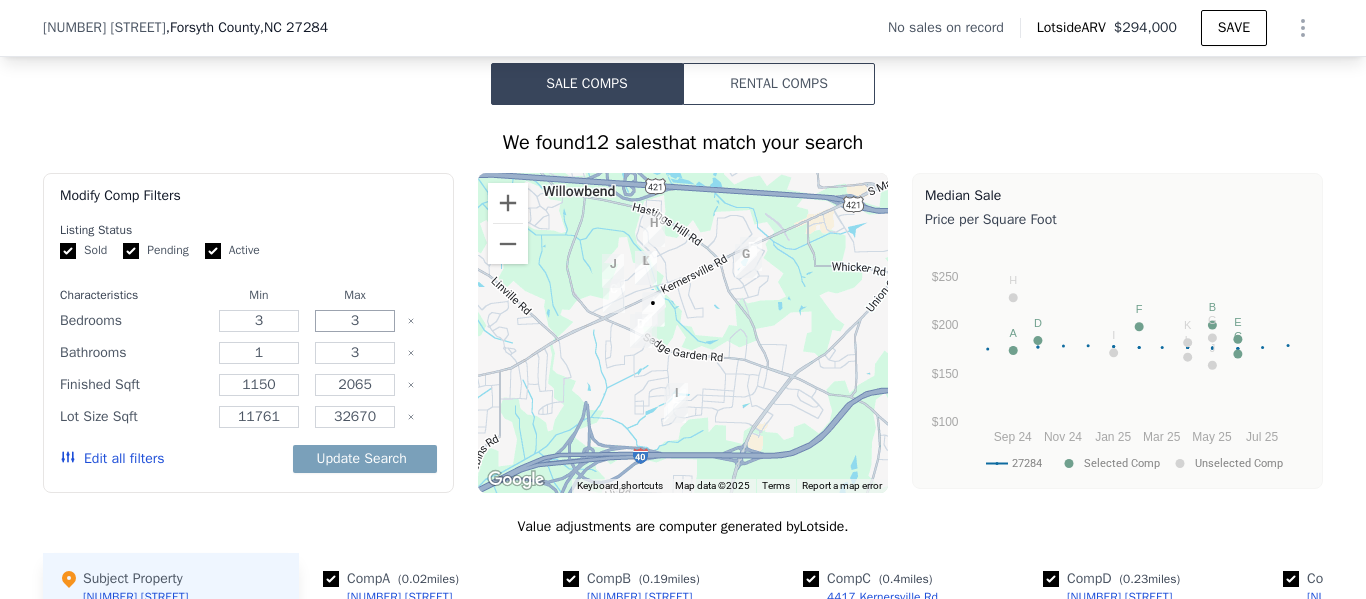 type on "3" 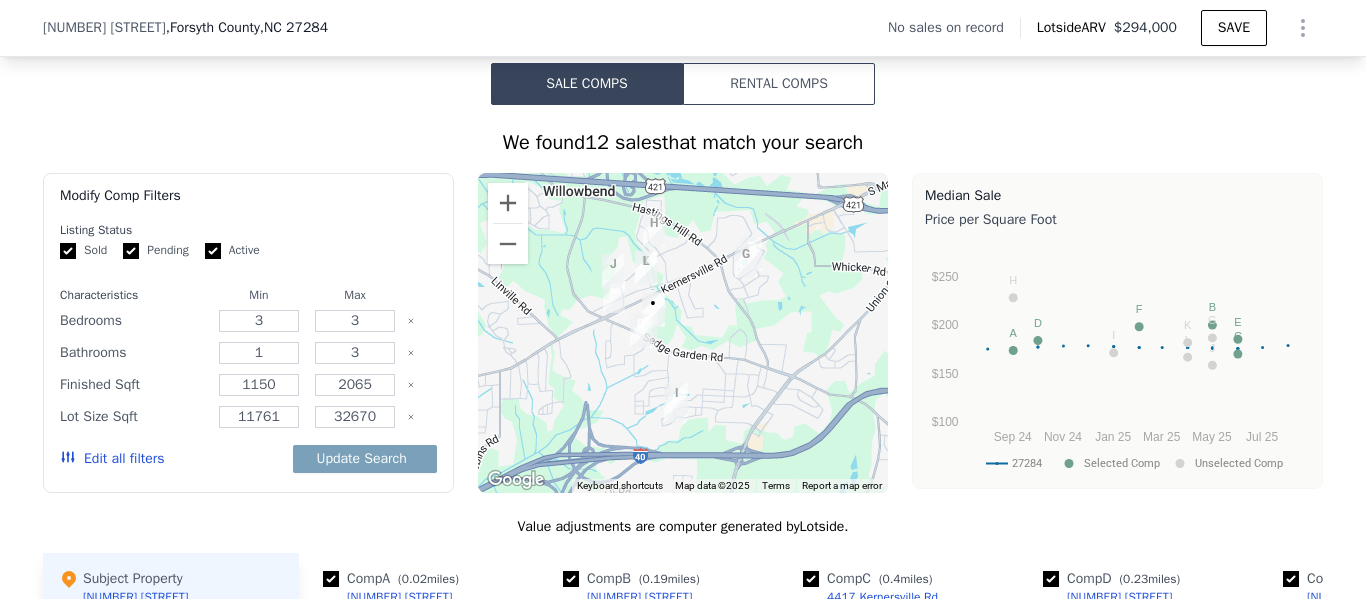 click on "Edit all filters" at bounding box center [112, 459] 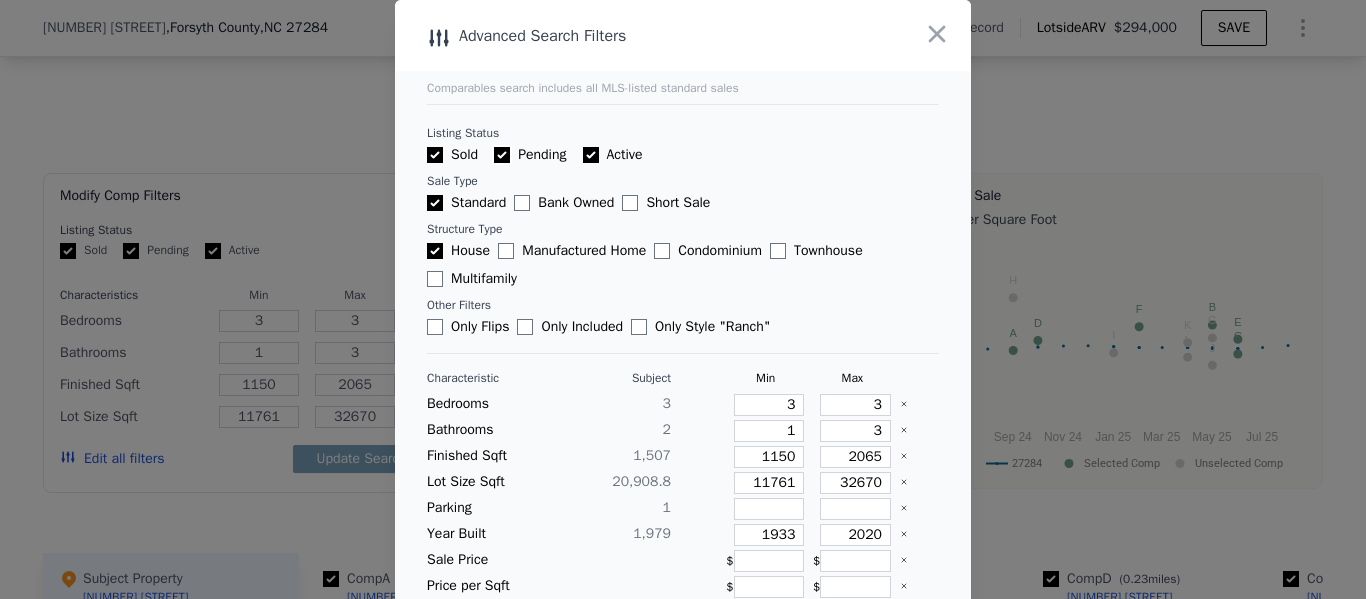 click on "Pending" at bounding box center [502, 155] 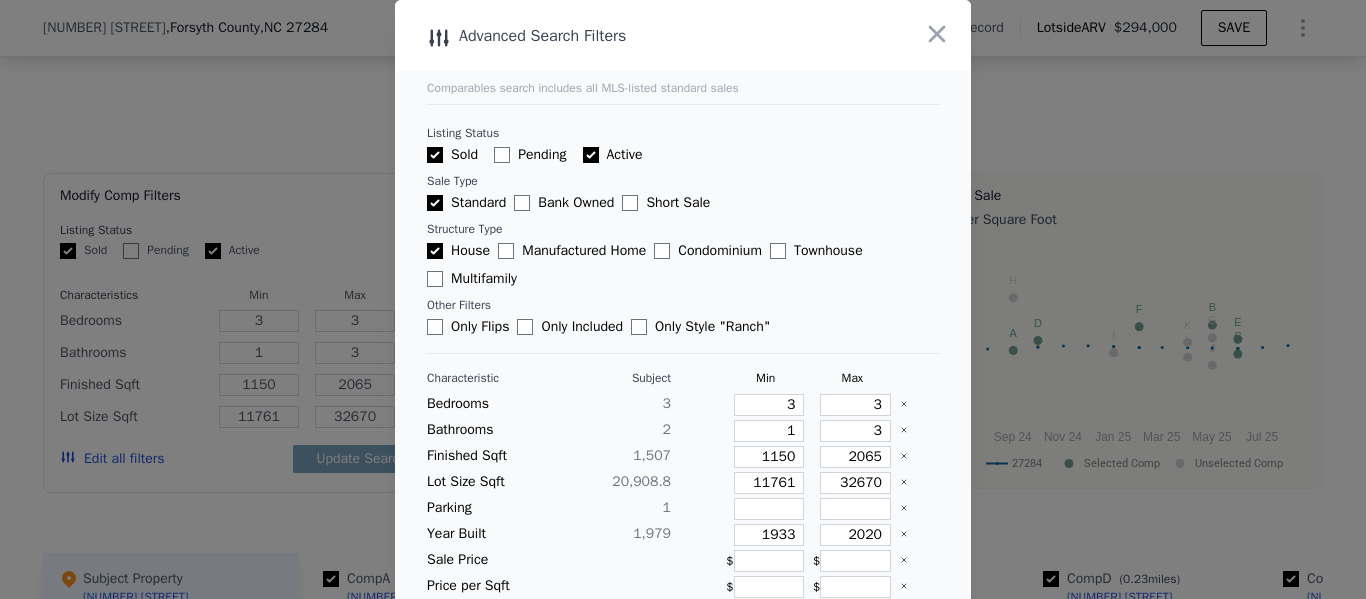 checkbox on "false" 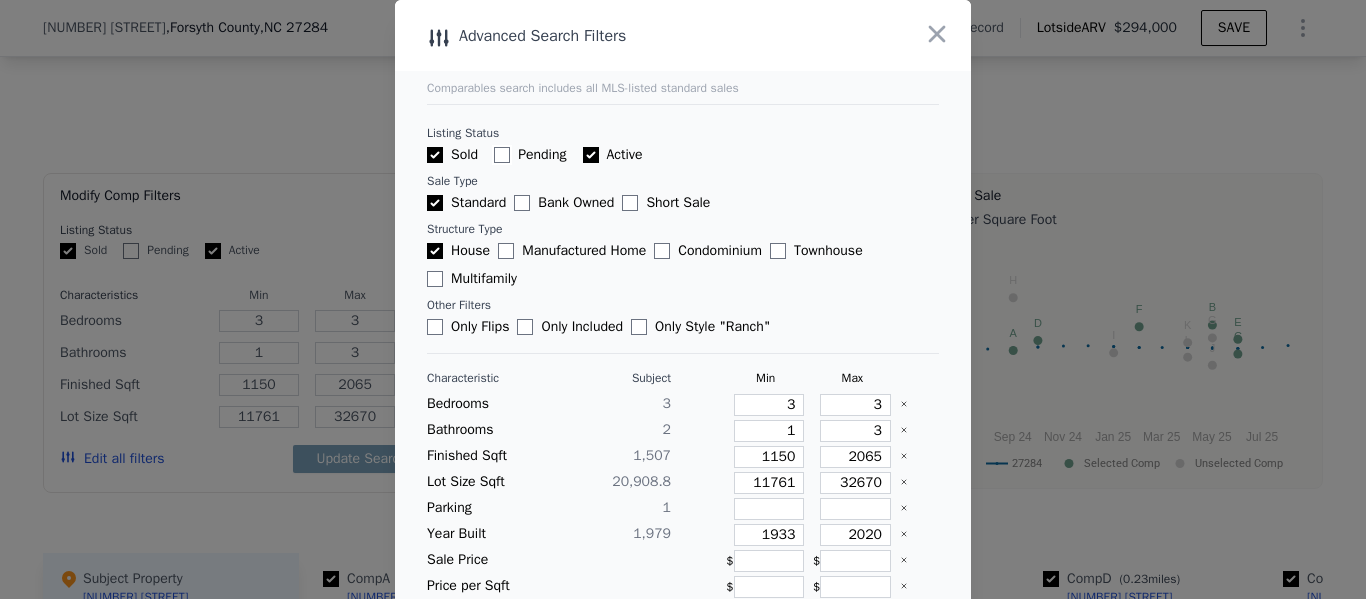 click on "Pending" at bounding box center [502, 155] 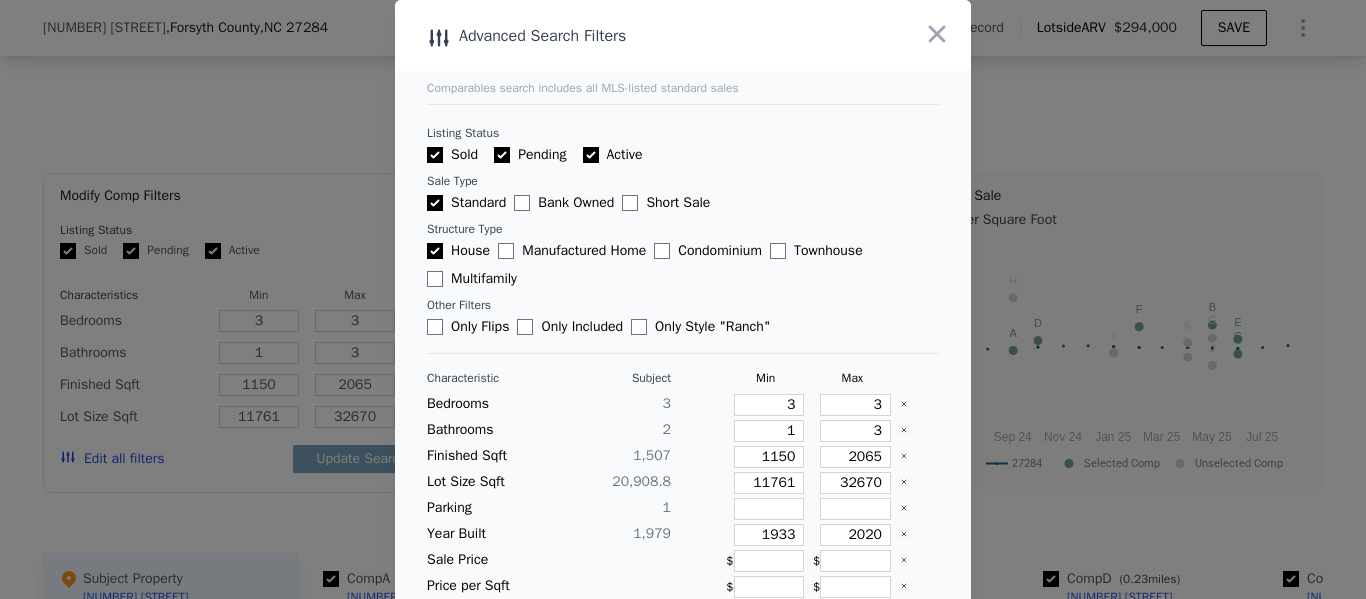 checkbox on "true" 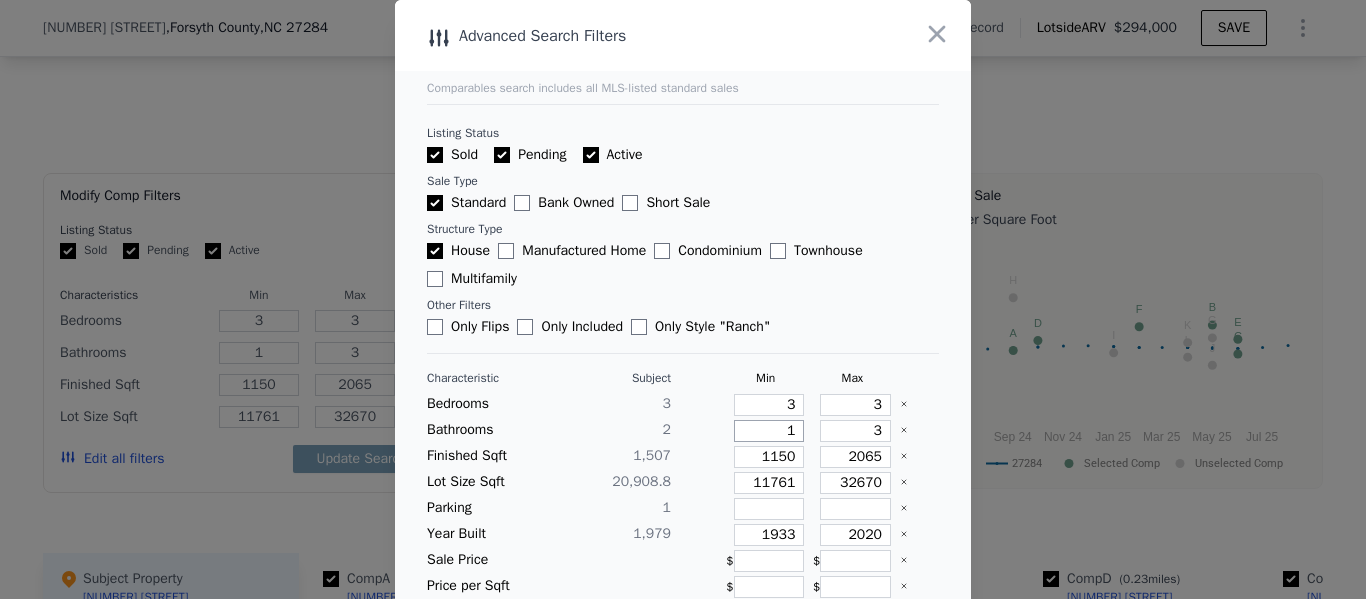 click on "1" at bounding box center [769, 431] 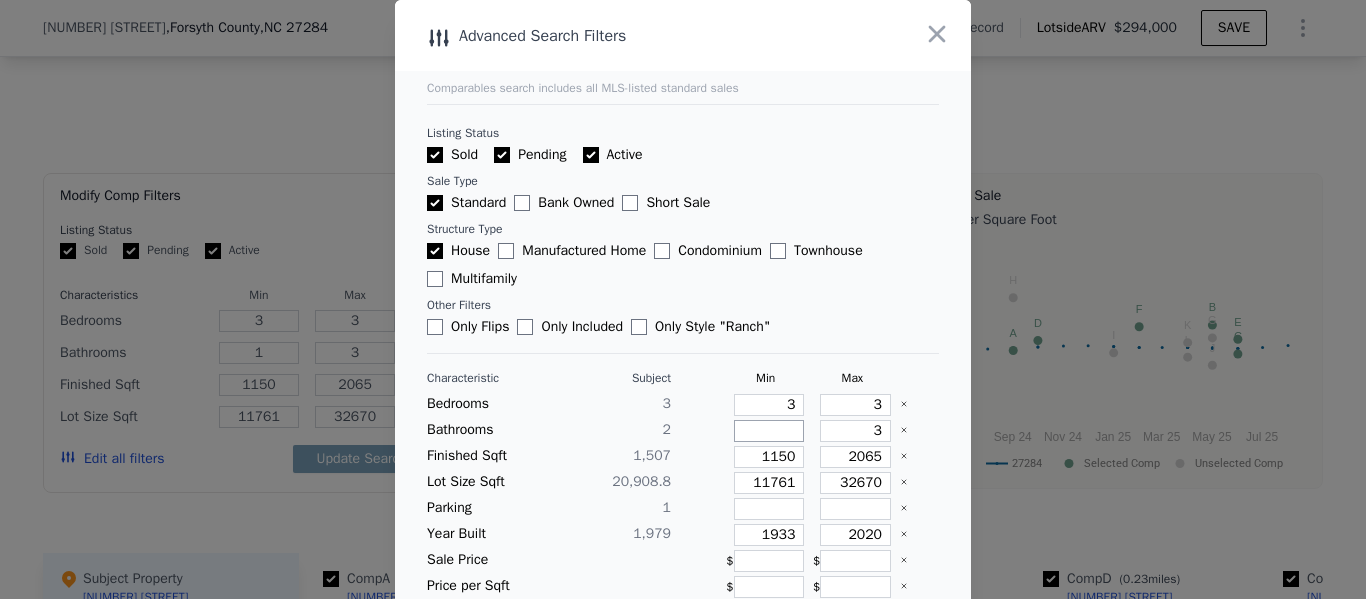 type 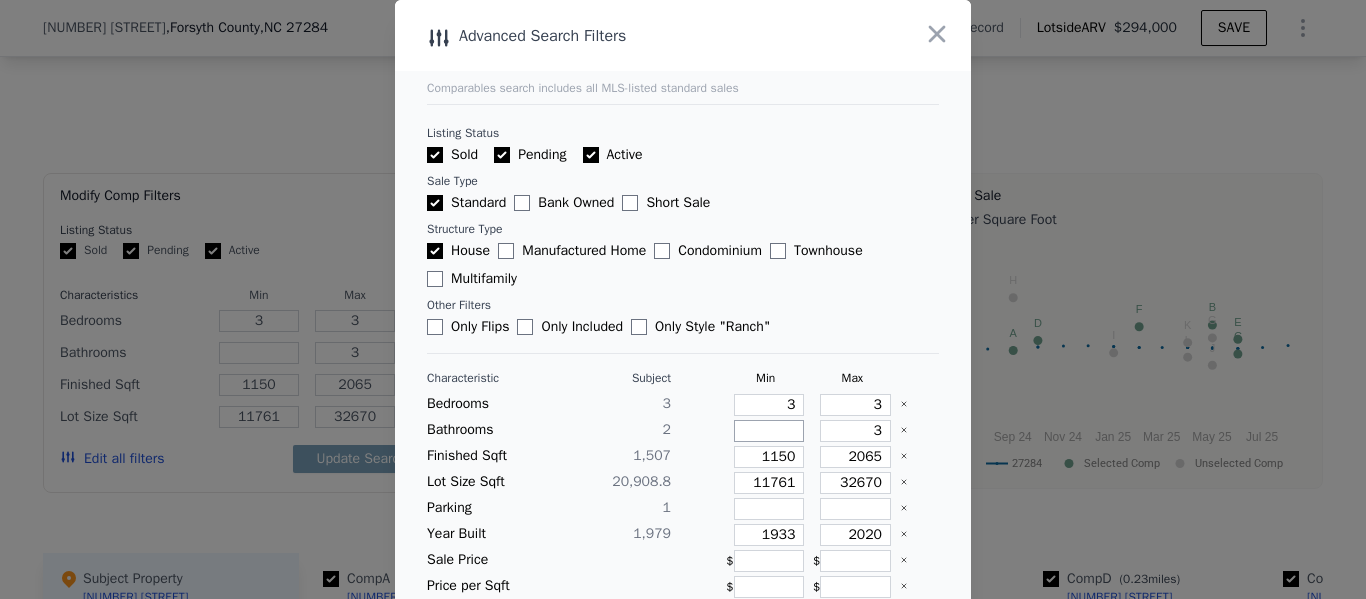 type on "2" 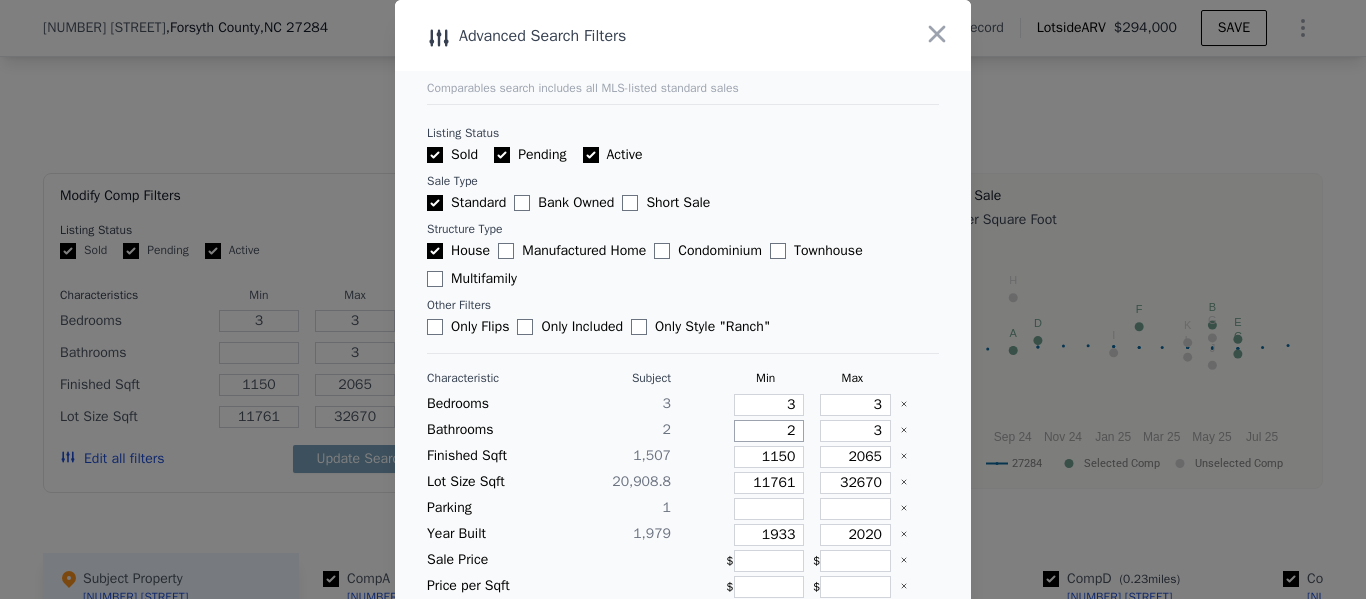 type on "2" 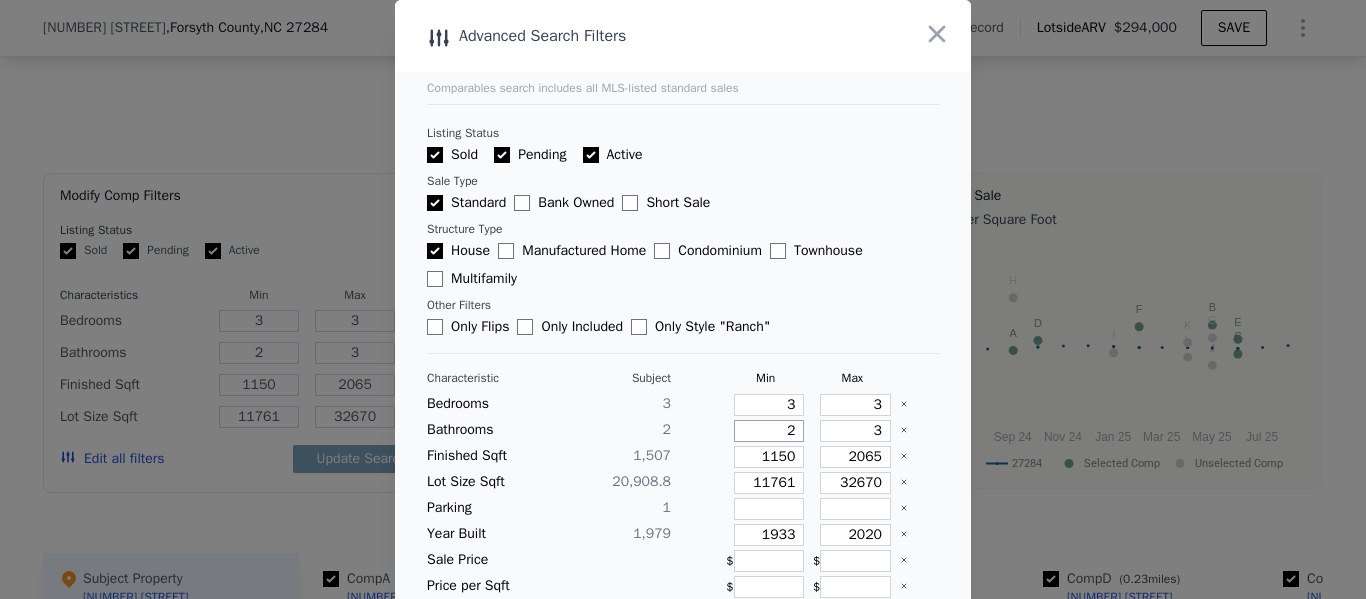 type on "2" 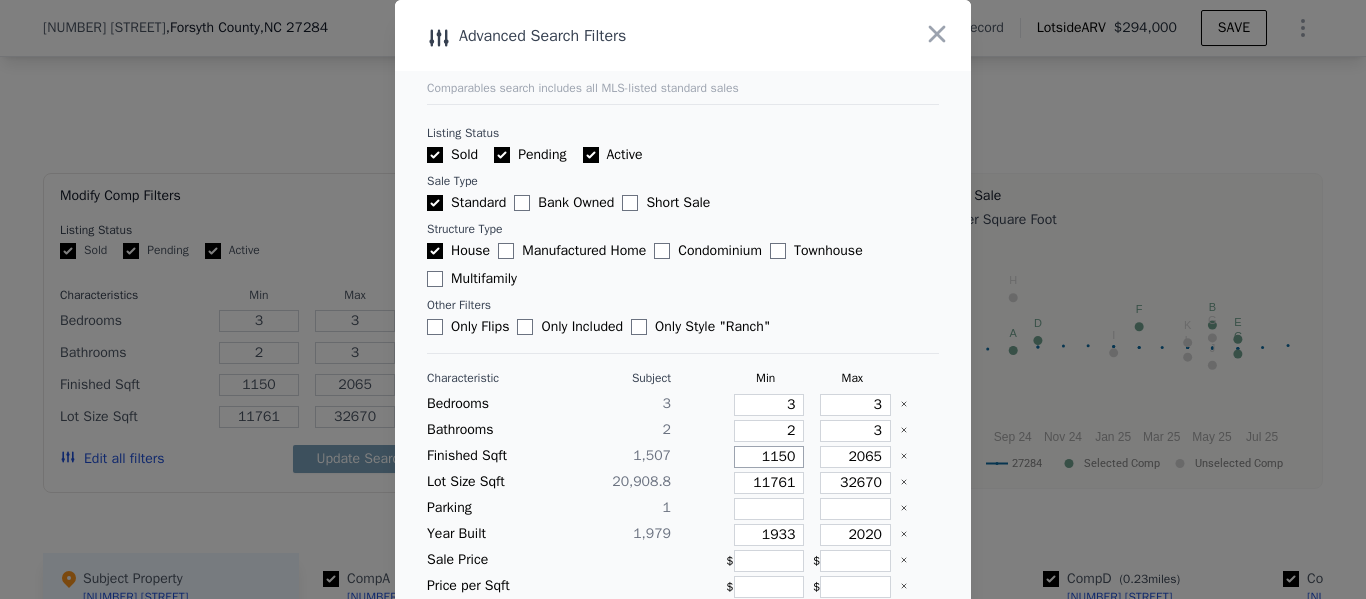 click on "1150" at bounding box center (769, 457) 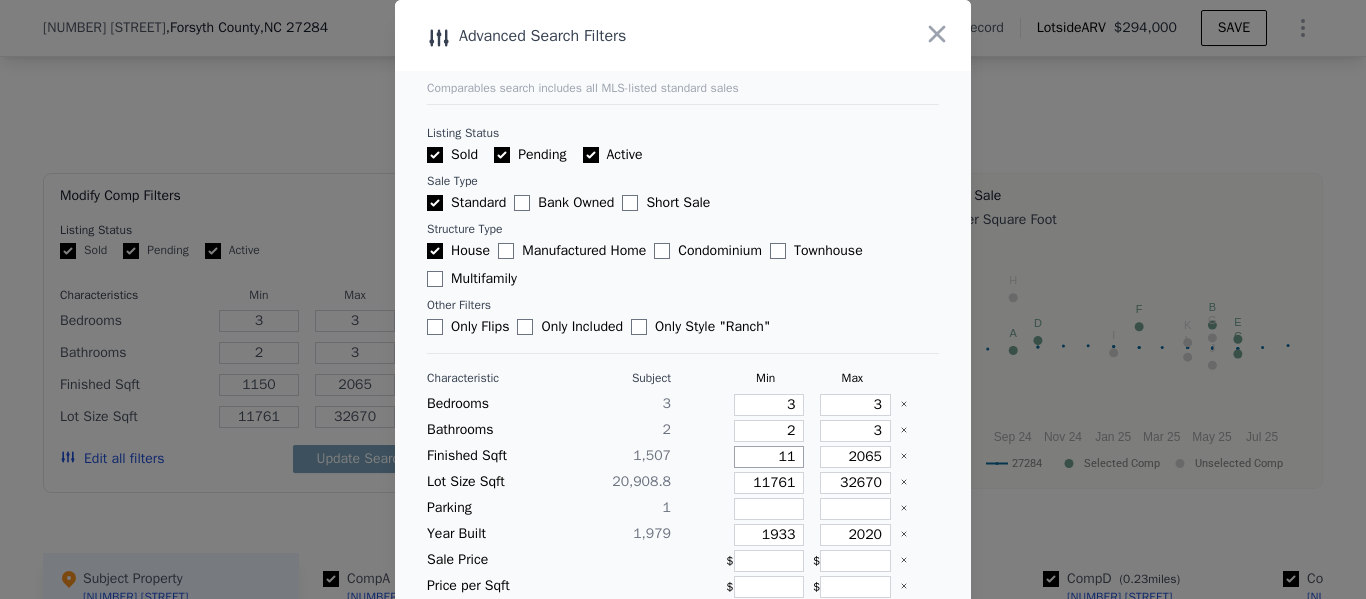 type on "1" 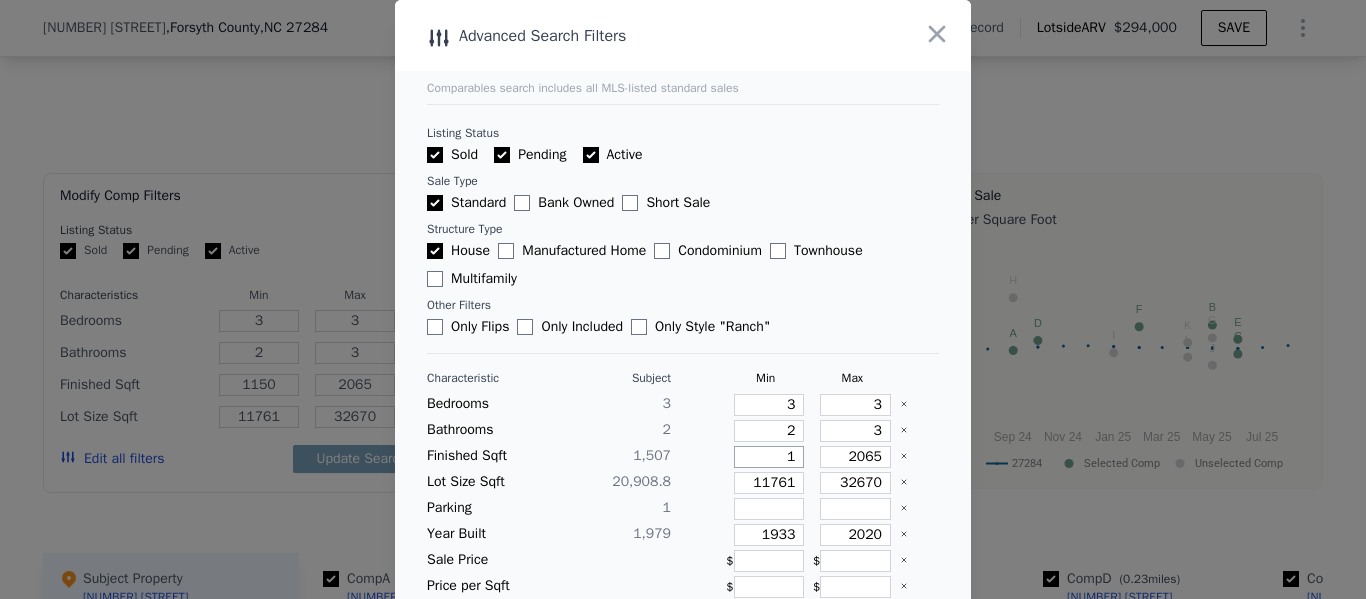 type on "115" 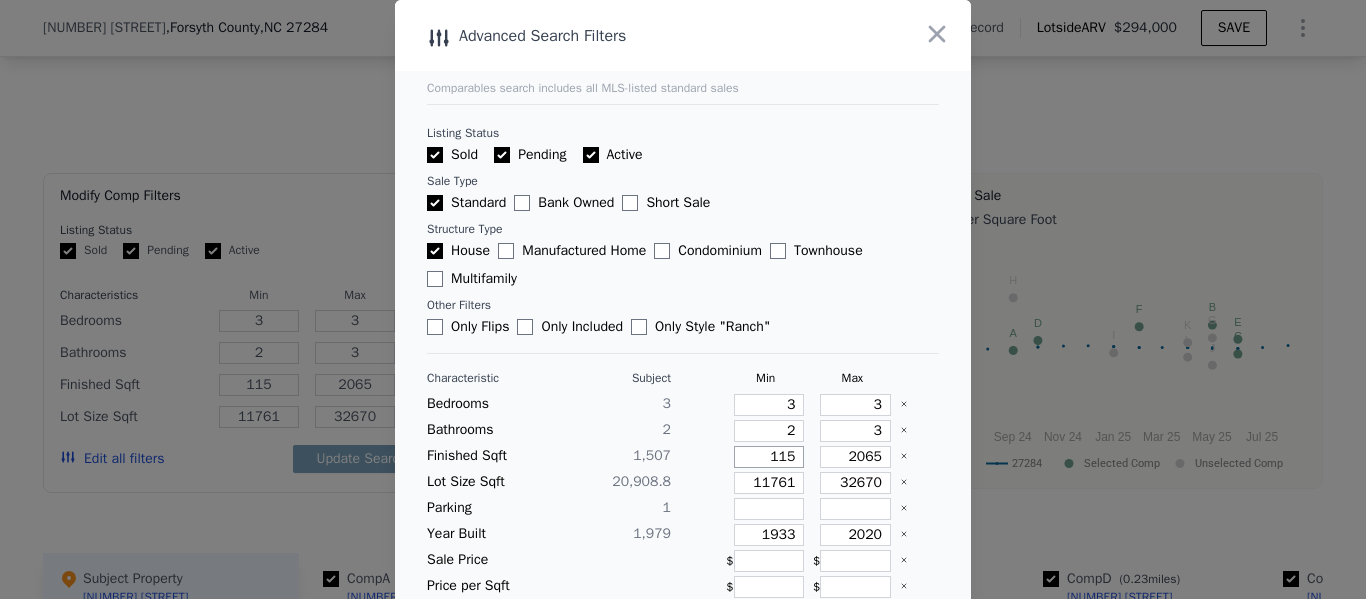 type on "11" 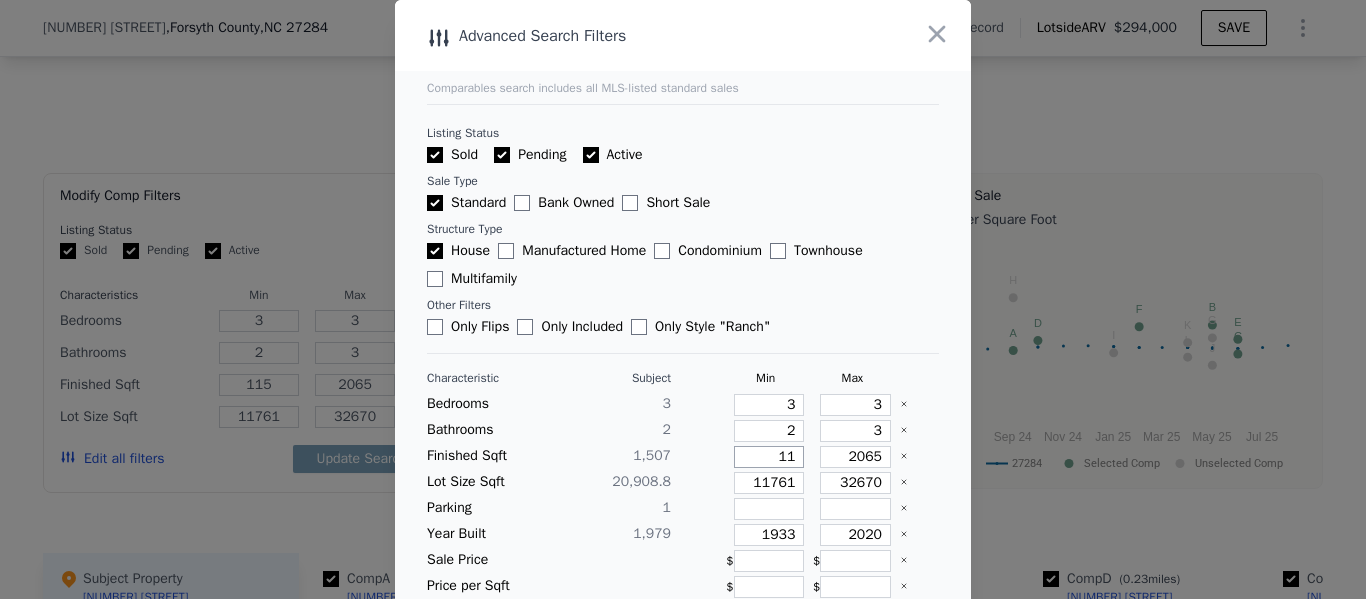 type on "11" 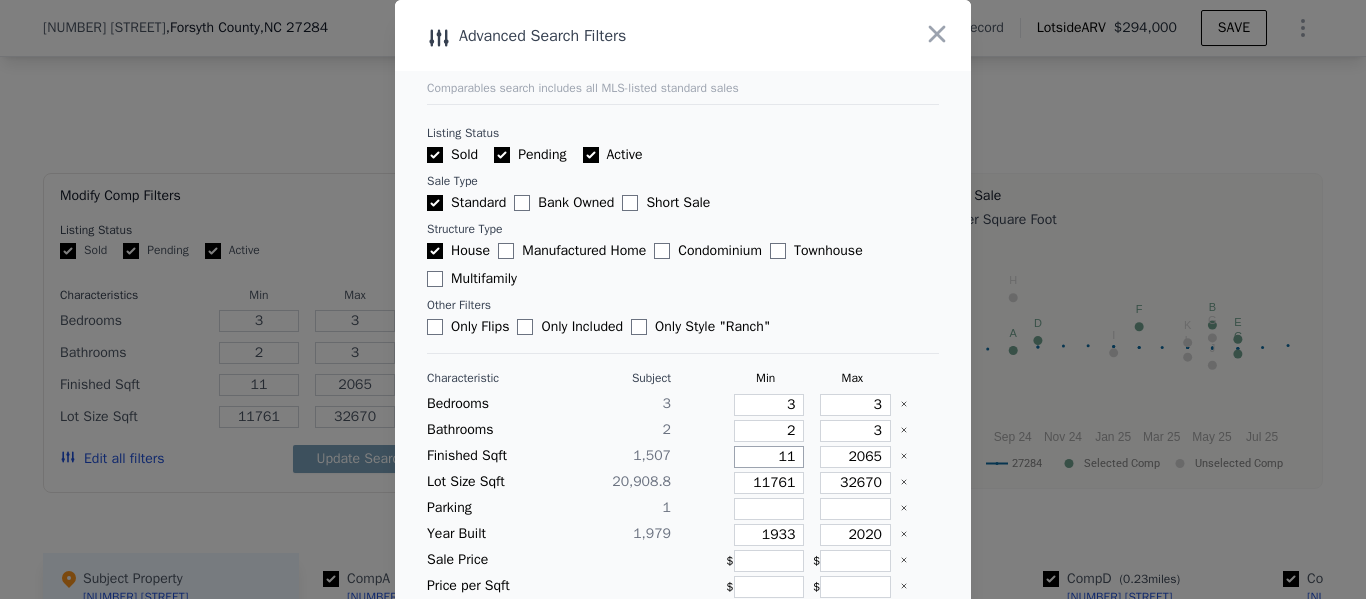 type on "1" 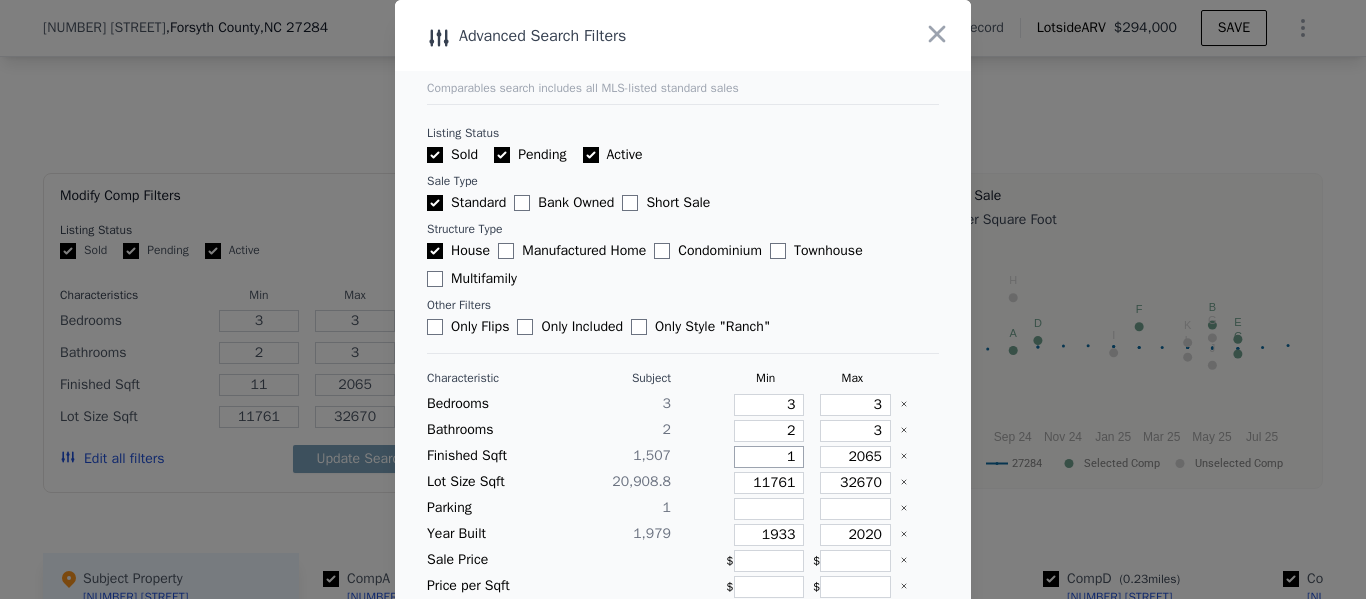 type on "1" 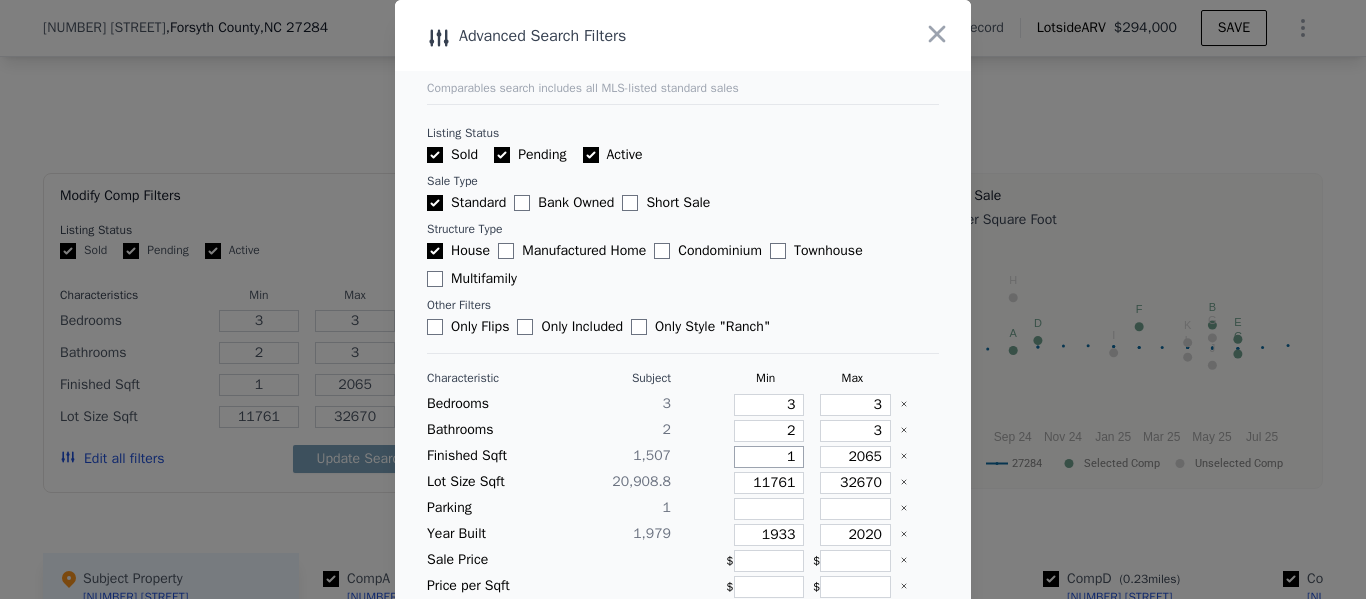 type on "12" 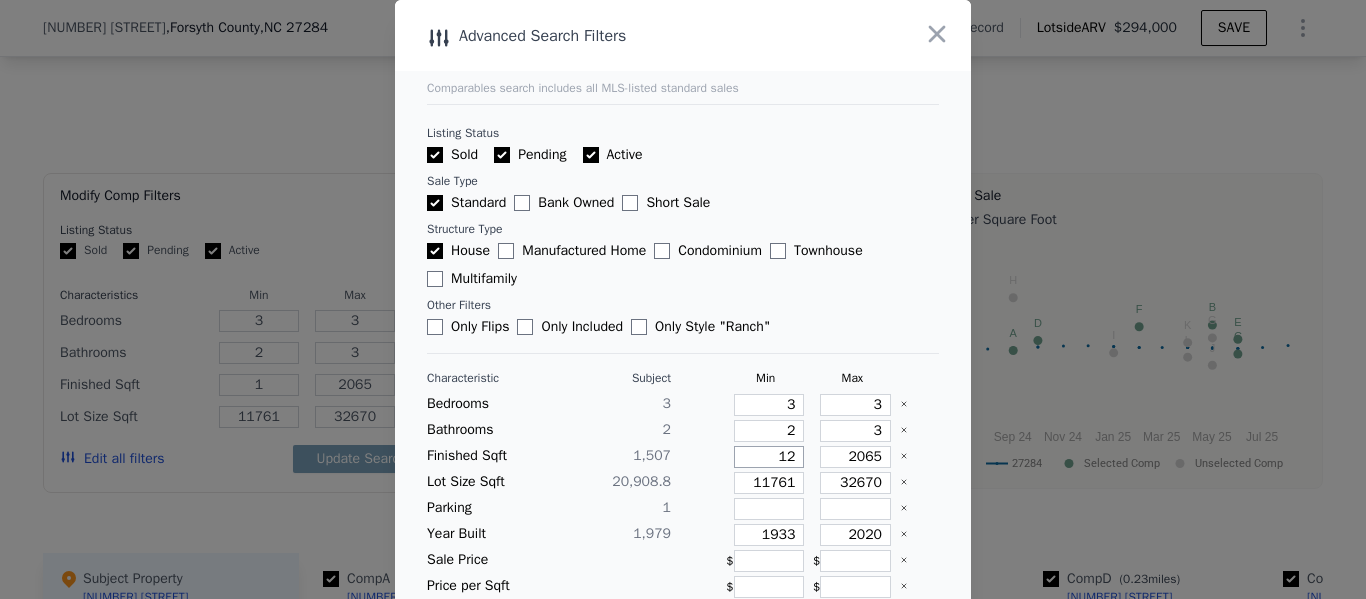 type on "12" 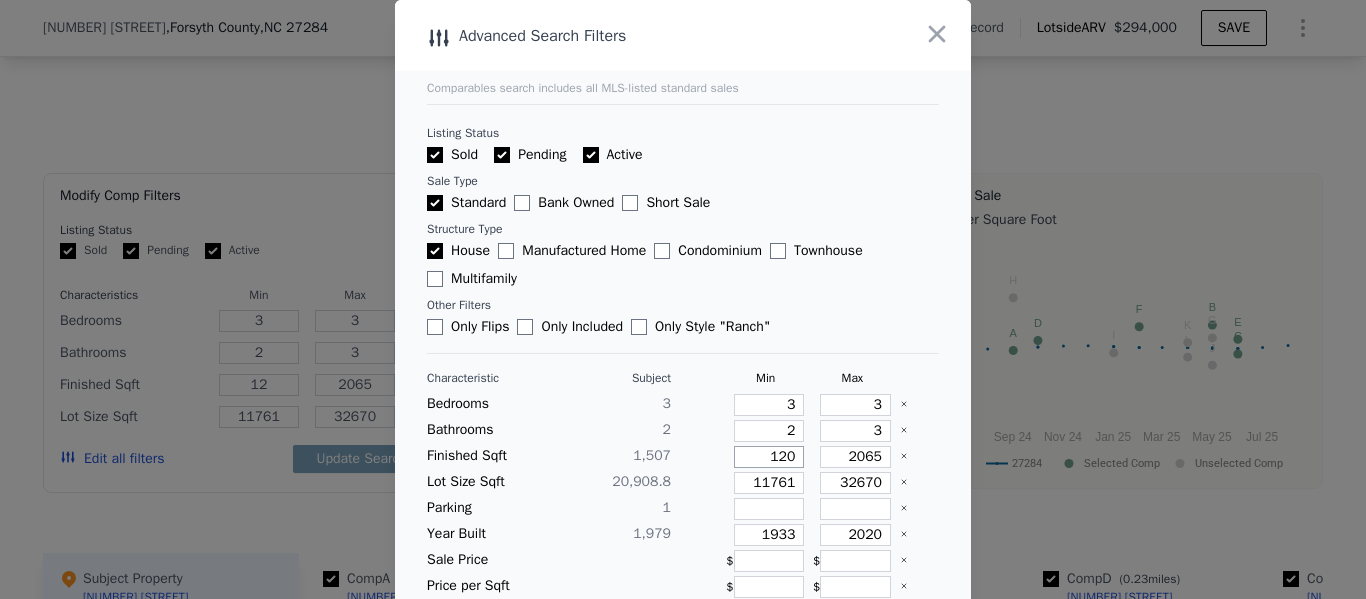 type on "1200" 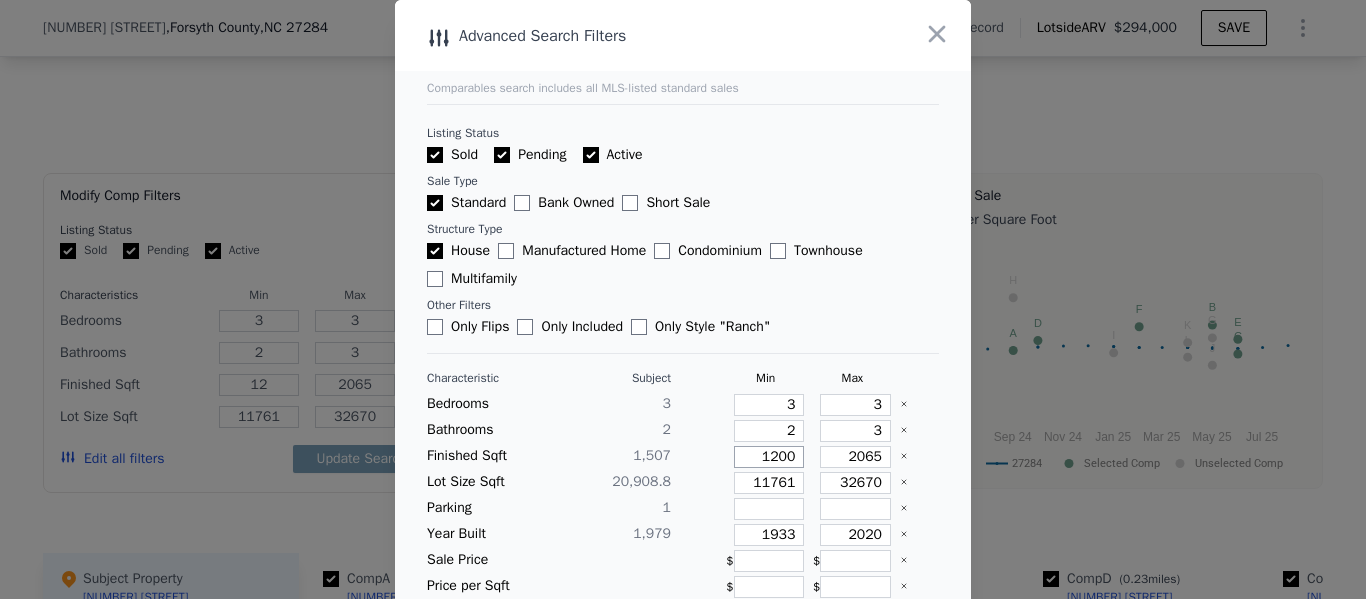 type on "1200" 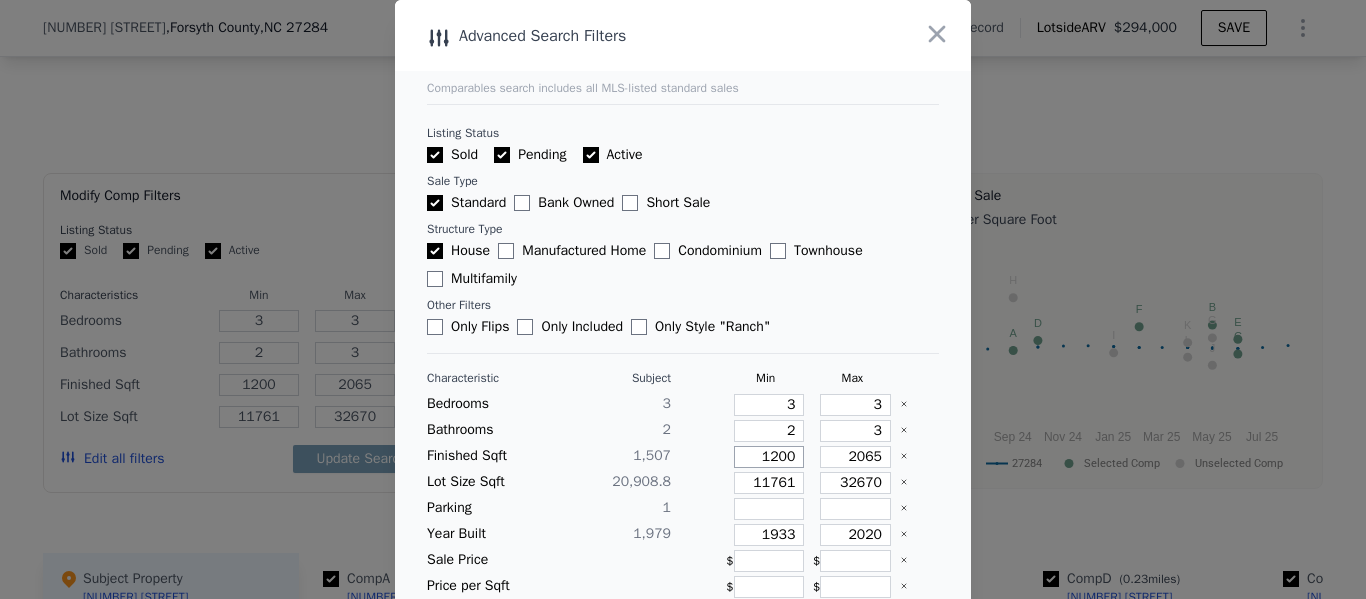 type on "1200" 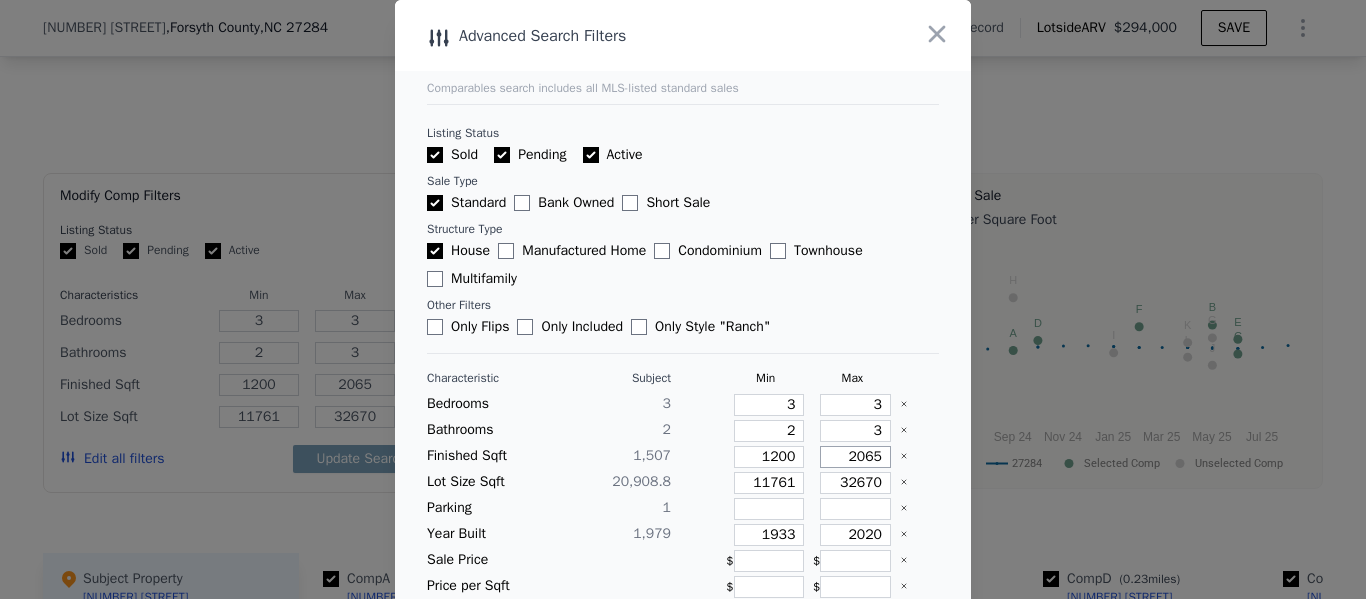 click on "2065" at bounding box center (855, 457) 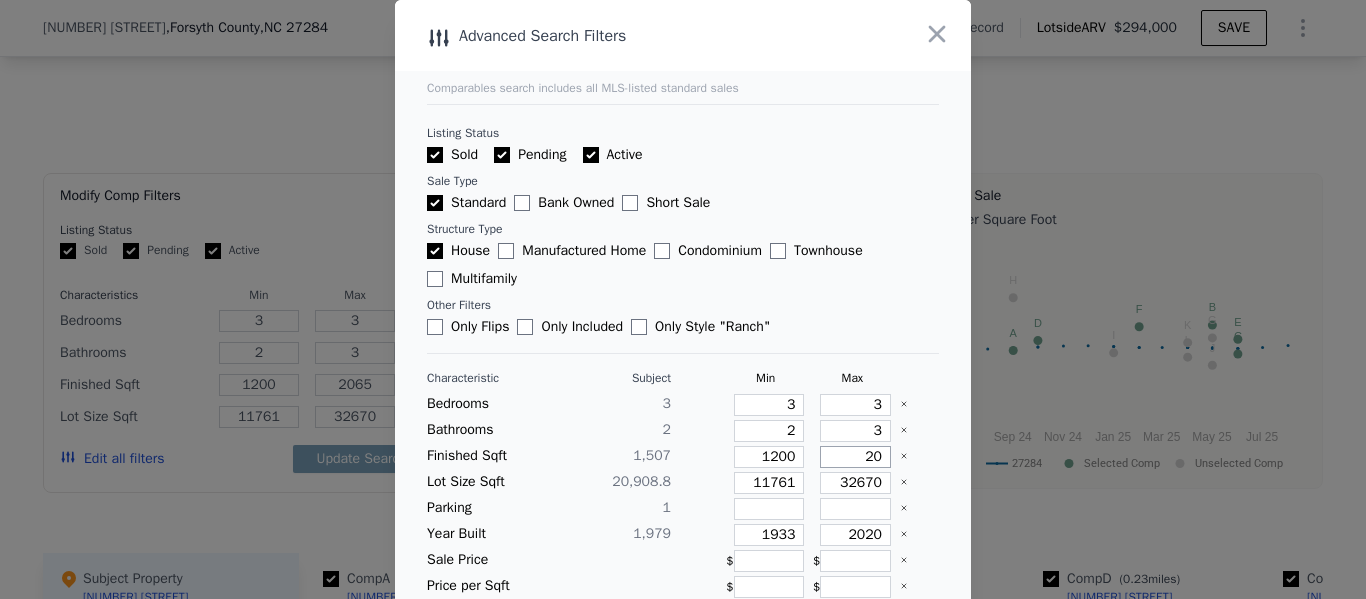 type on "2" 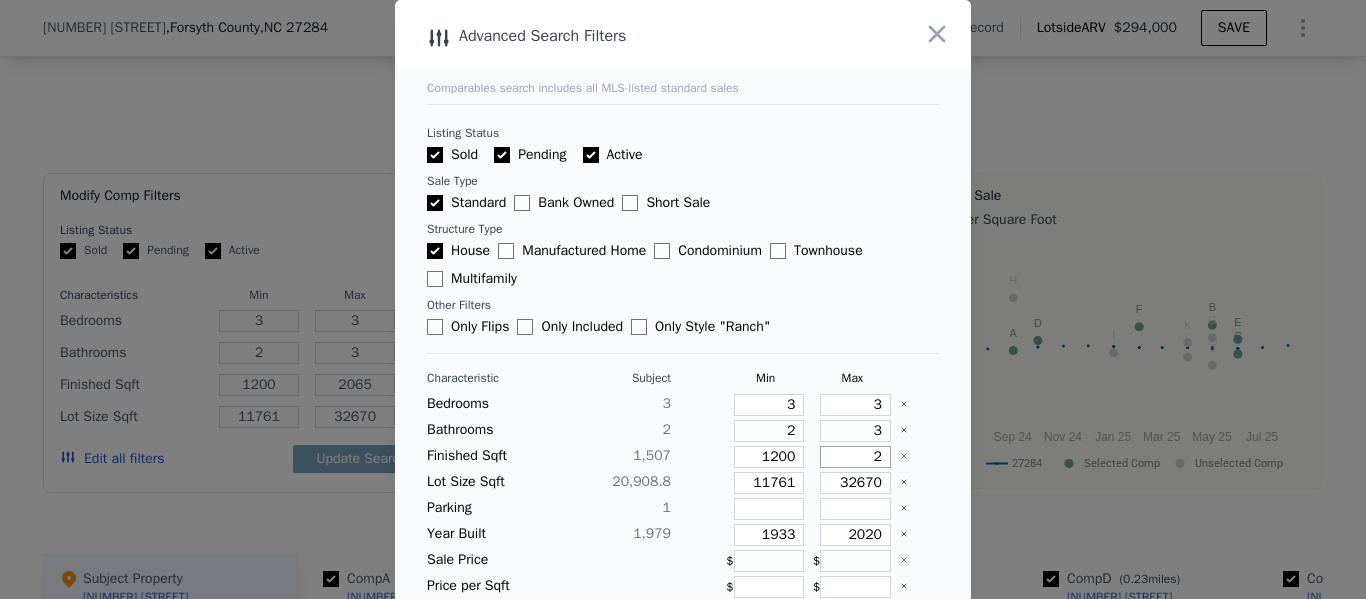 type on "206" 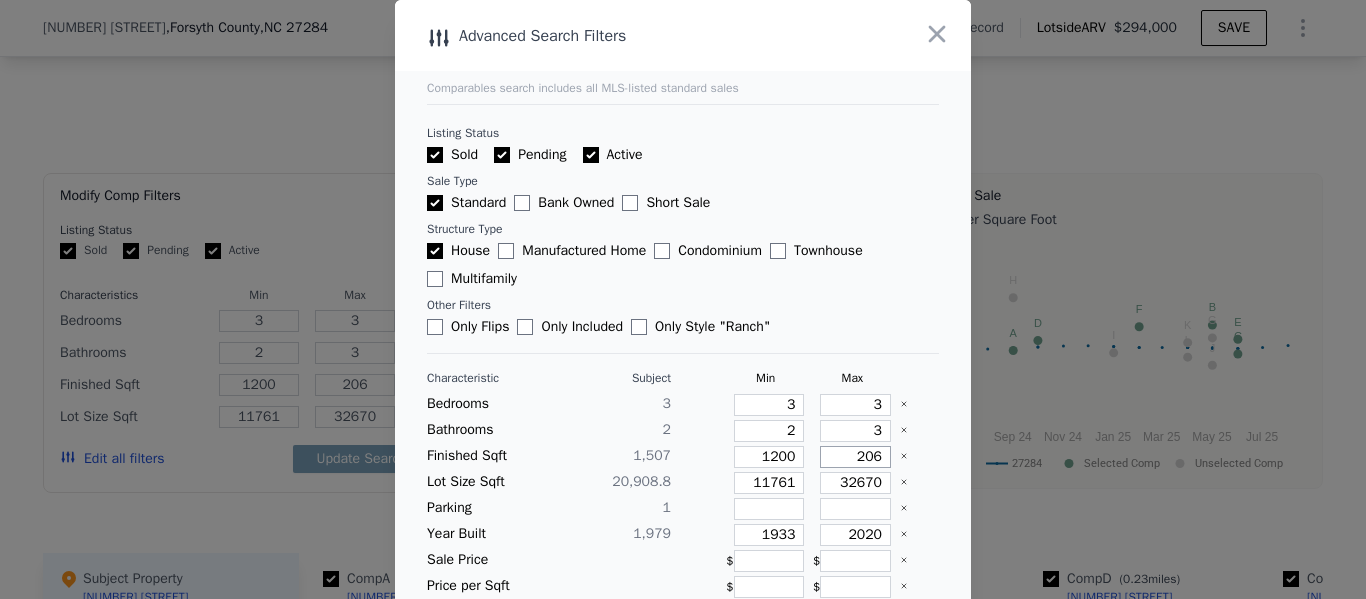 type on "20" 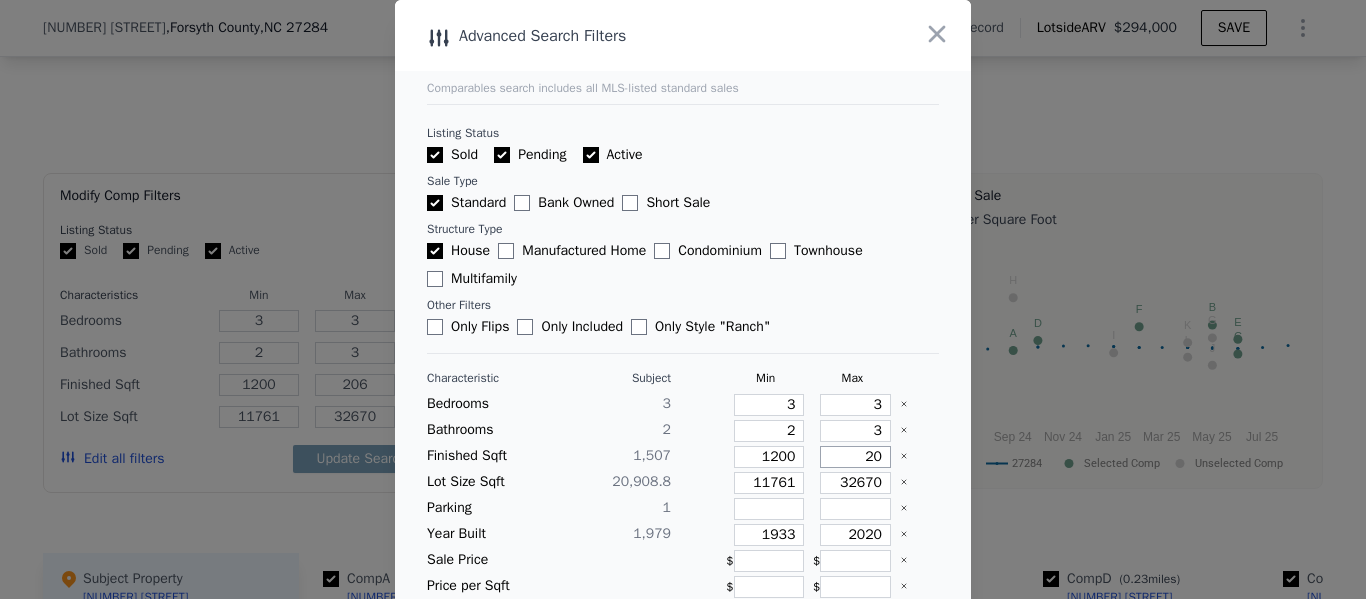 type on "20" 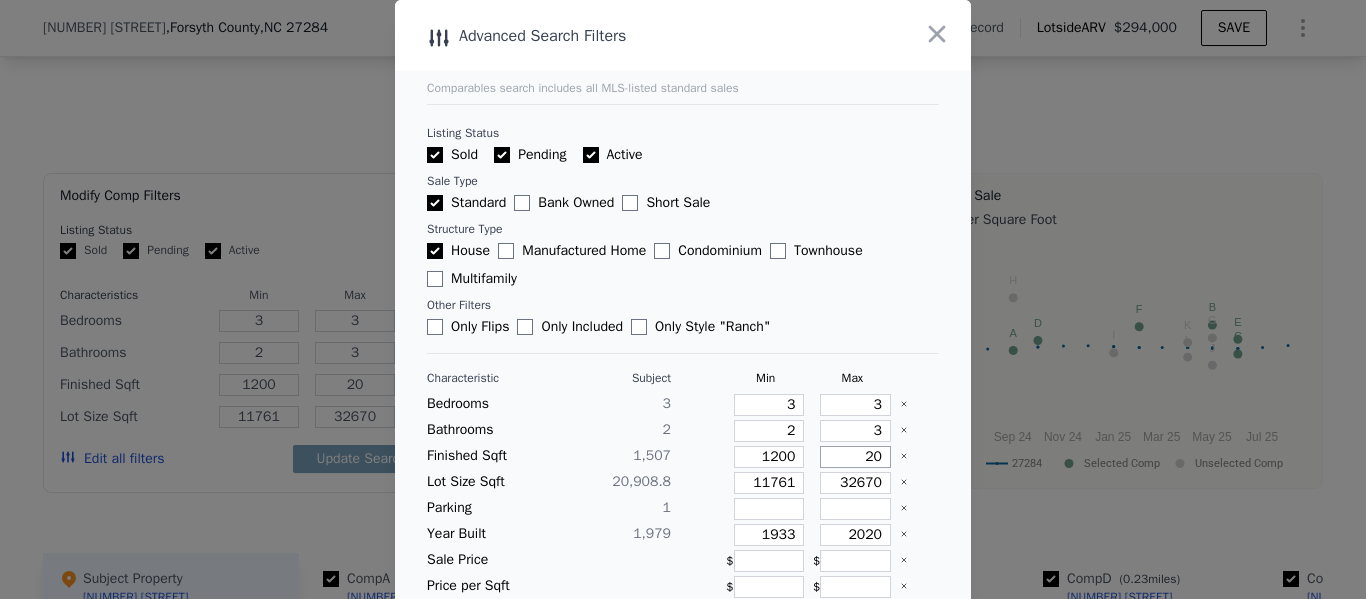 type on "2" 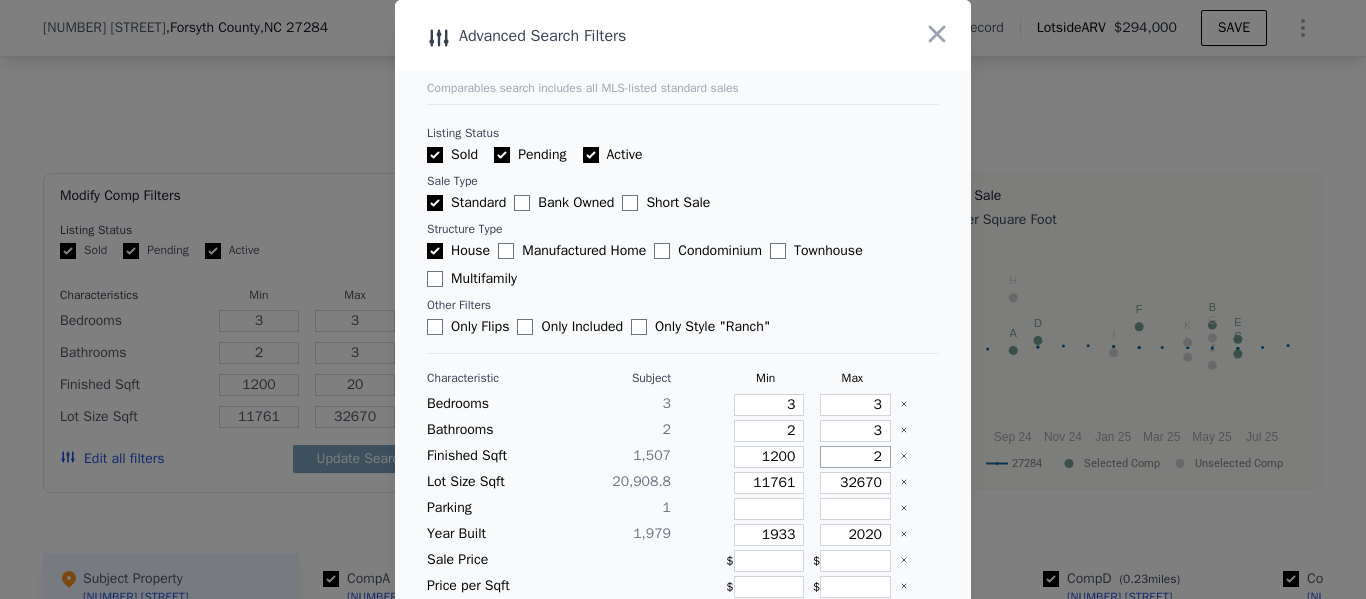type on "2" 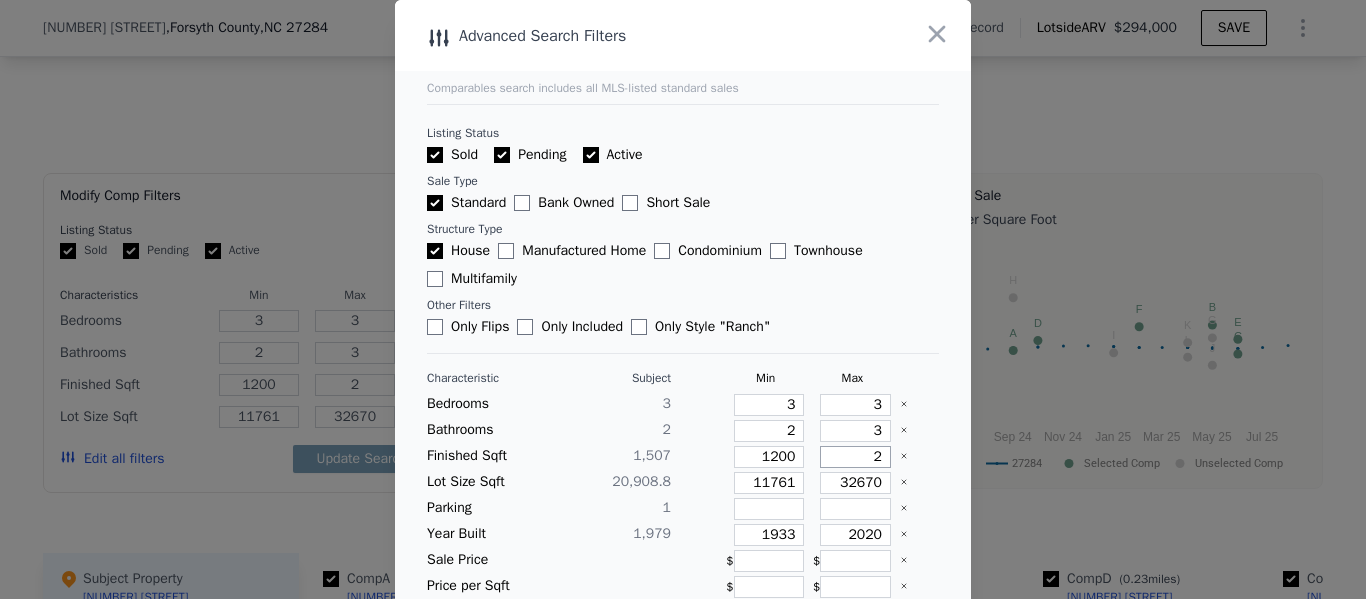type 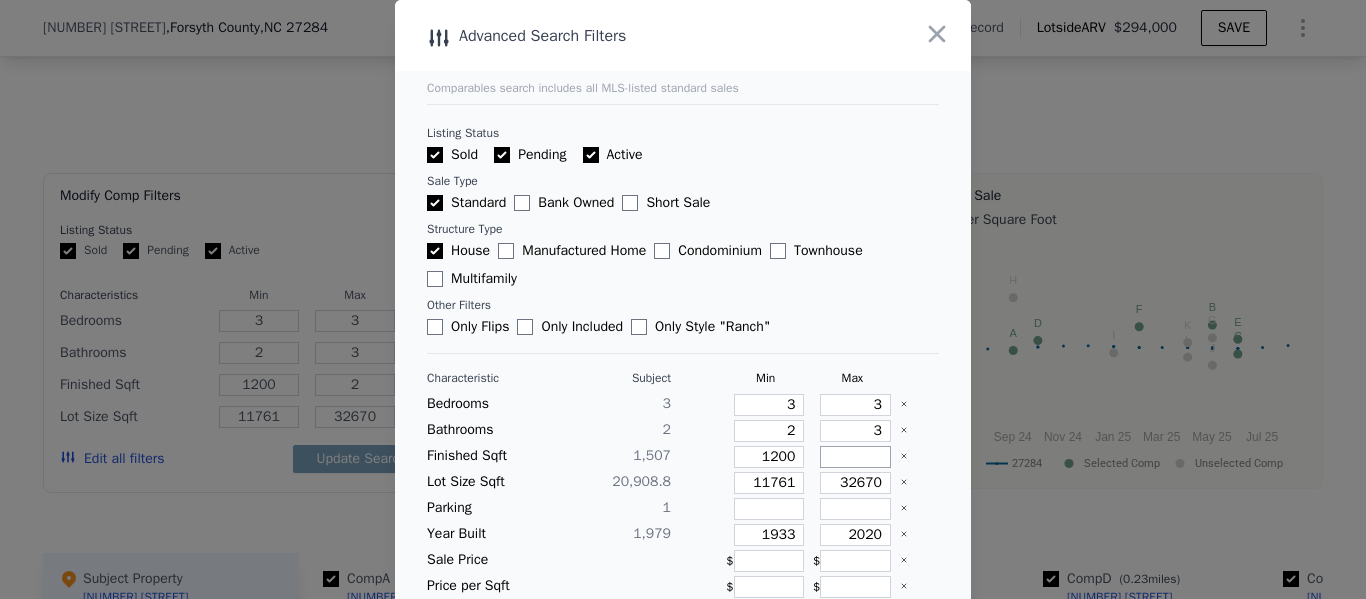 type 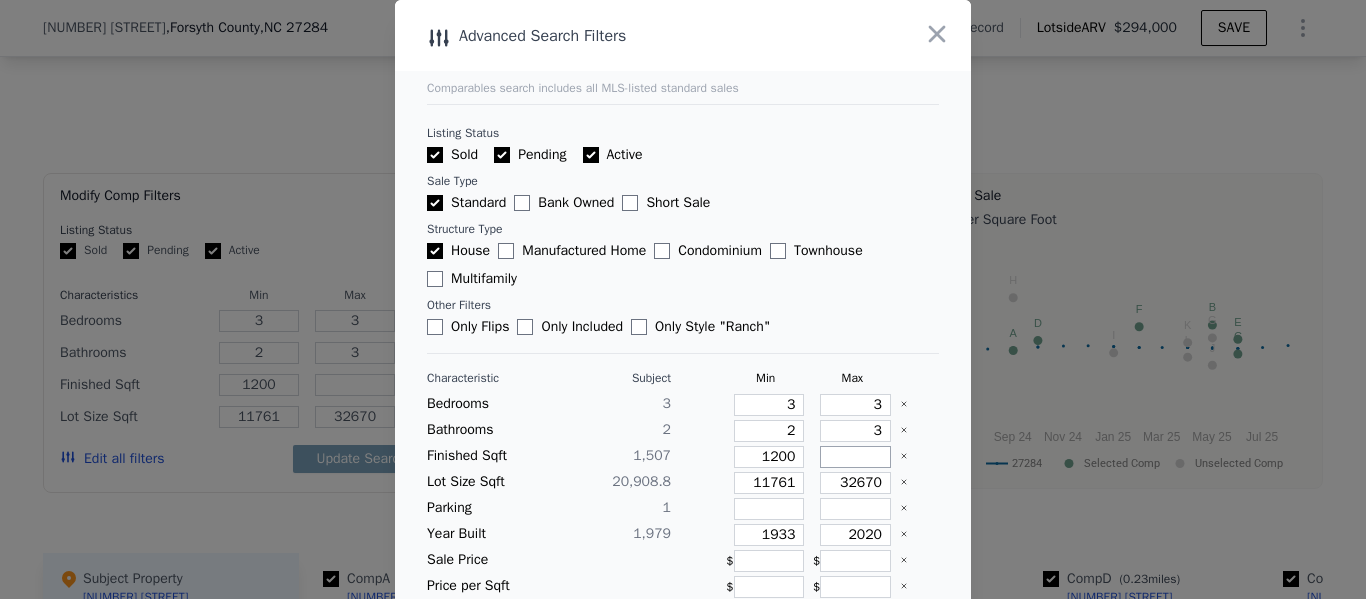type on "1" 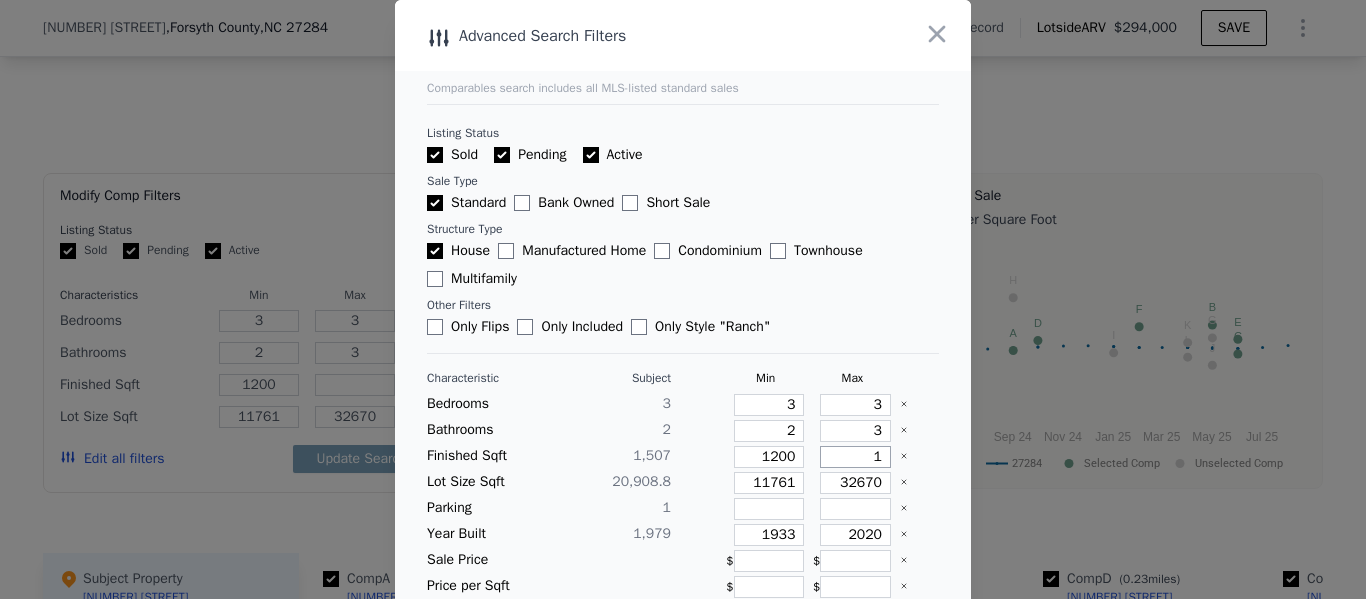 type on "1" 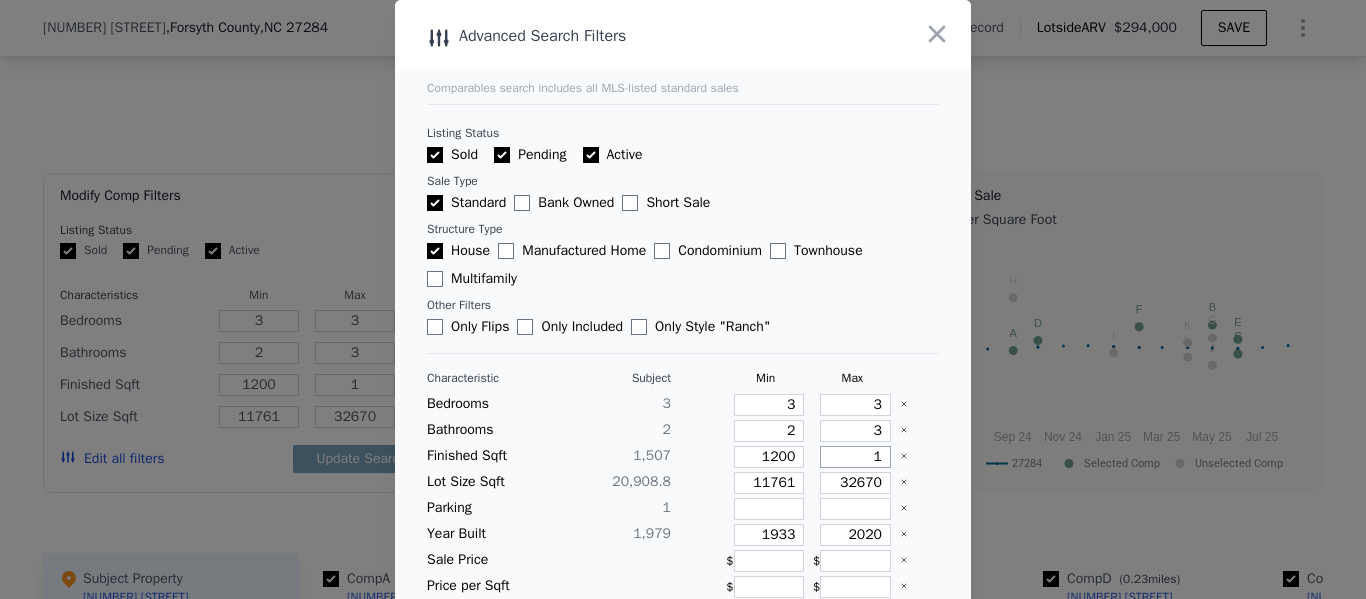type on "18" 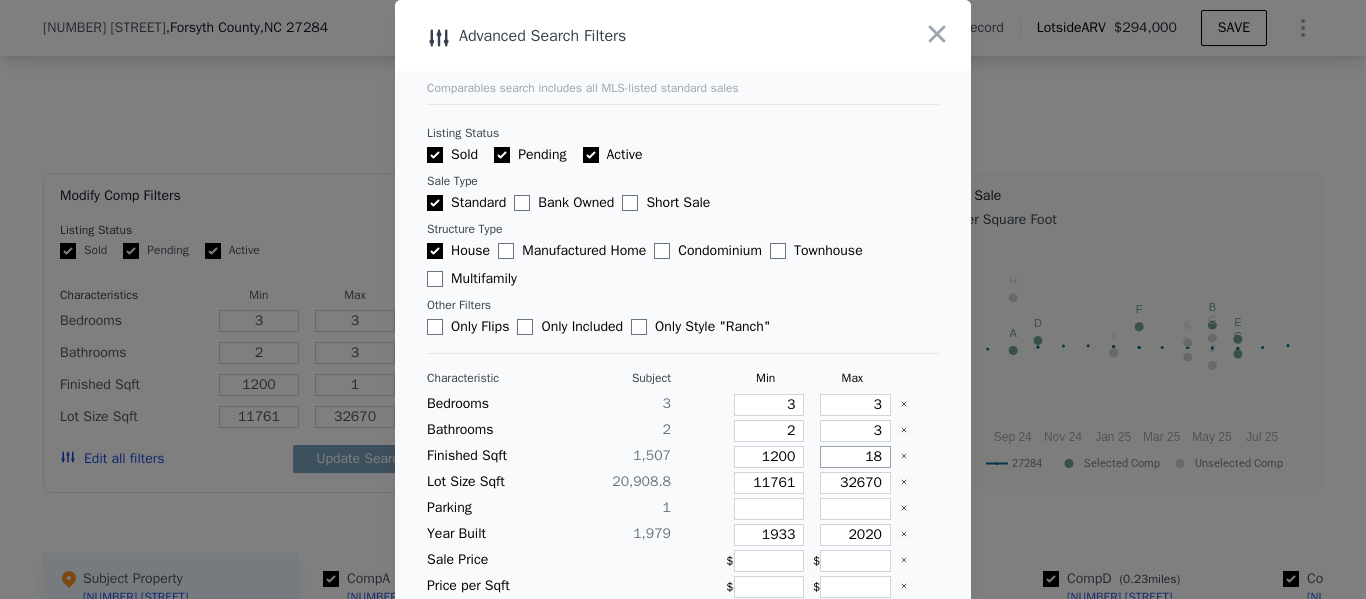 type on "18" 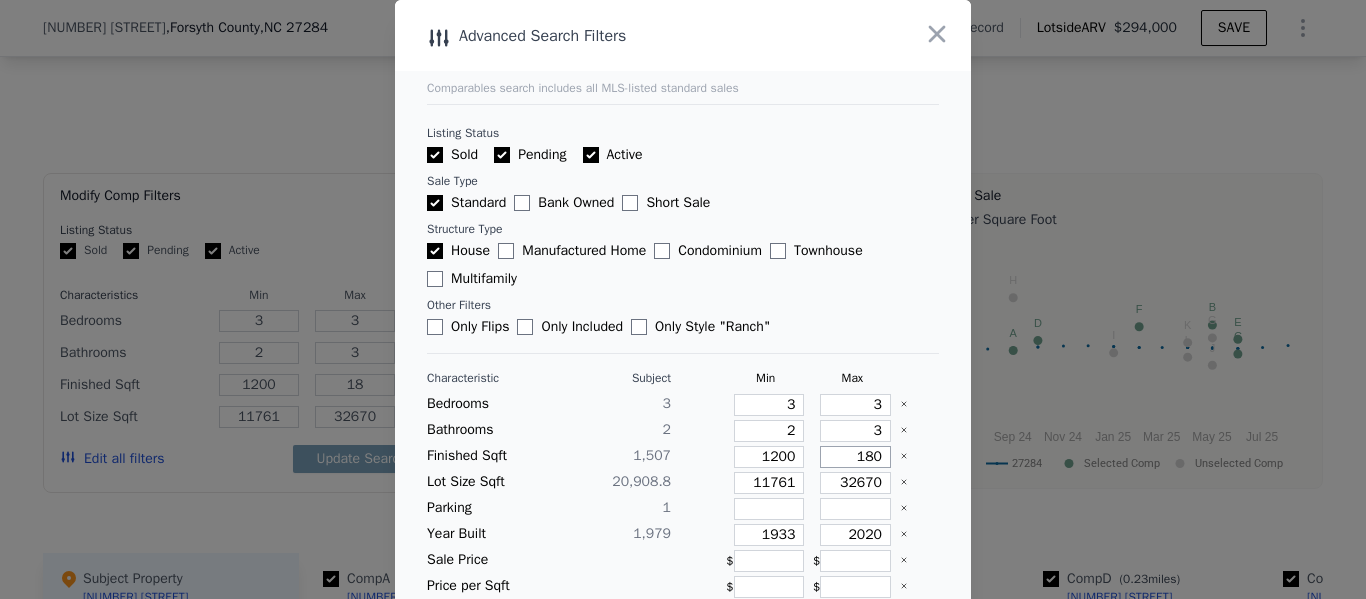 type on "1800" 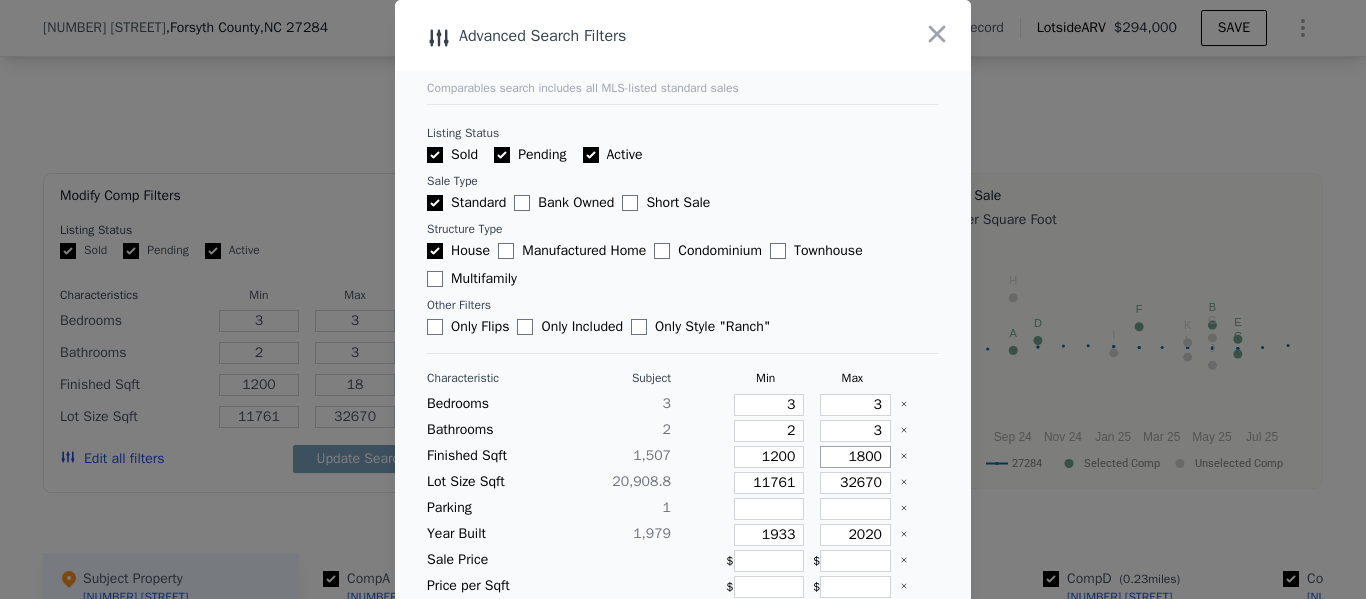 type on "180" 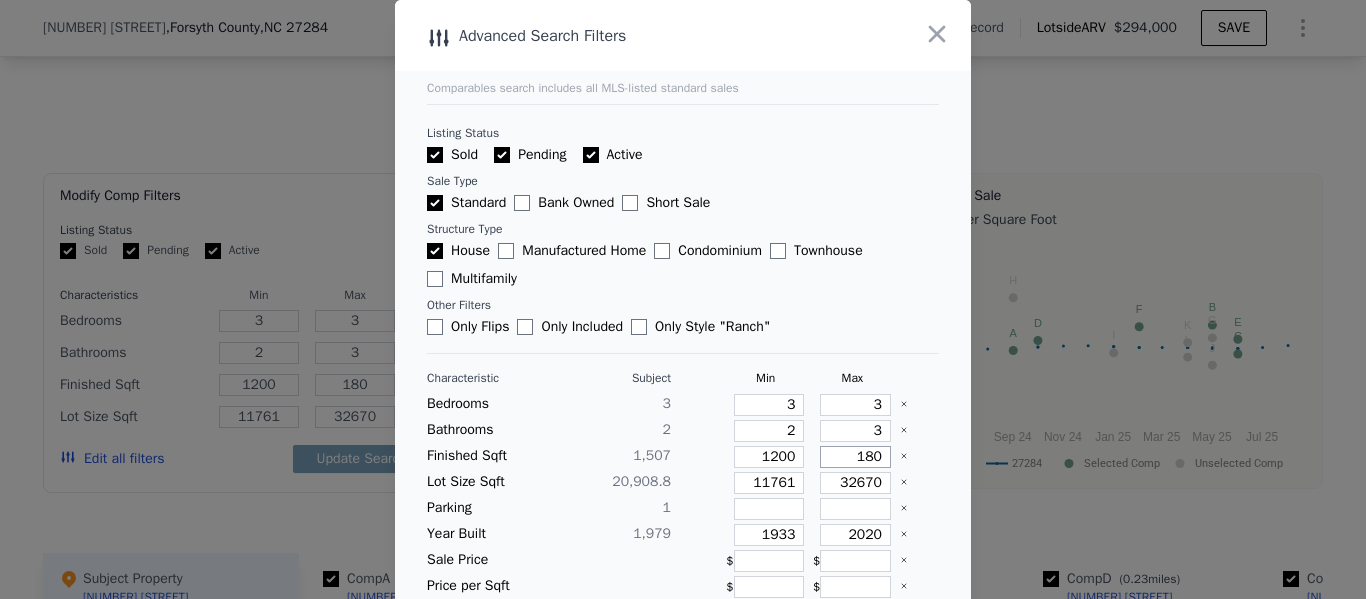 type on "180" 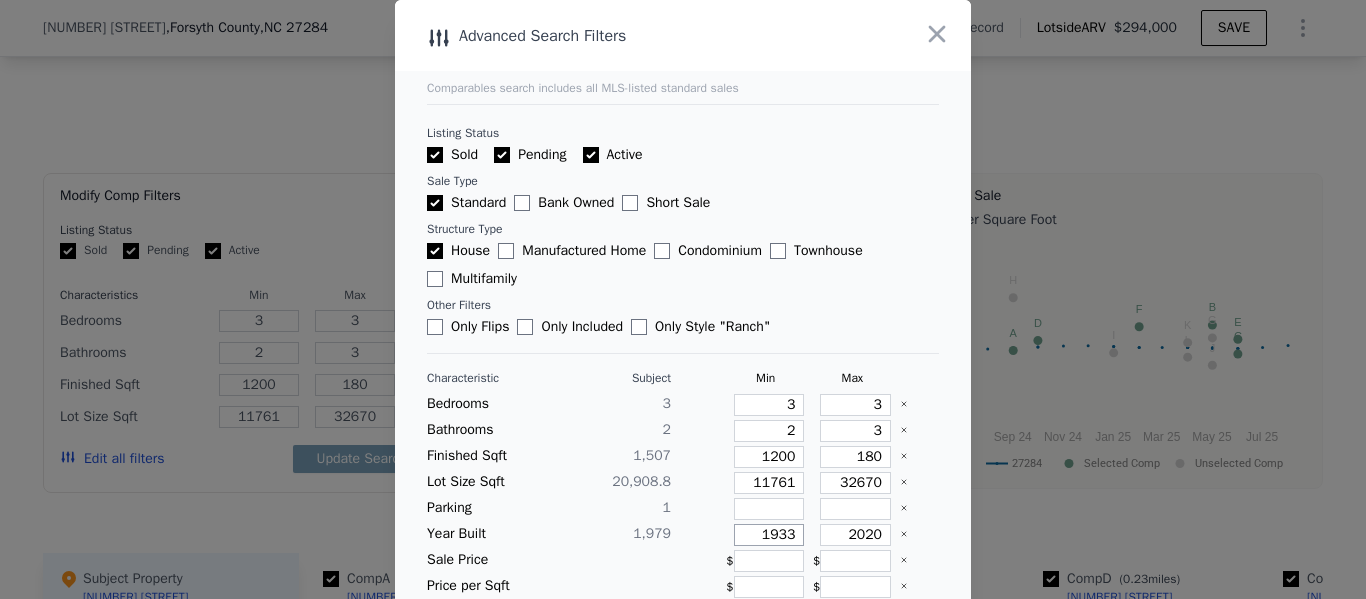 click on "1933" at bounding box center (769, 535) 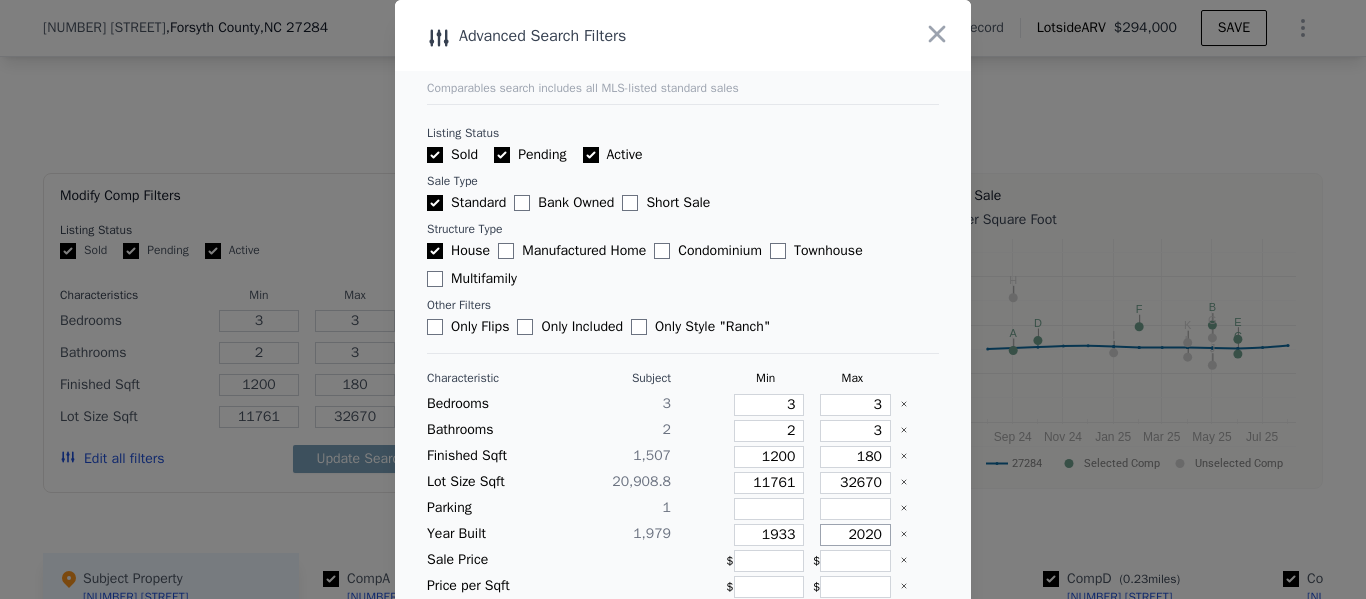 click on "2020" at bounding box center [855, 535] 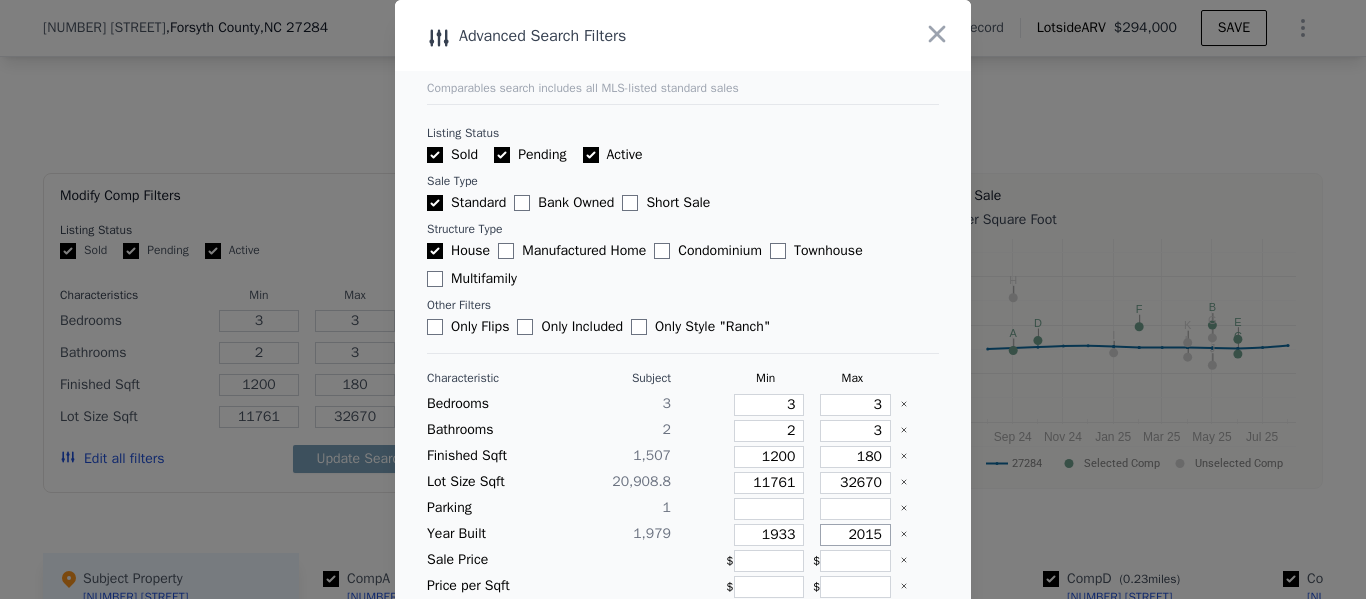 type on "2015" 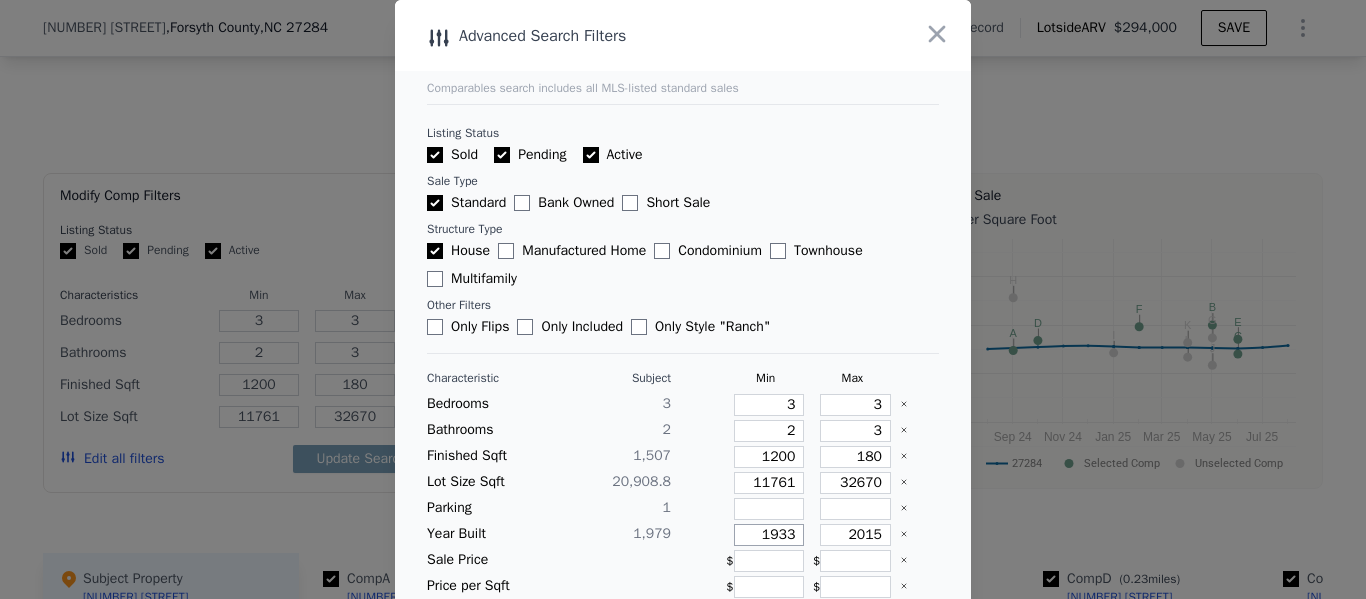 click on "1933" at bounding box center (769, 535) 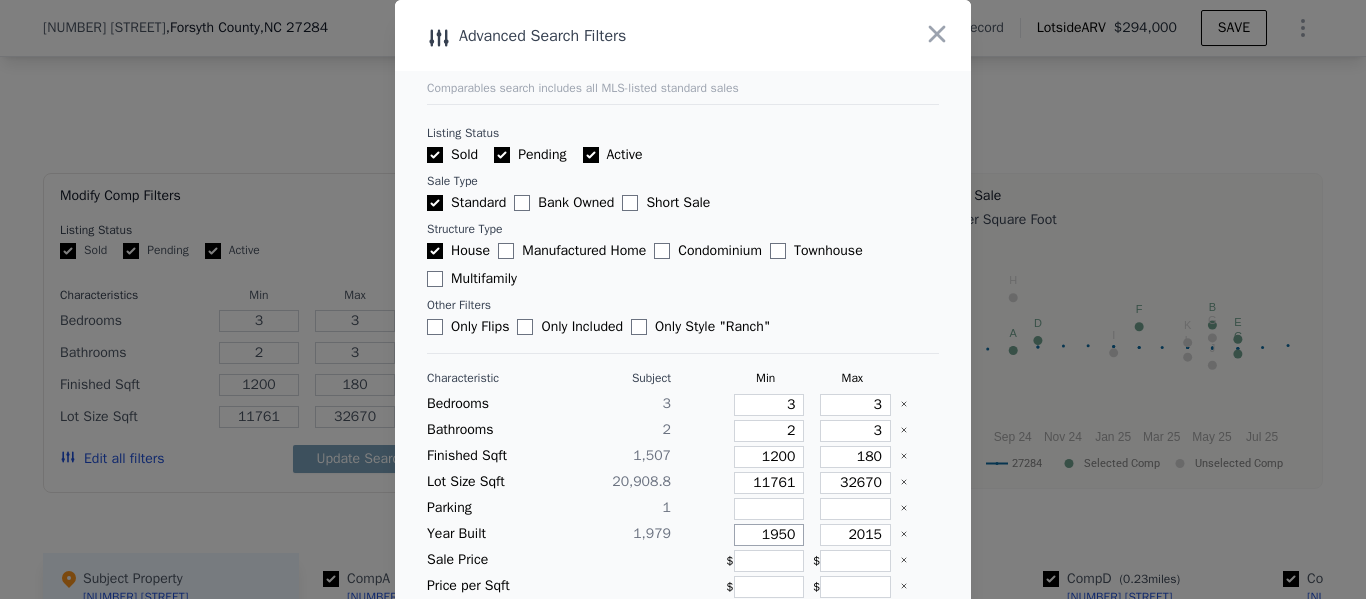 type on "1950" 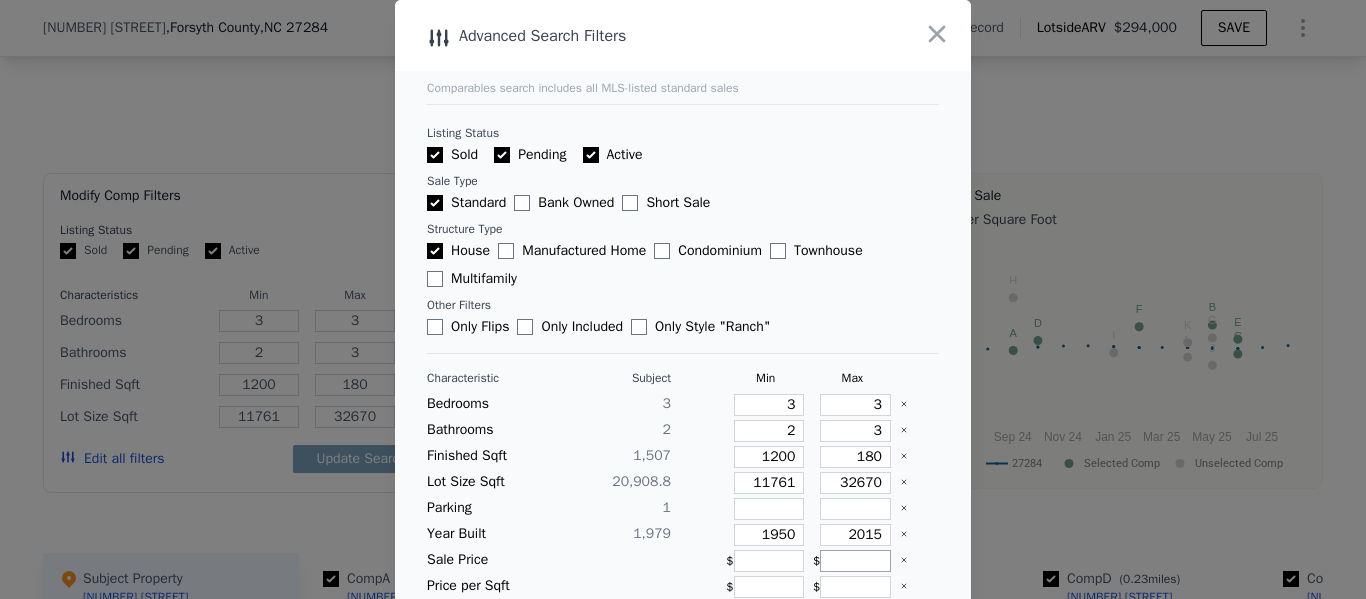 click at bounding box center [855, 561] 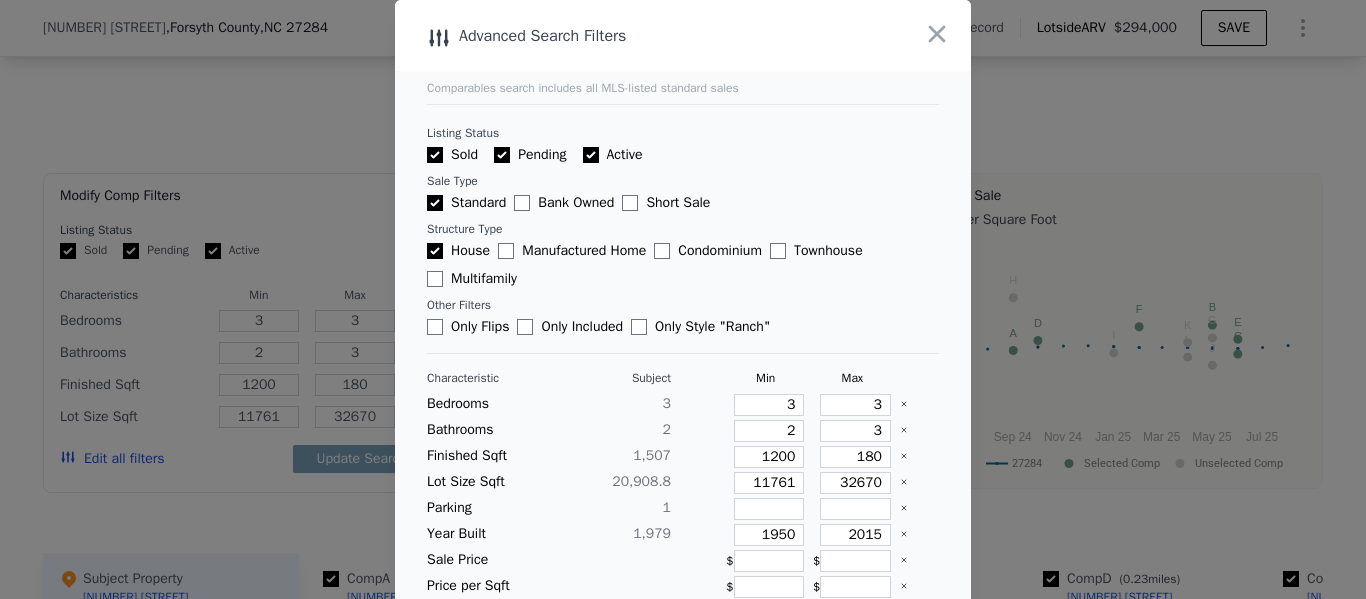 type 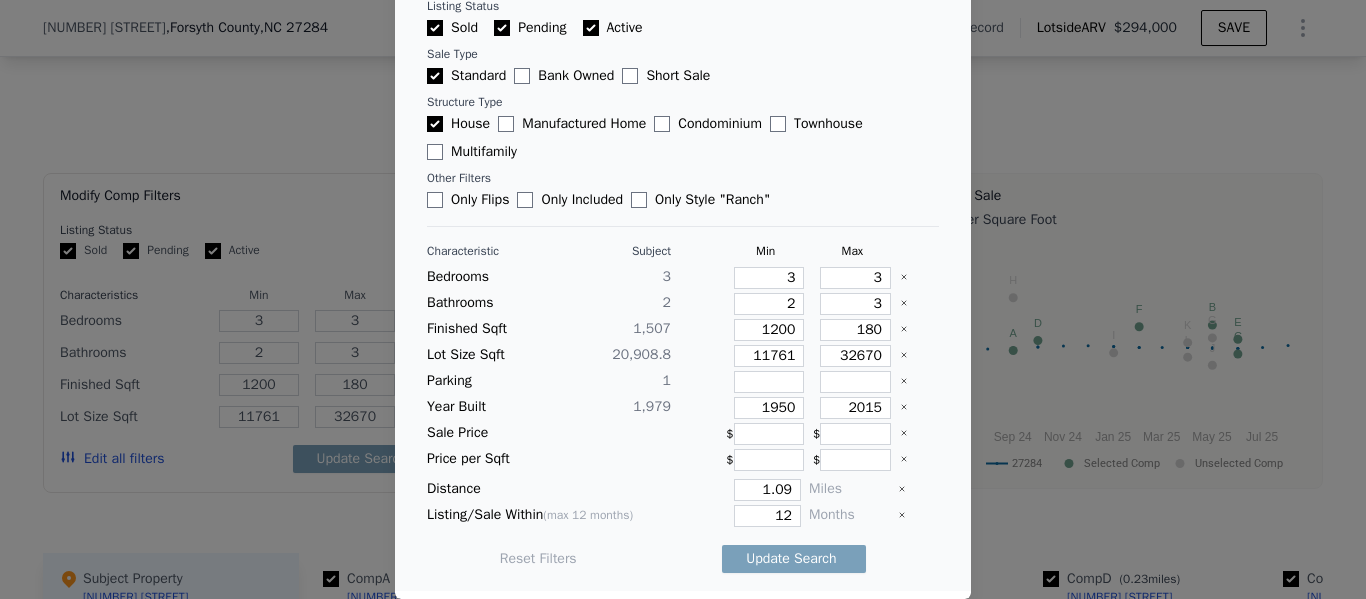 click 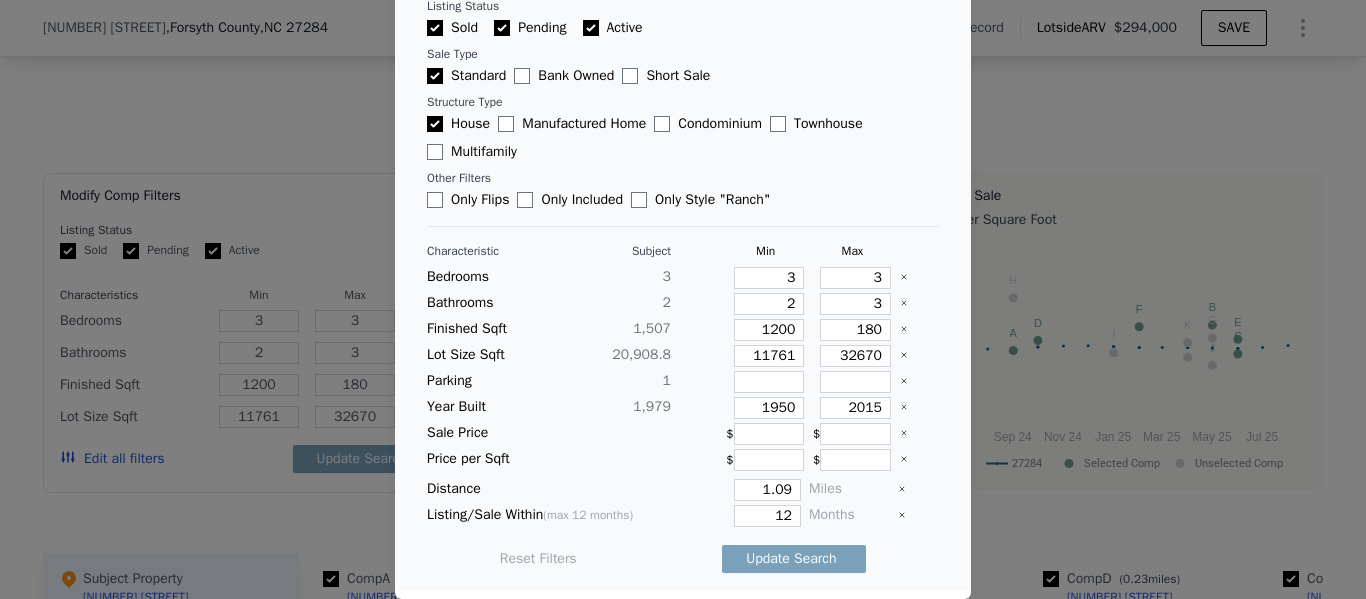type 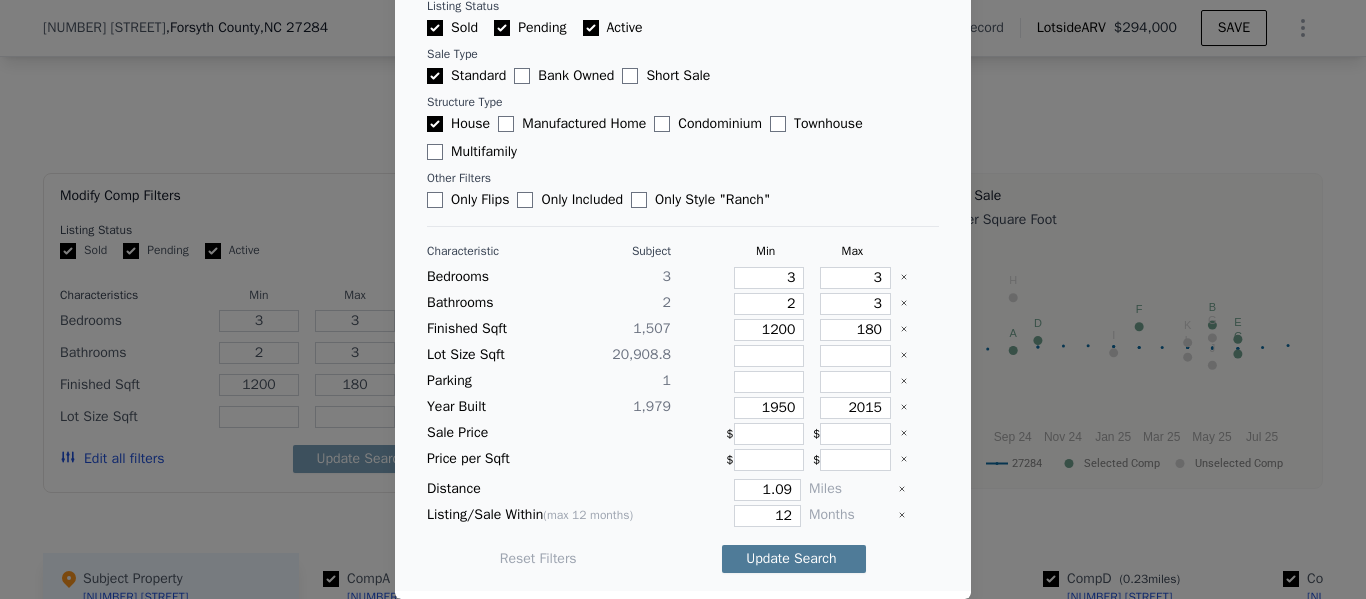 click on "Update Search" at bounding box center [794, 559] 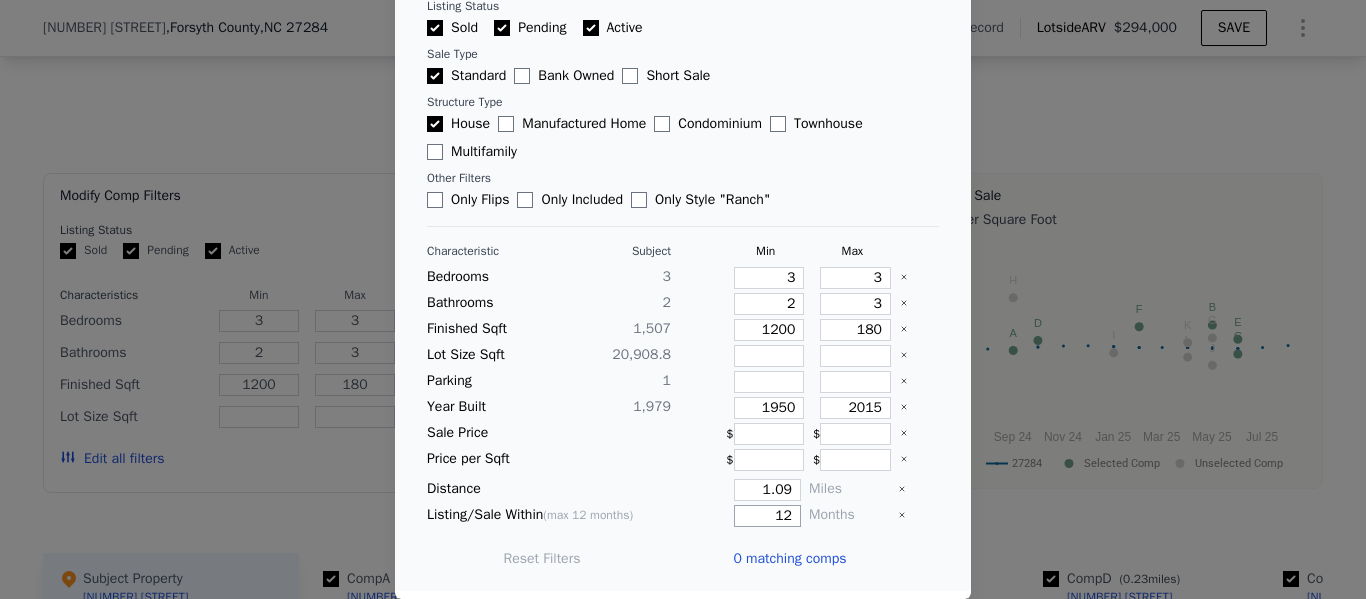 click on "12" at bounding box center (767, 516) 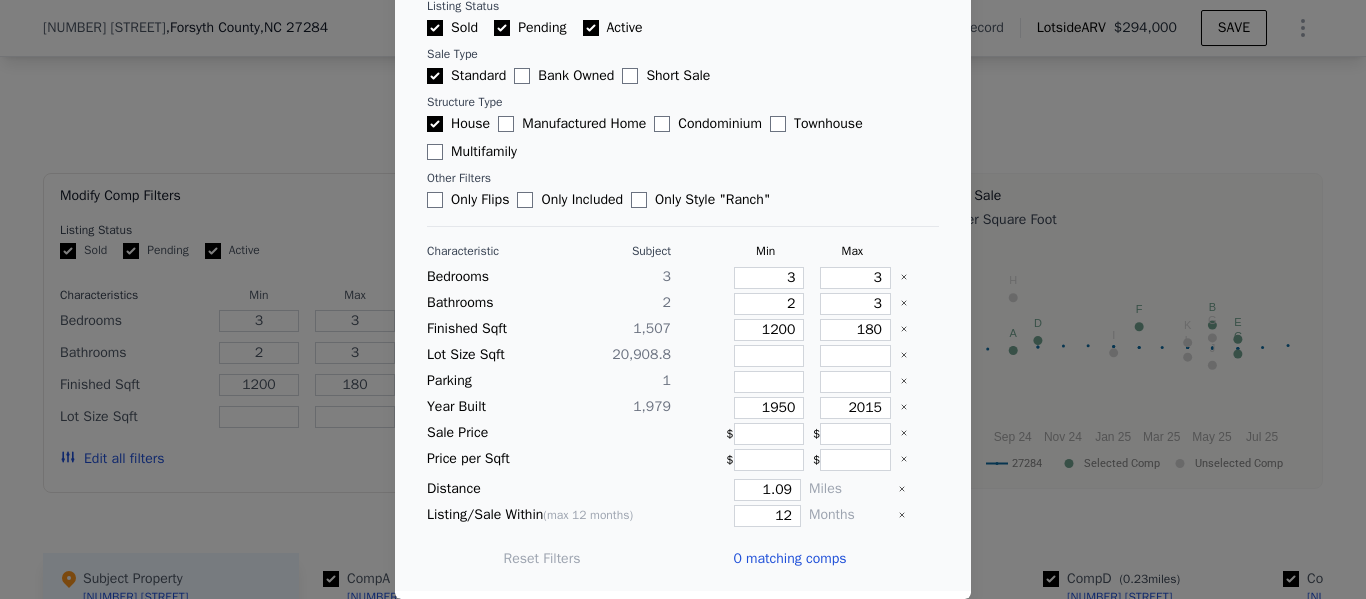 type 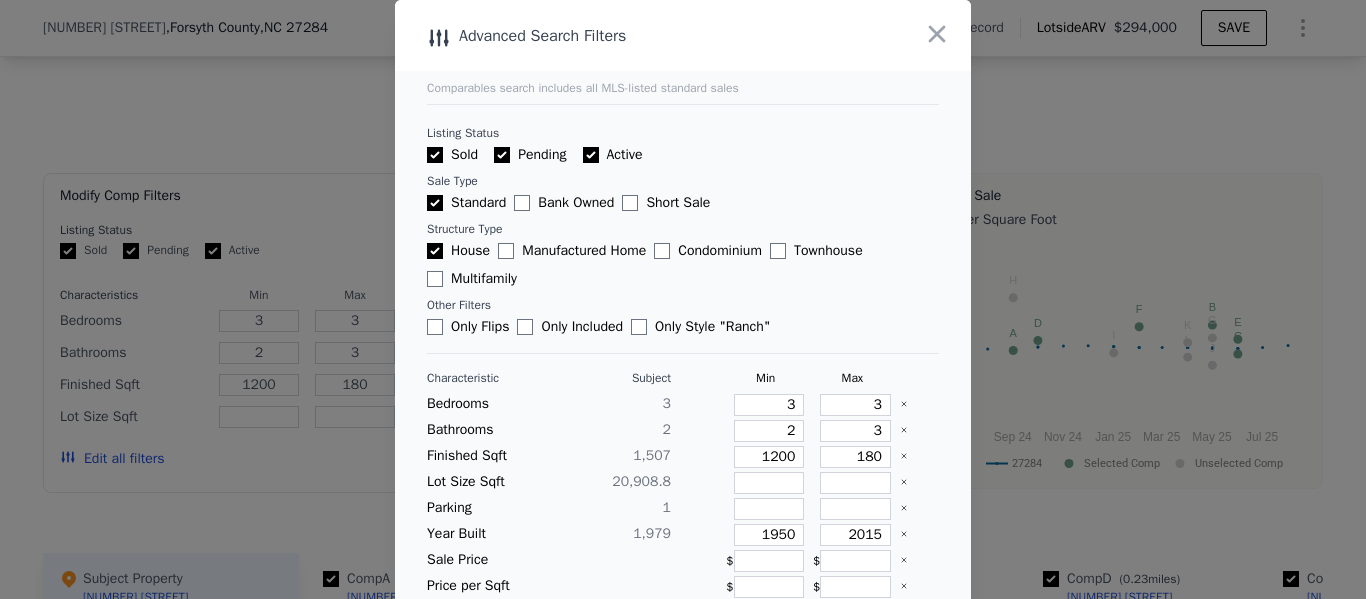 type 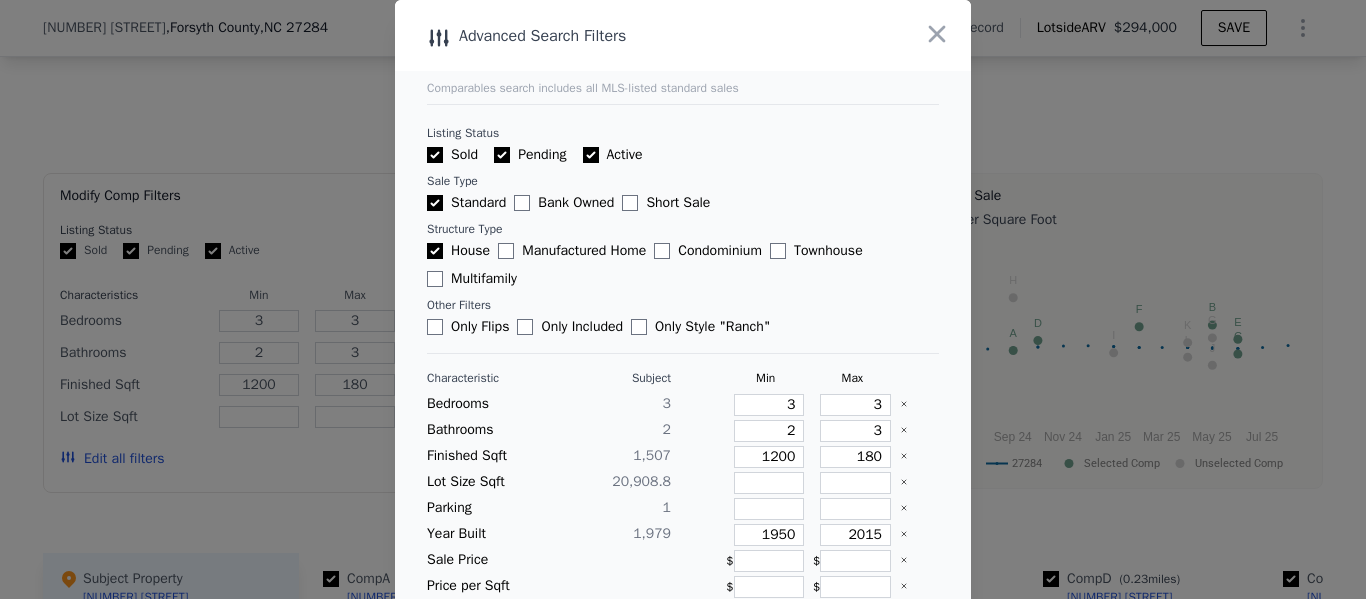 click at bounding box center (683, 299) 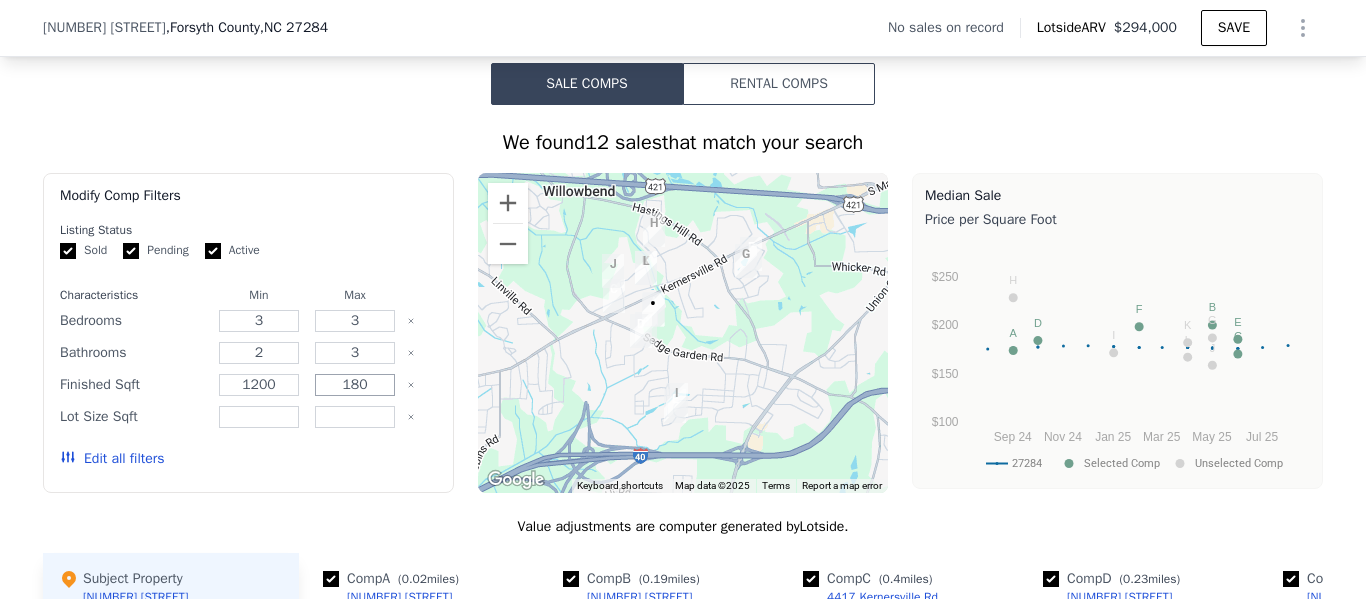 click on "180" at bounding box center [354, 385] 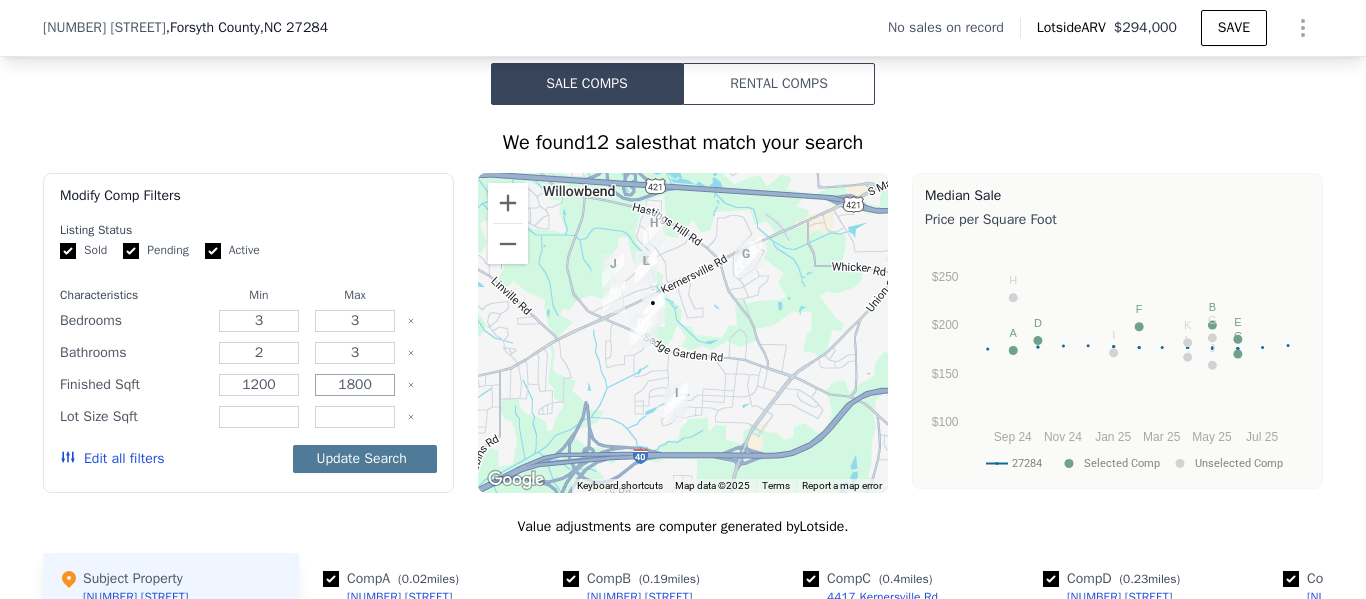 type on "1800" 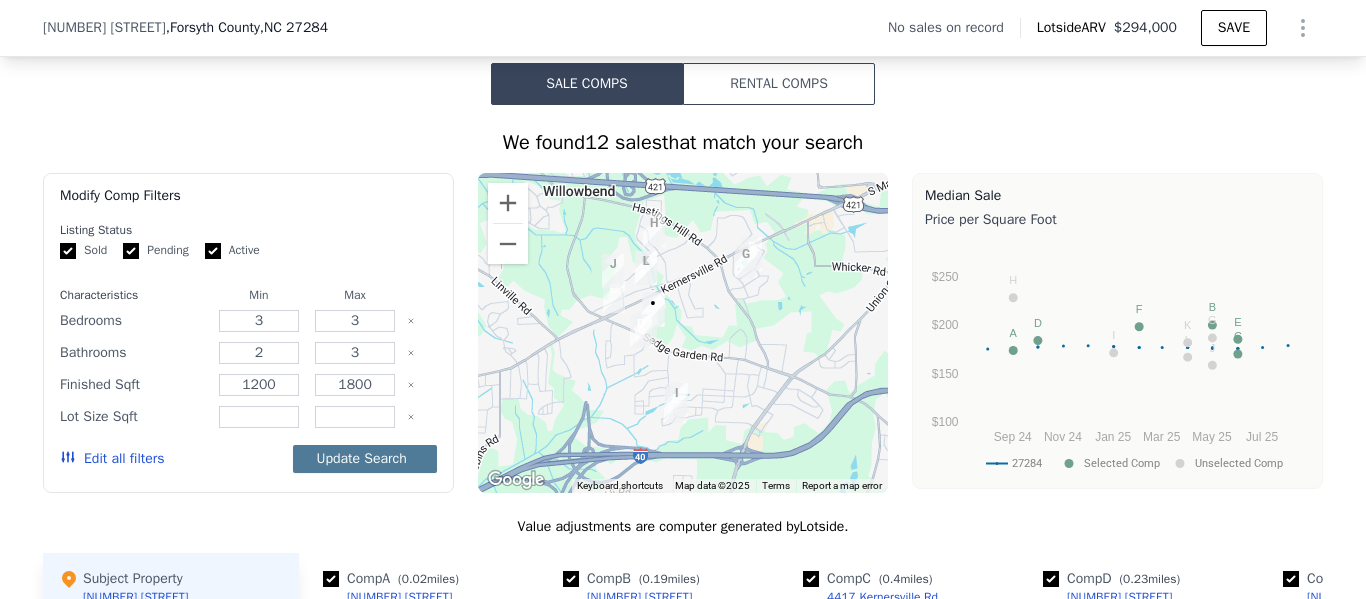 click on "Update Search" at bounding box center [365, 459] 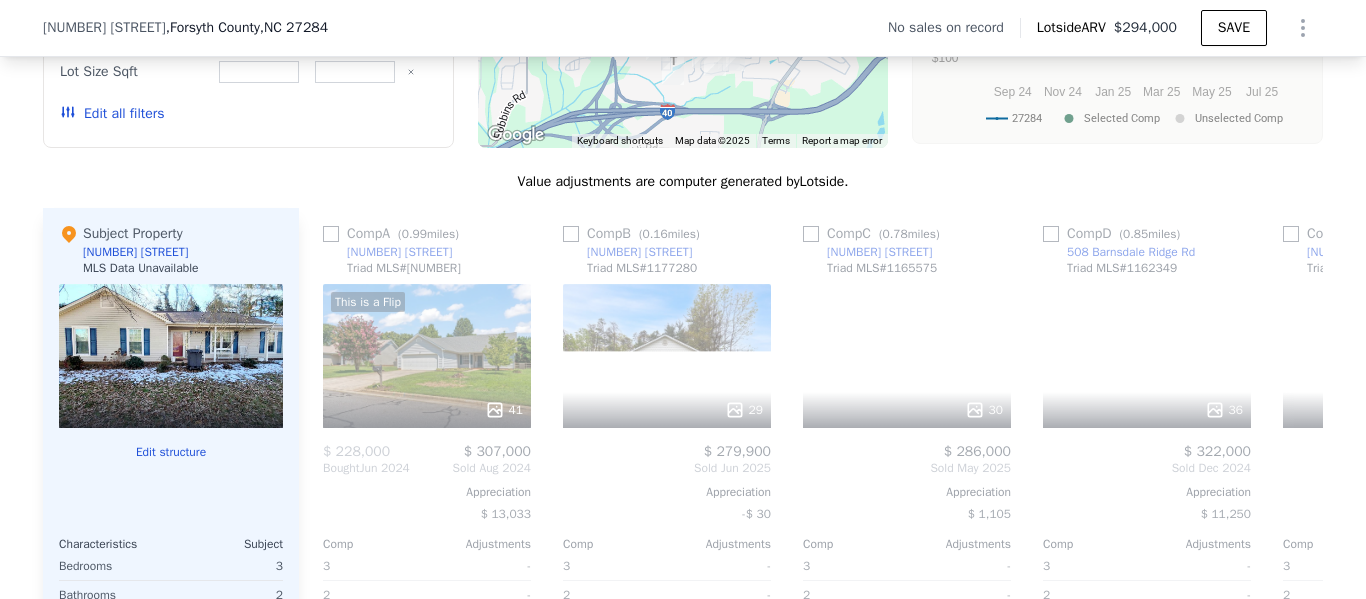 scroll, scrollTop: 1849, scrollLeft: 0, axis: vertical 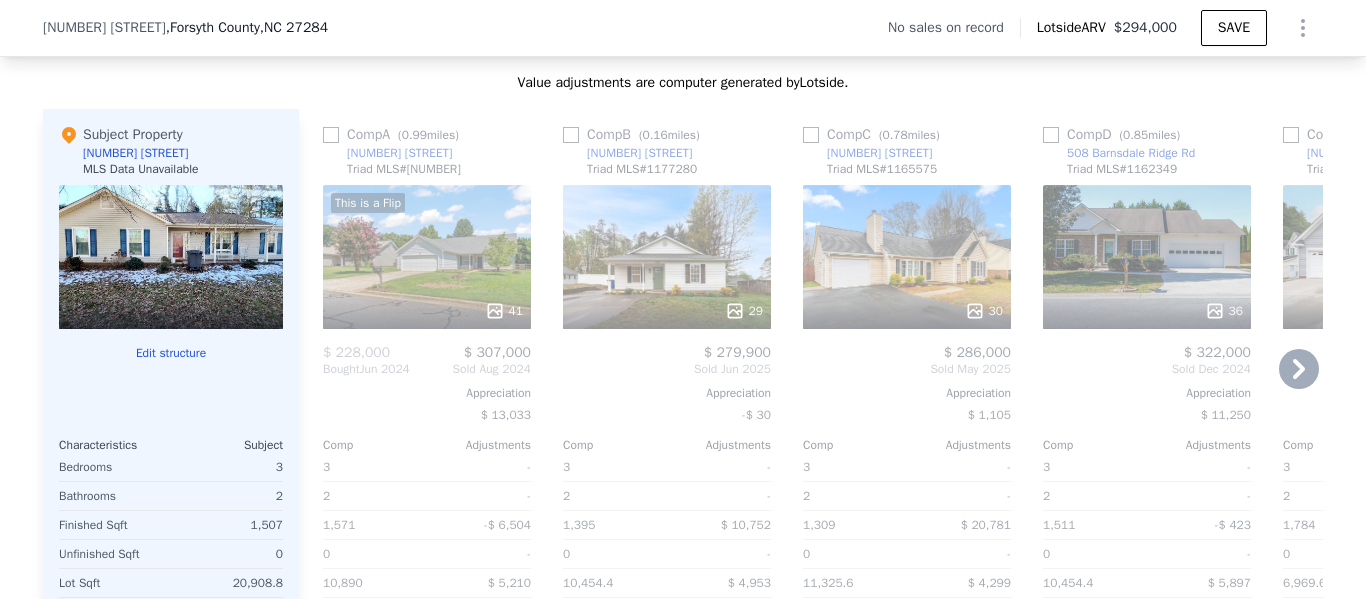 click at bounding box center [331, 135] 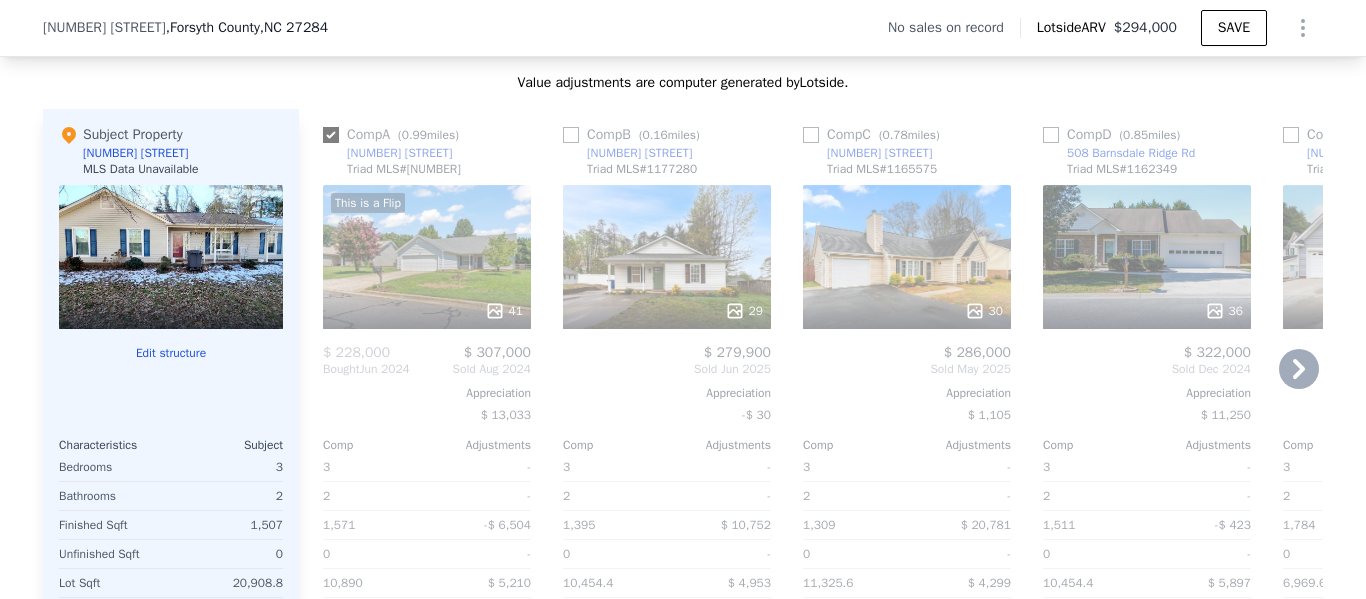 checkbox on "true" 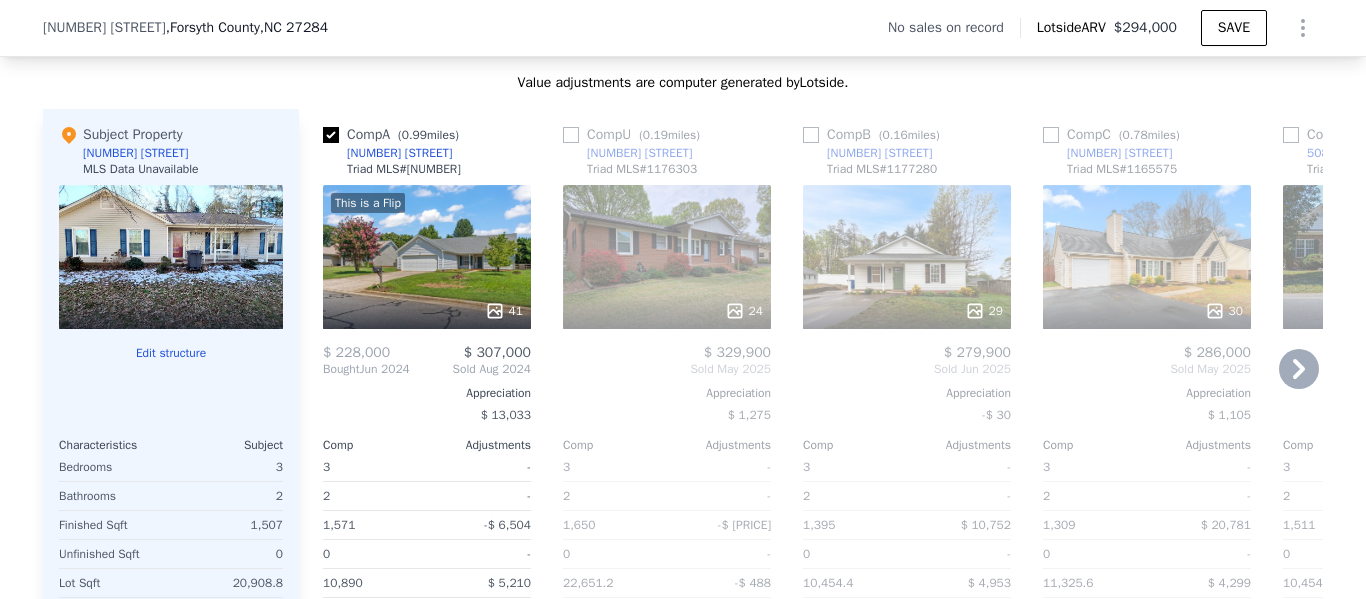 click at bounding box center [571, 135] 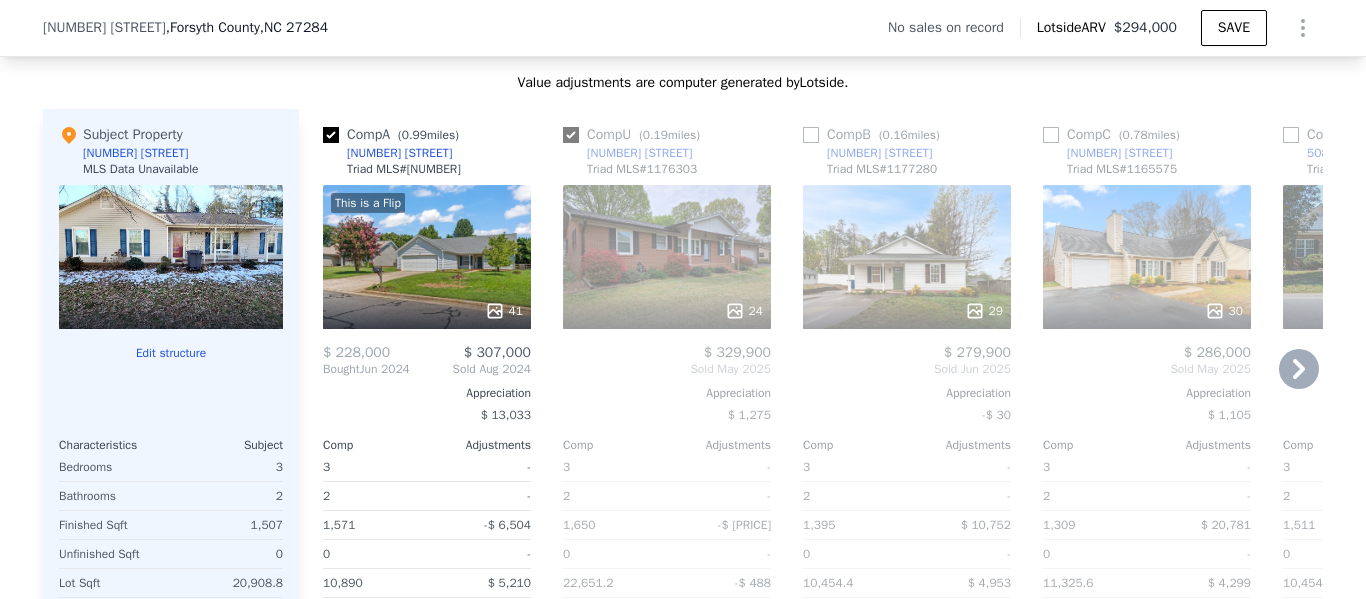 checkbox on "true" 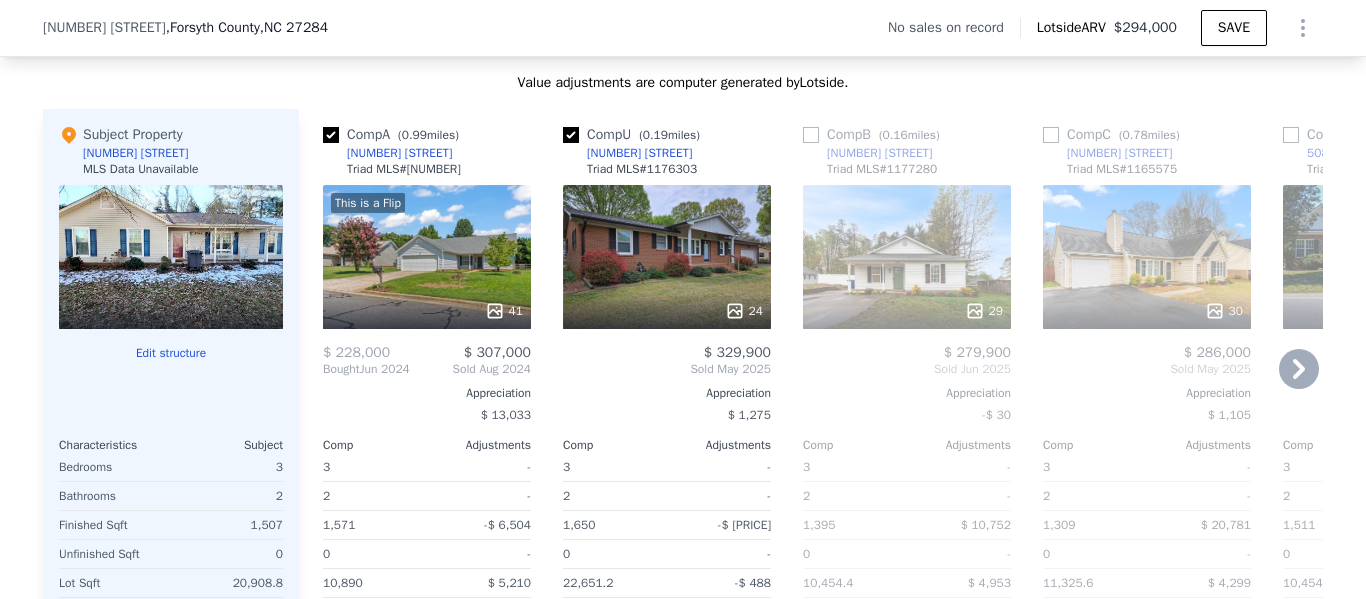 click at bounding box center (1051, 135) 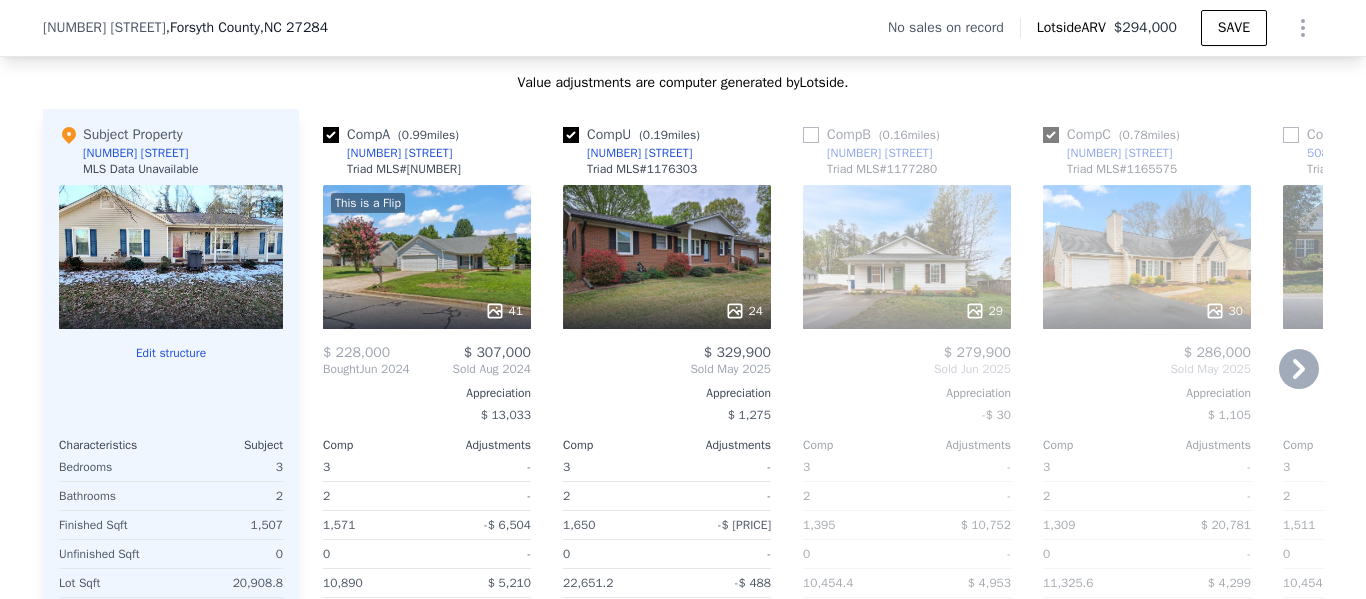 checkbox on "true" 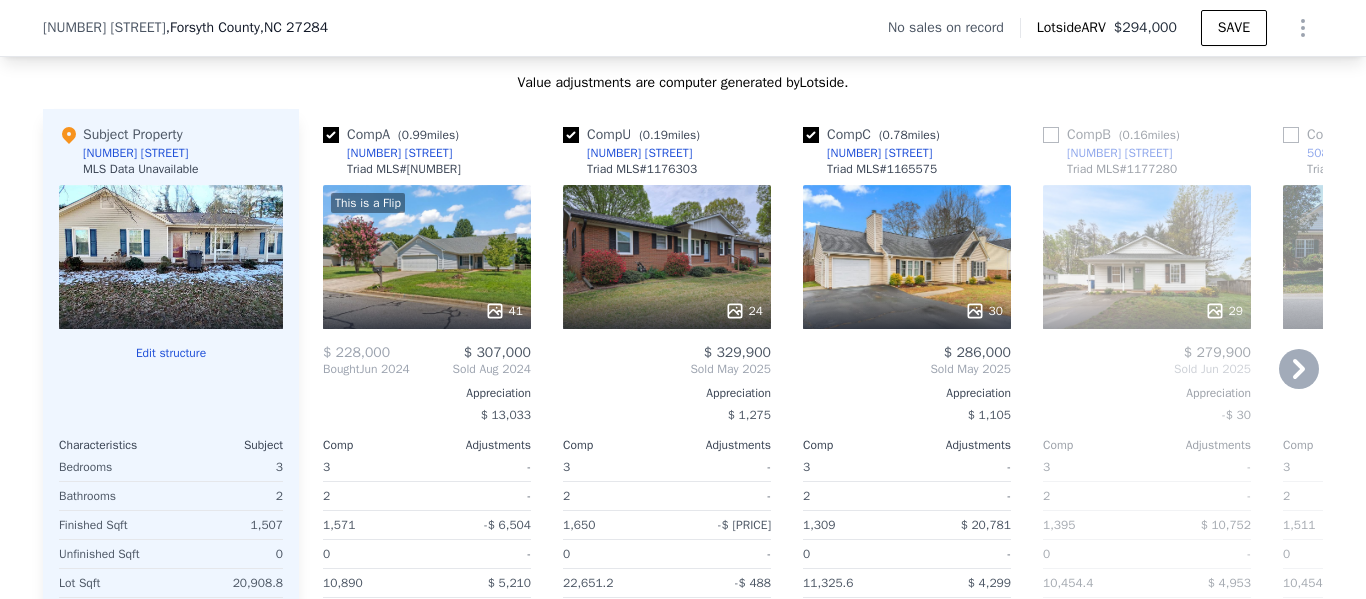 click 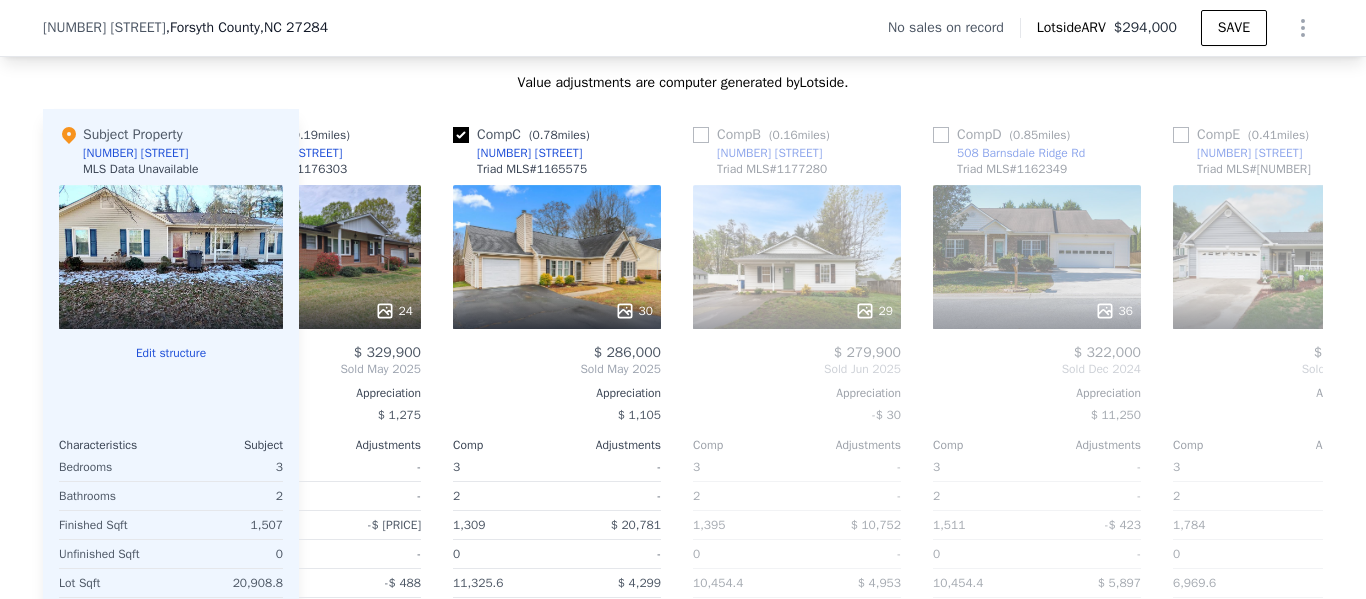scroll, scrollTop: 0, scrollLeft: 480, axis: horizontal 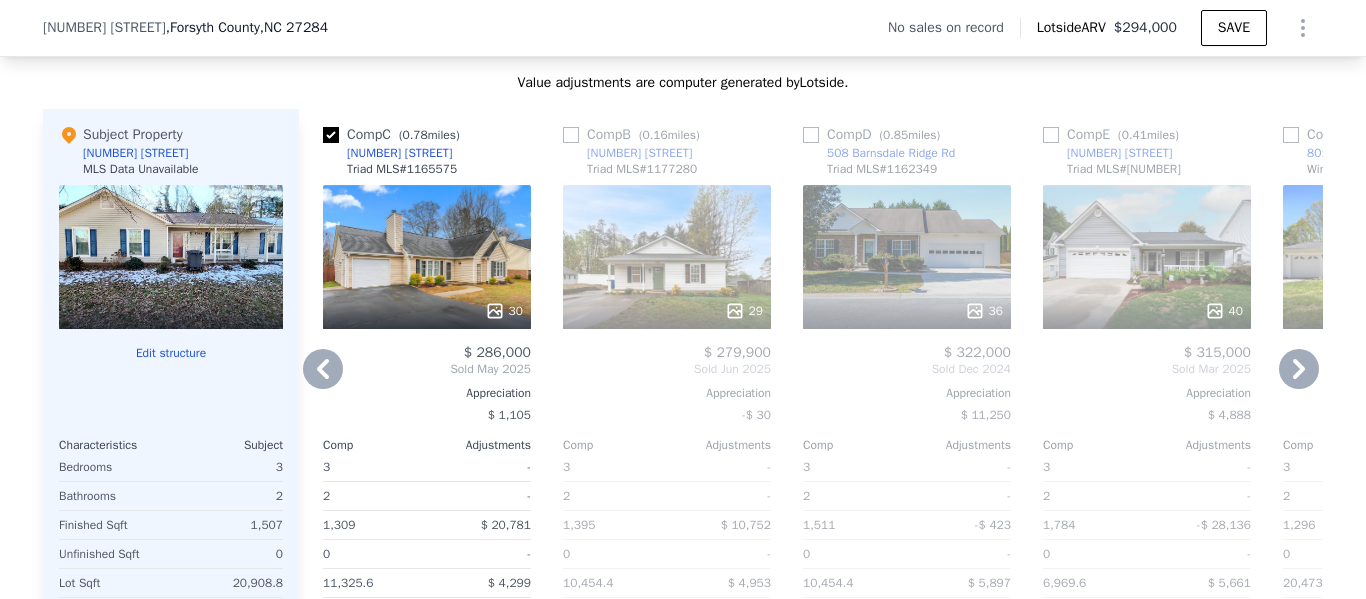 click at bounding box center [1051, 135] 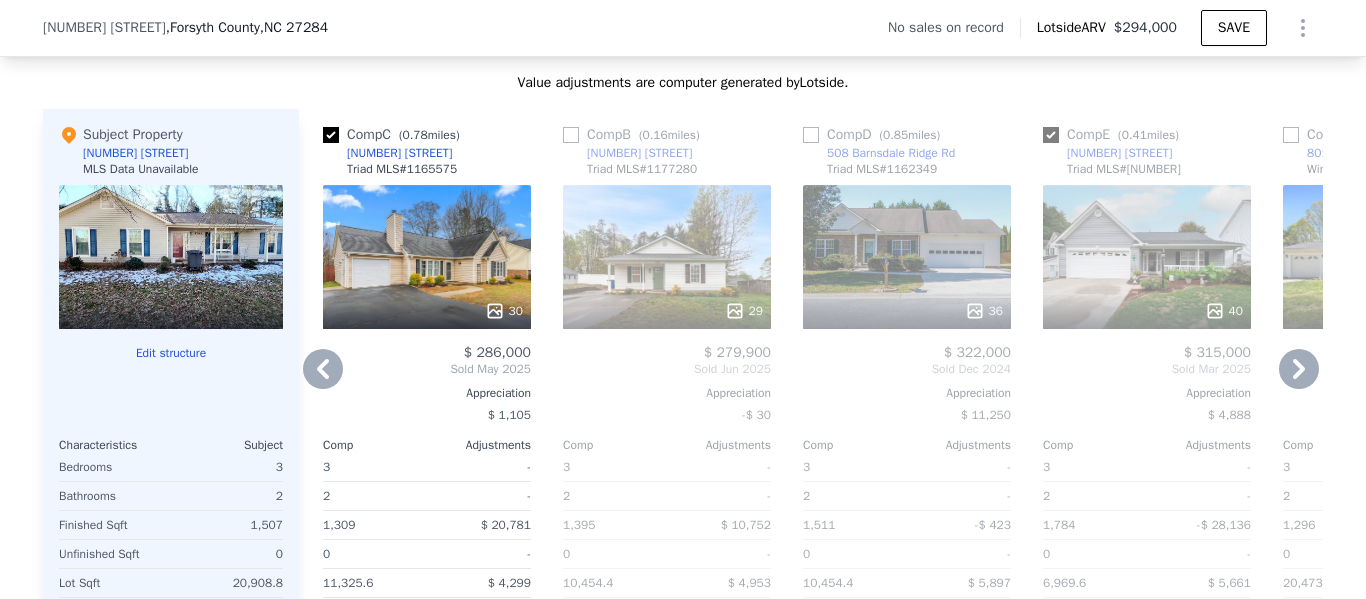 checkbox on "true" 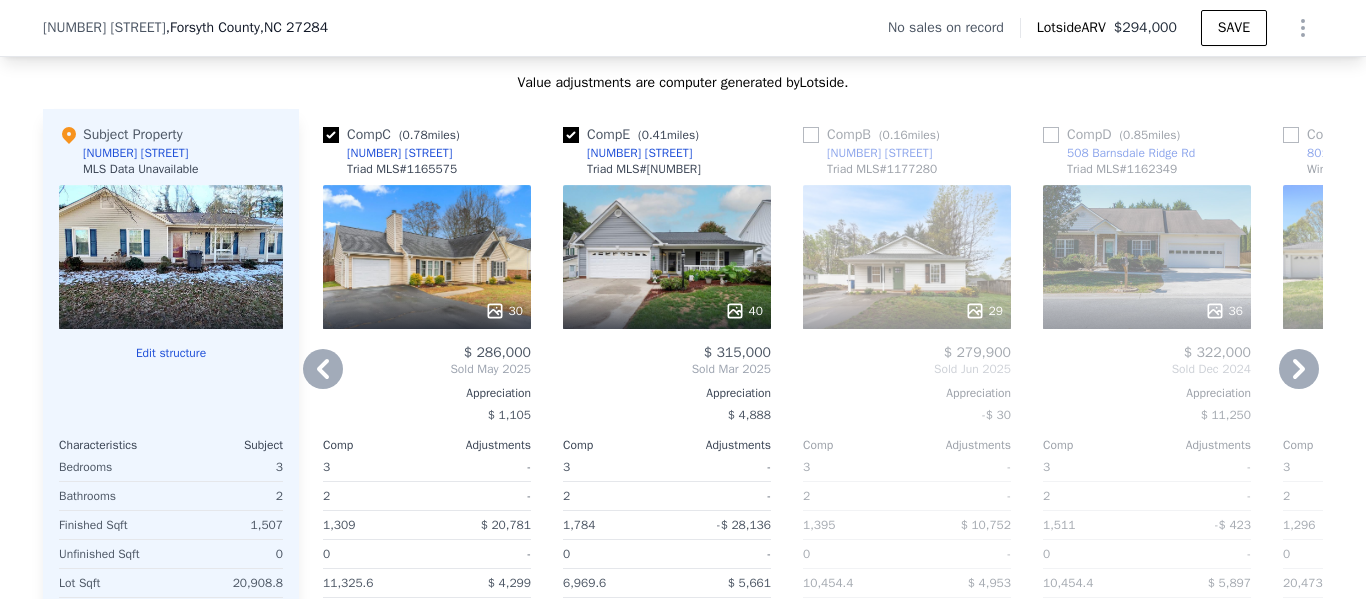 click at bounding box center (1051, 135) 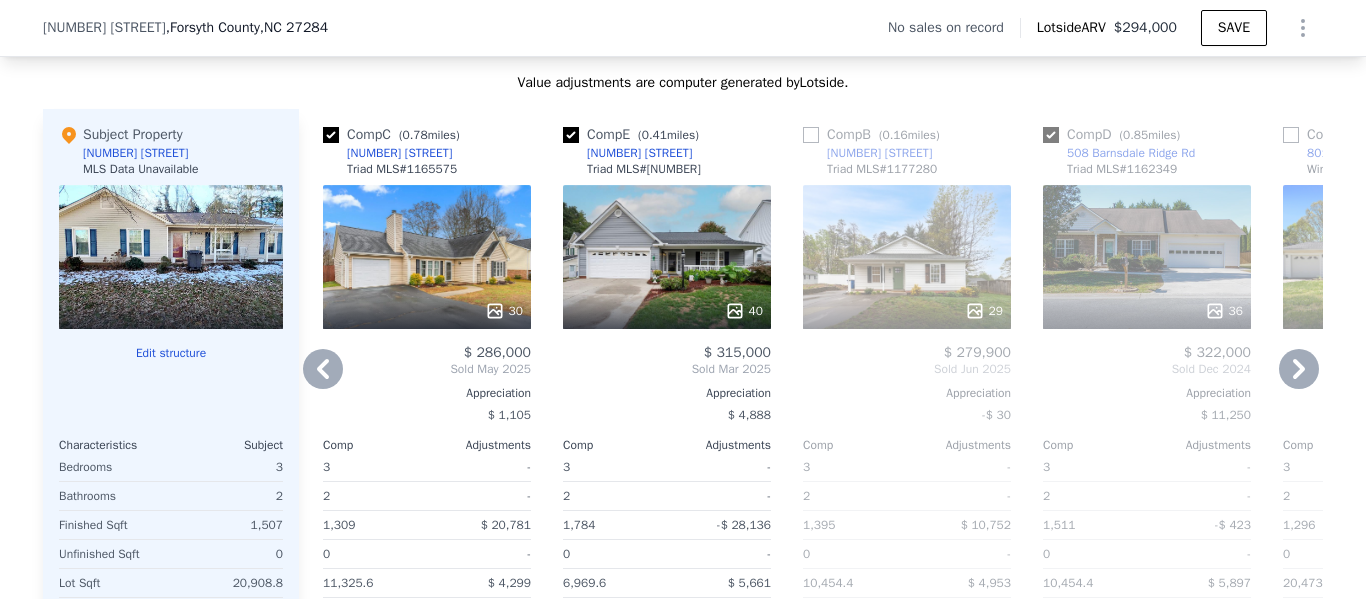 checkbox on "true" 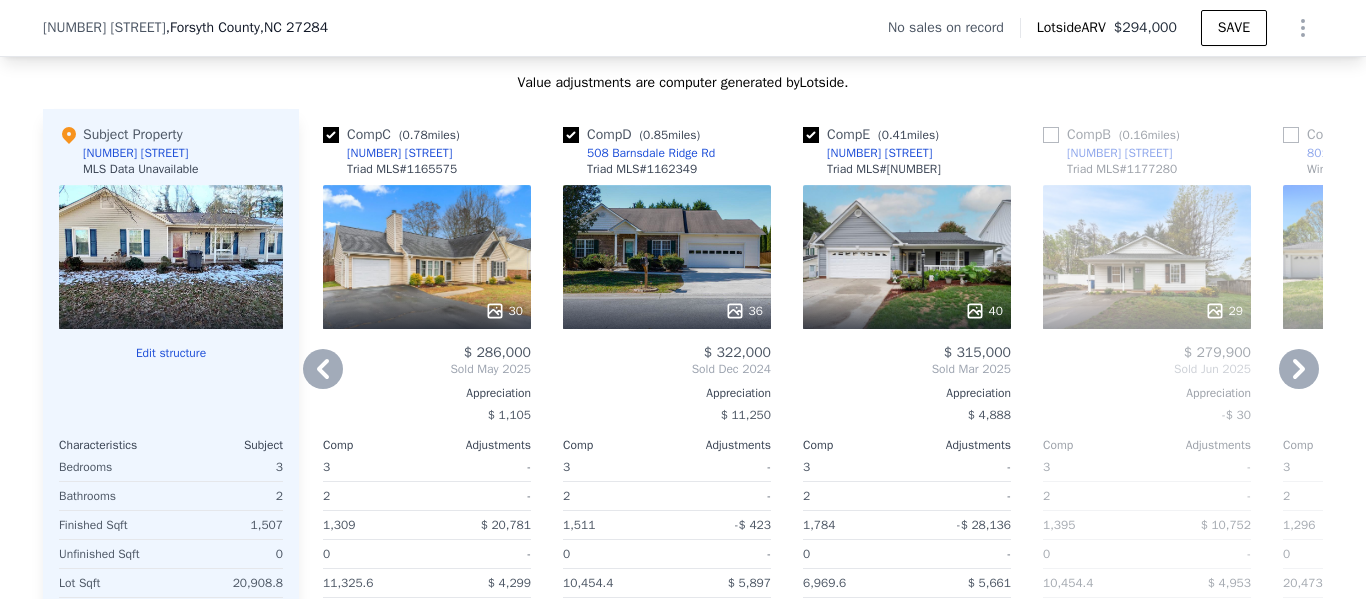 click 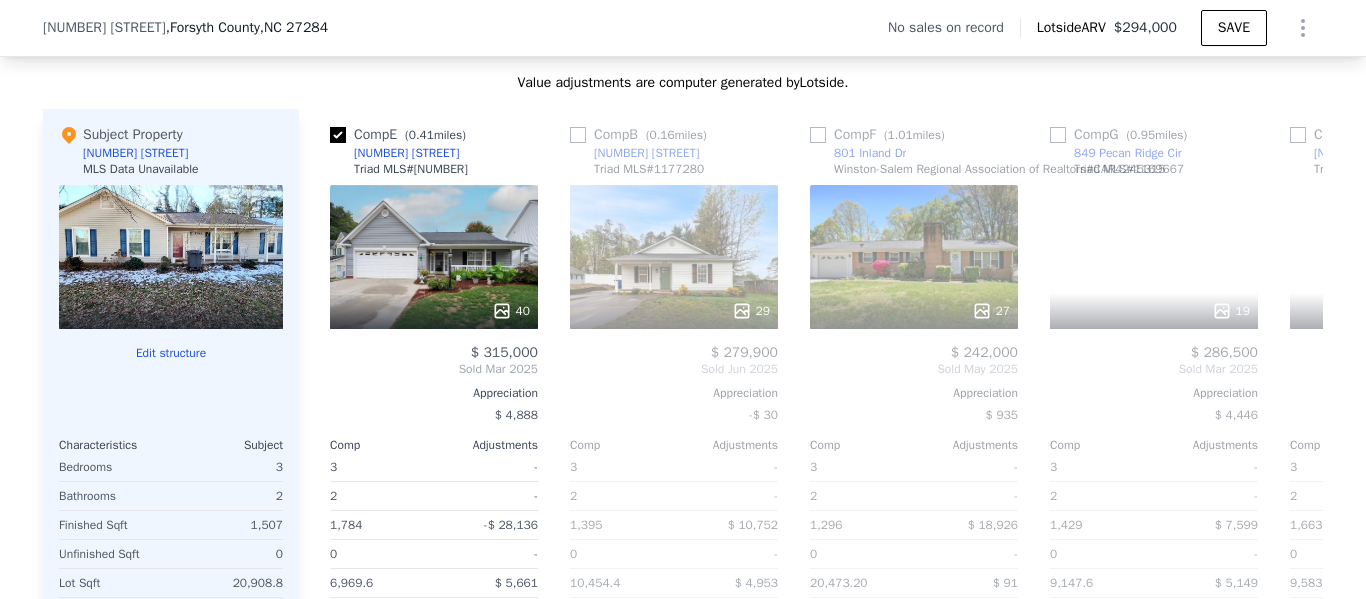 scroll, scrollTop: 0, scrollLeft: 960, axis: horizontal 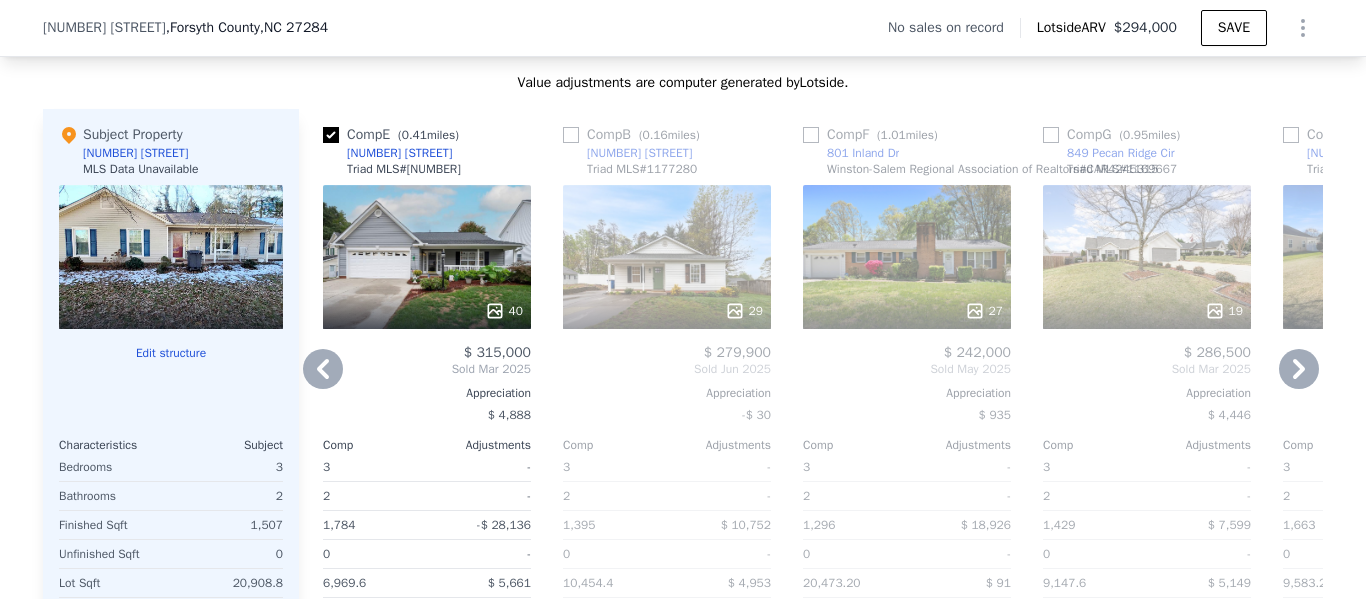 click at bounding box center (811, 135) 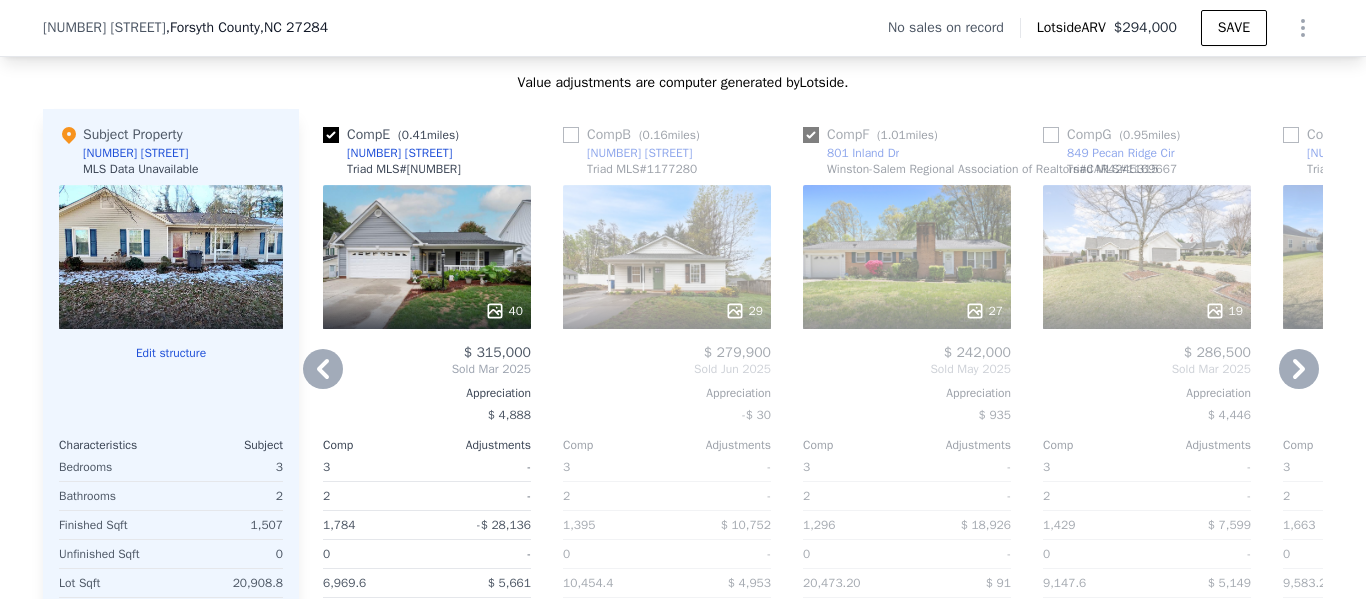 checkbox on "true" 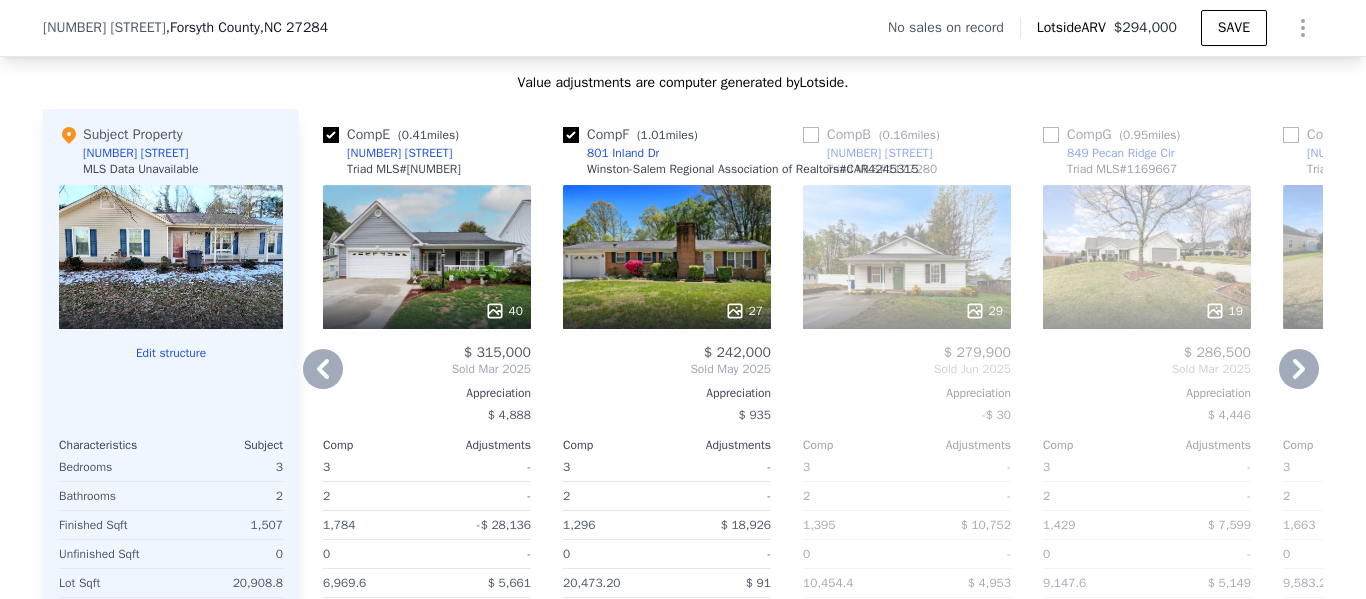 click at bounding box center [1051, 135] 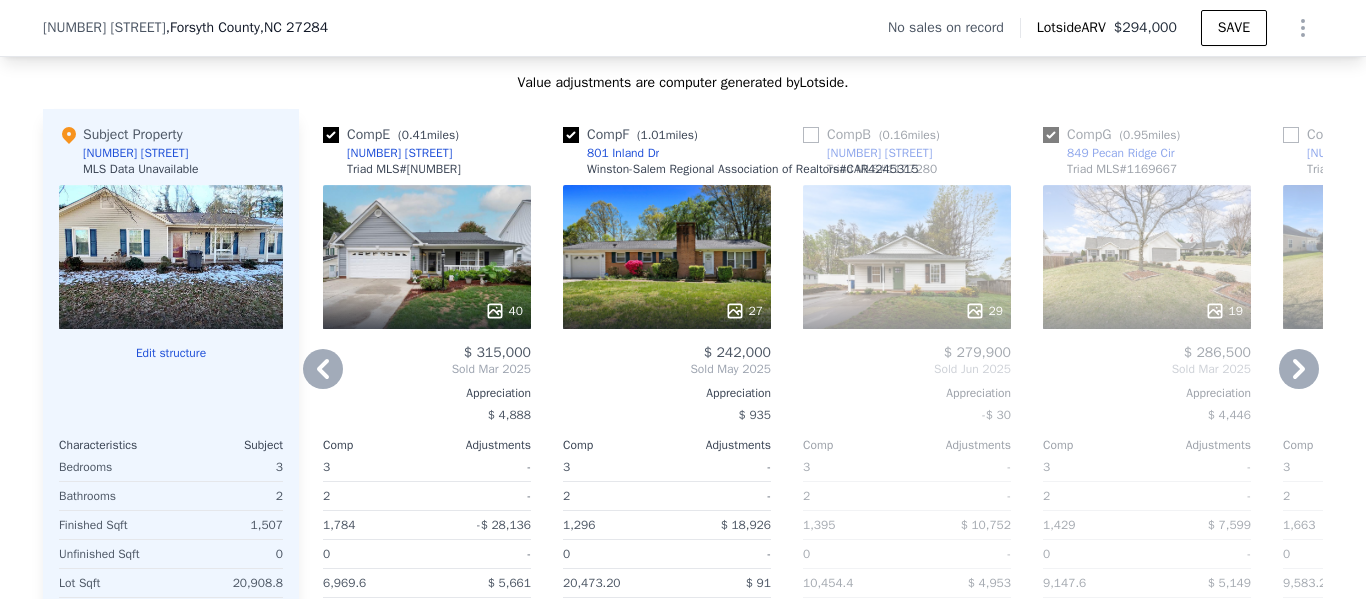 checkbox on "true" 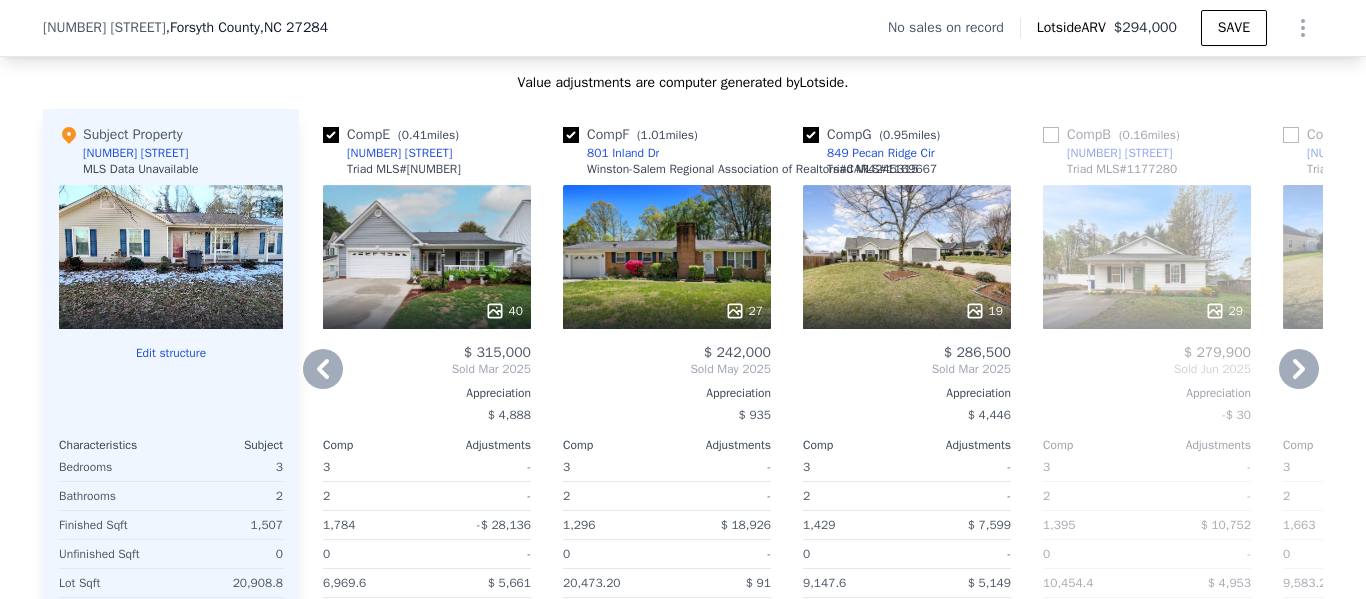 click 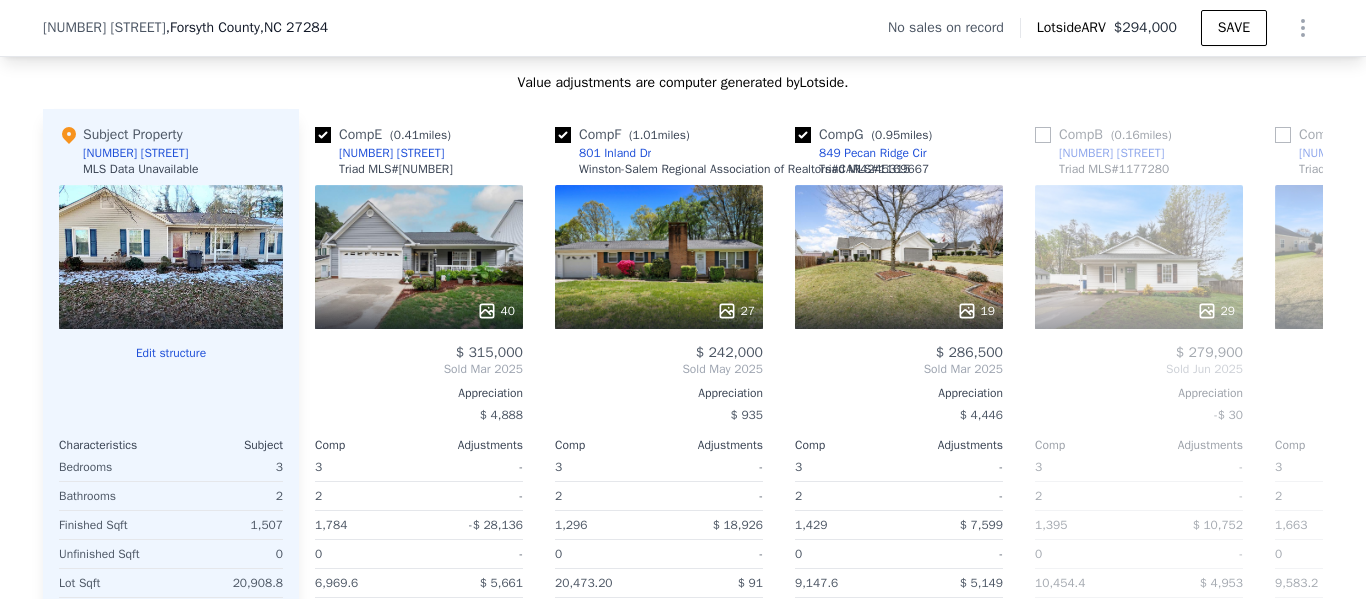 scroll, scrollTop: 0, scrollLeft: 1440, axis: horizontal 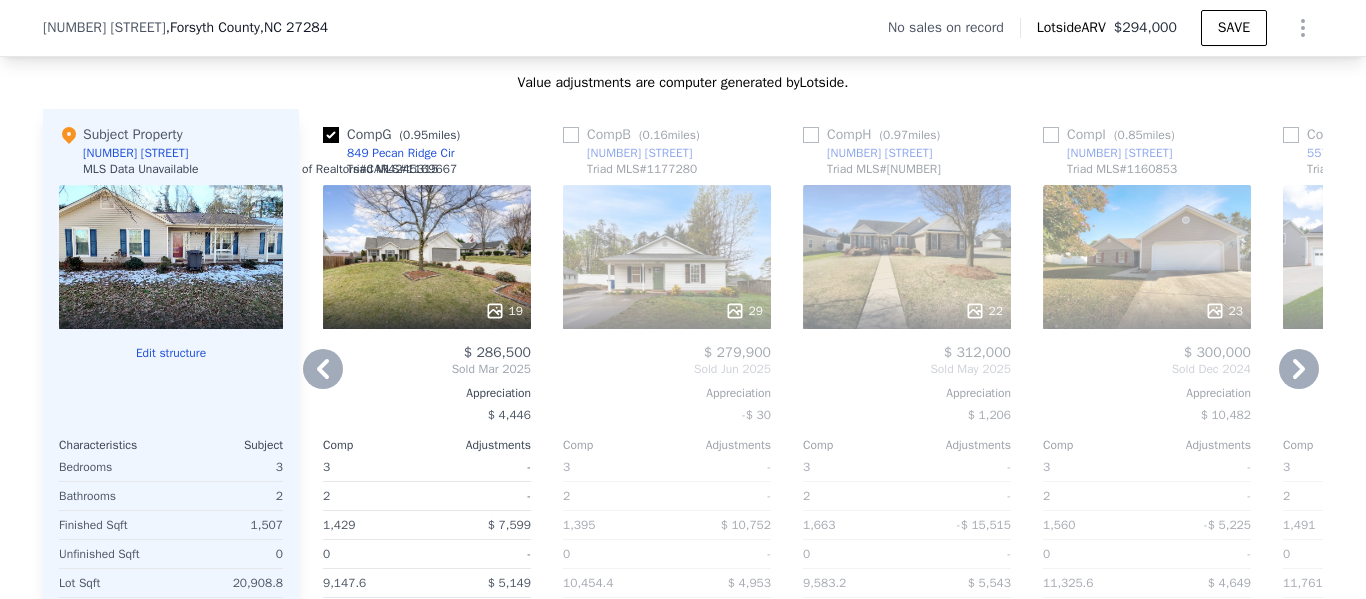 click at bounding box center (1051, 135) 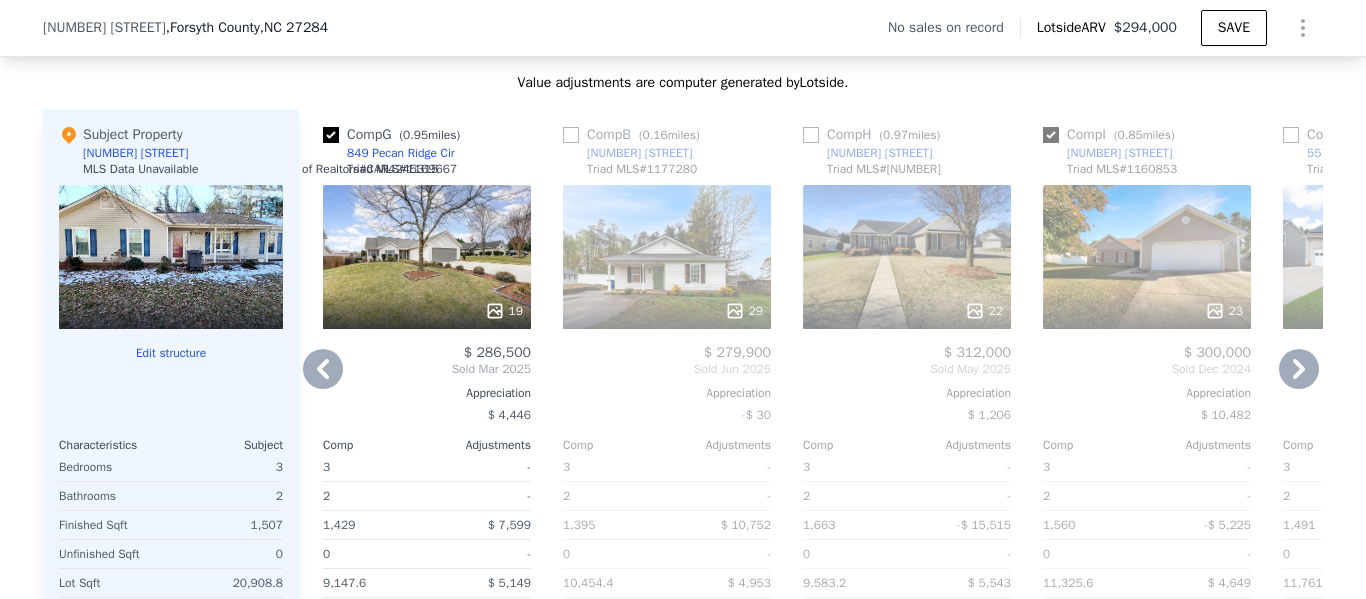 checkbox on "true" 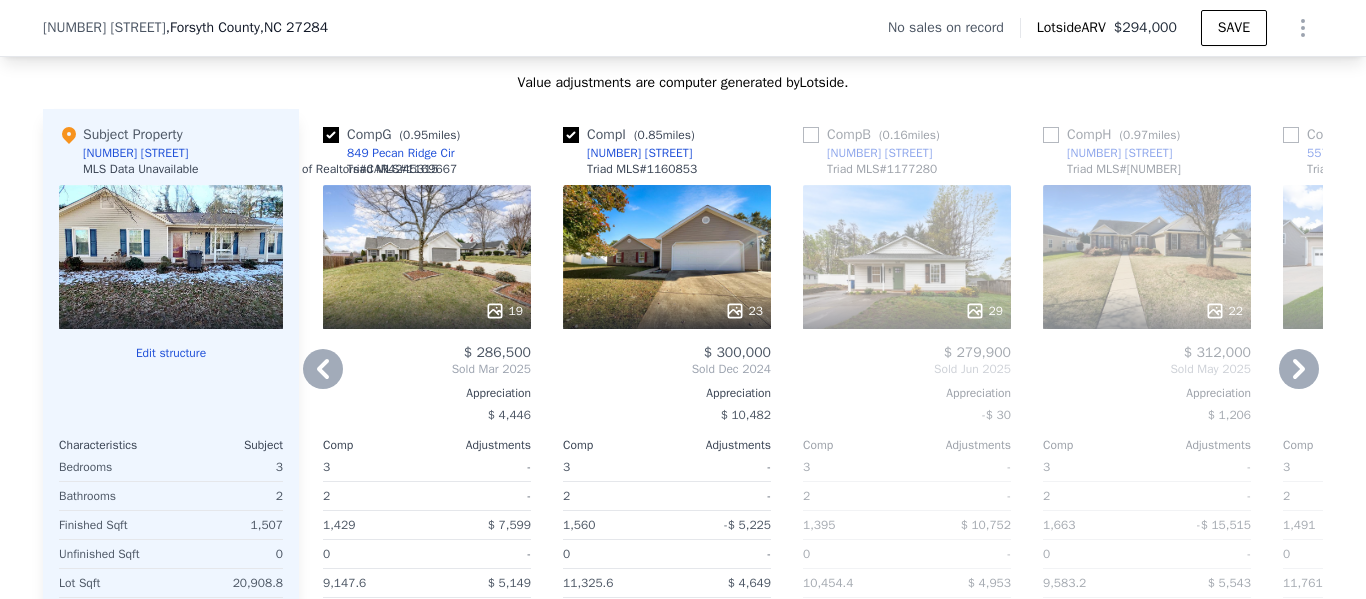 click 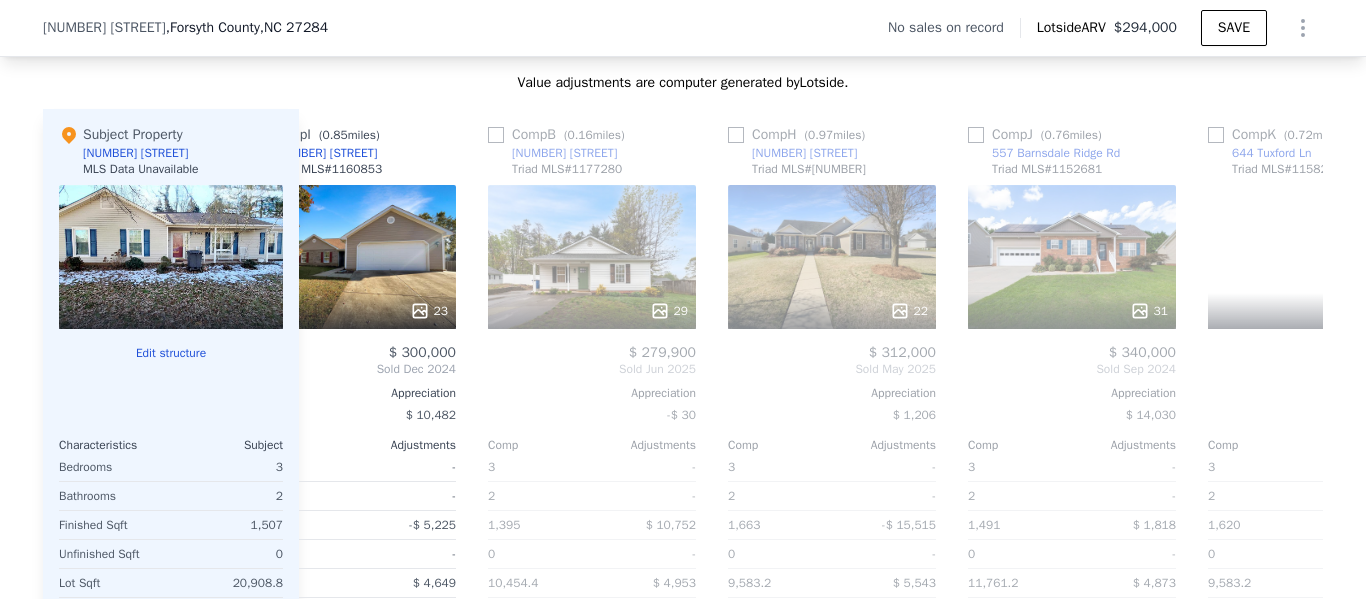 scroll, scrollTop: 0, scrollLeft: 1920, axis: horizontal 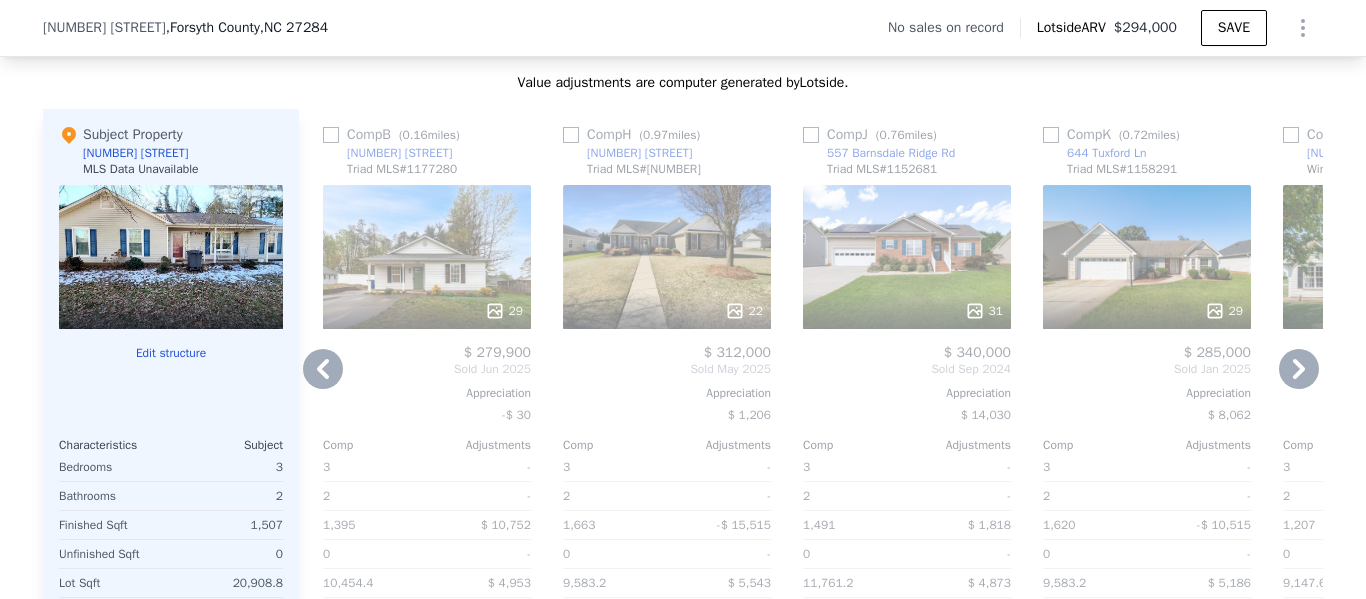 click at bounding box center [811, 135] 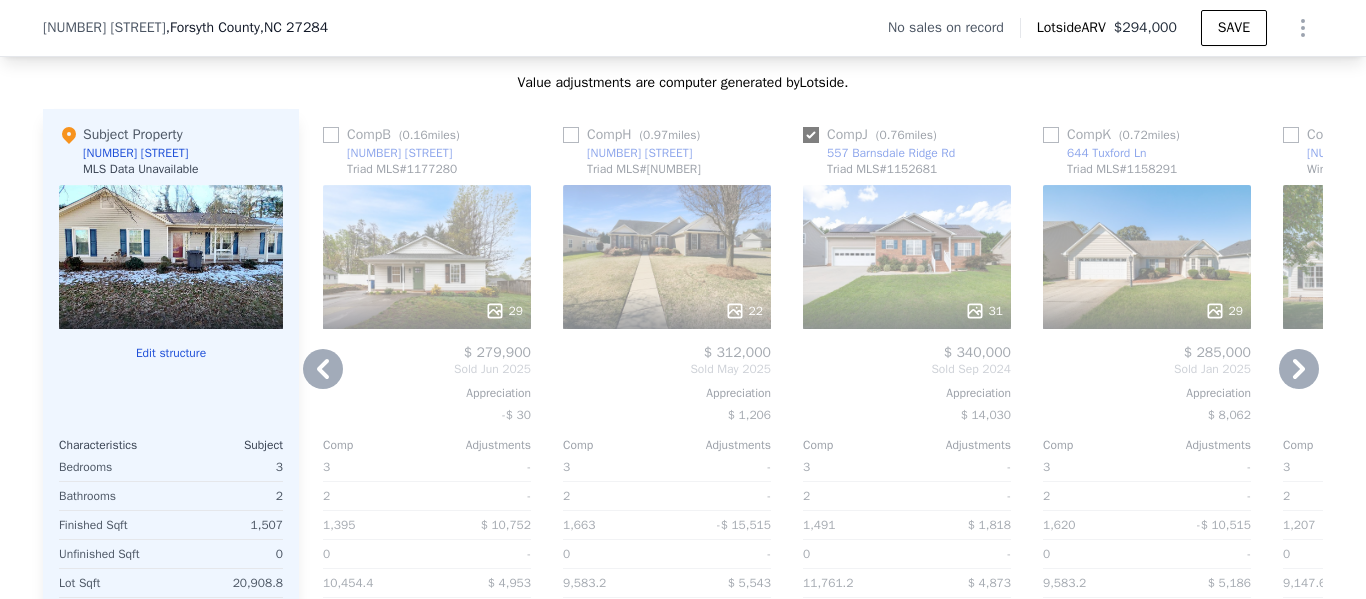 checkbox on "true" 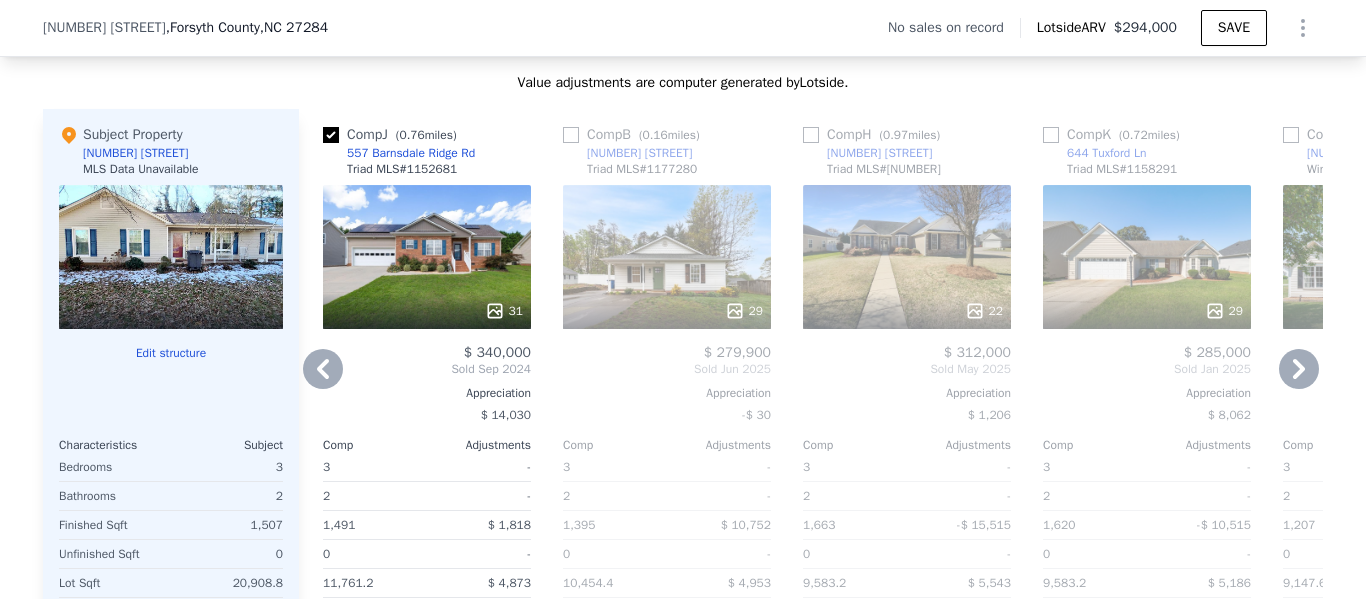 click at bounding box center (811, 135) 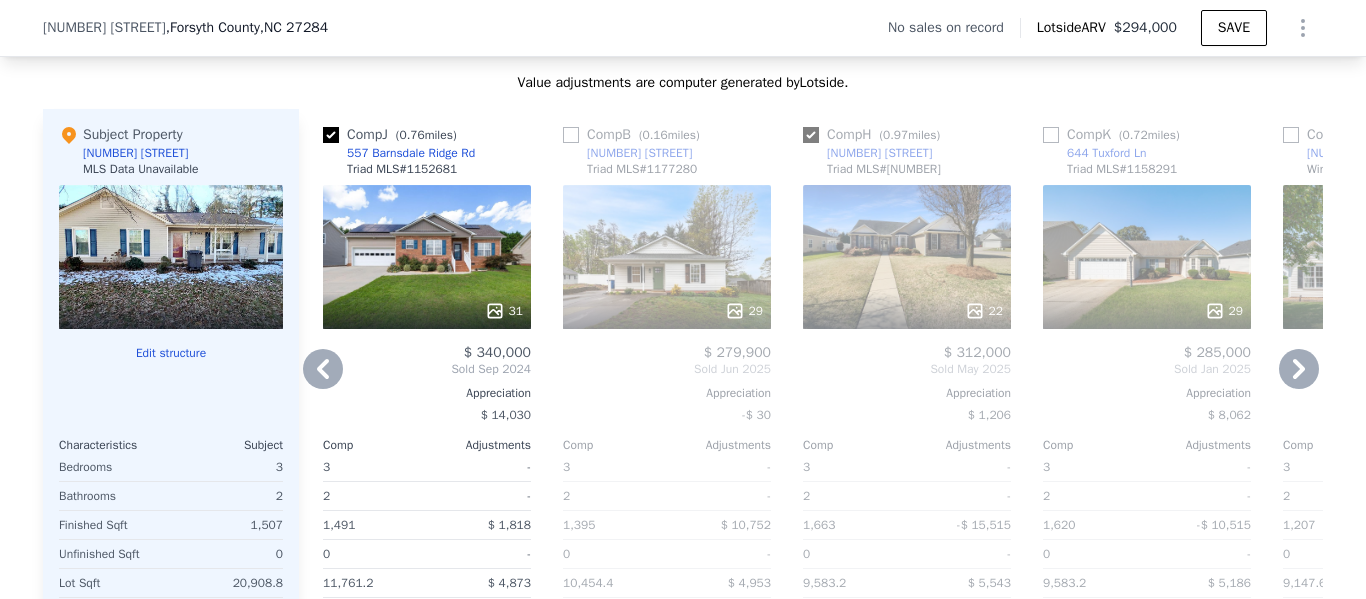 checkbox on "true" 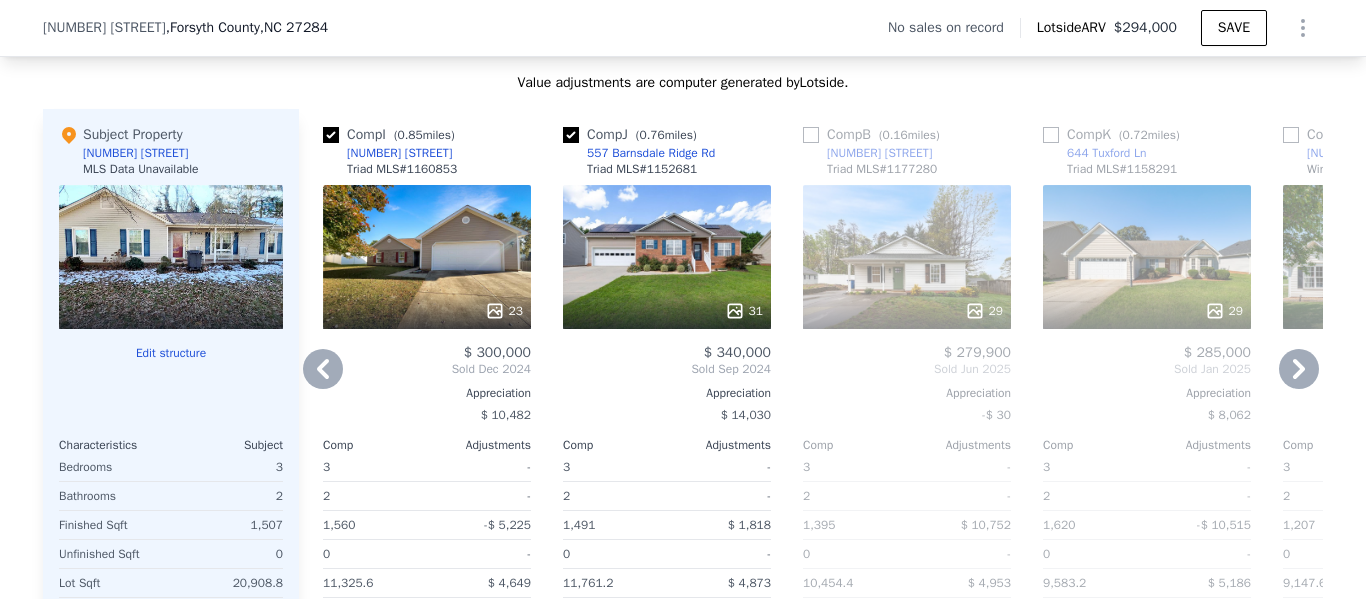 click at bounding box center (1051, 135) 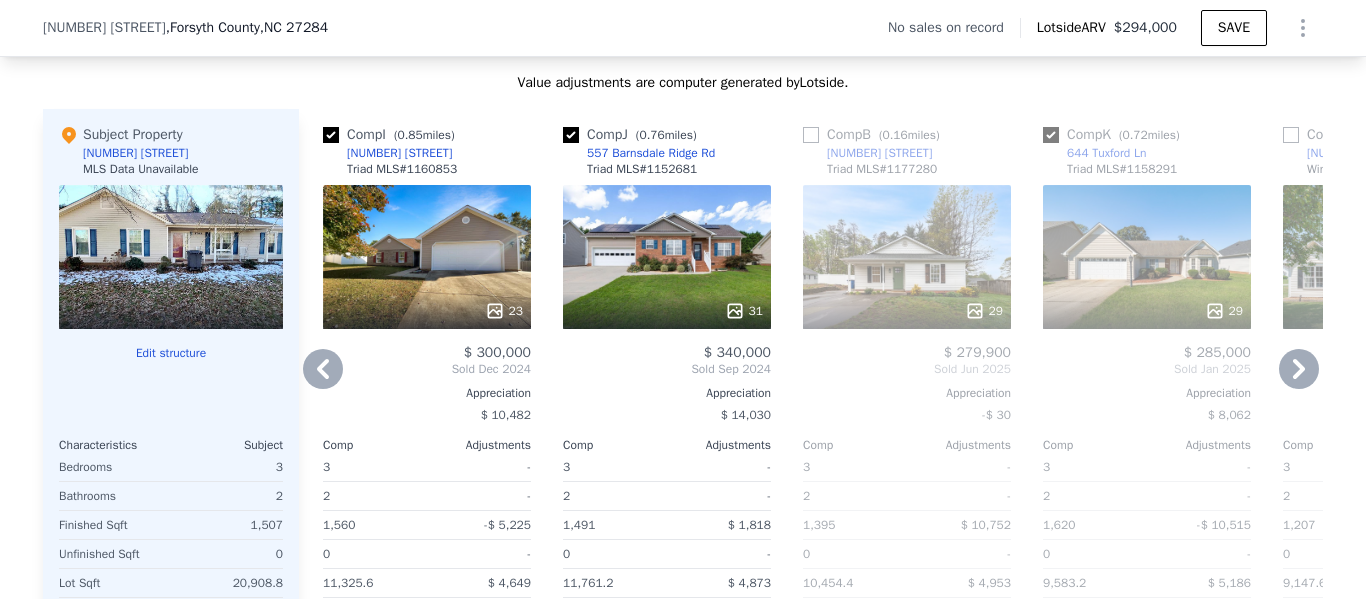 checkbox on "true" 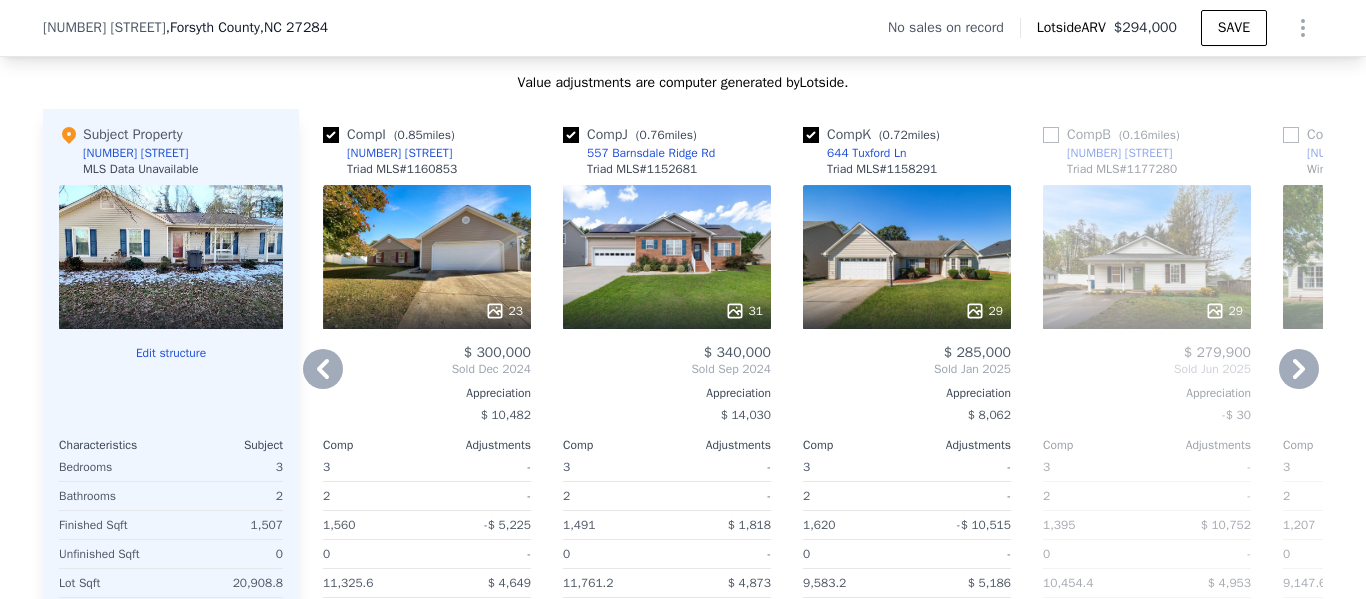 click 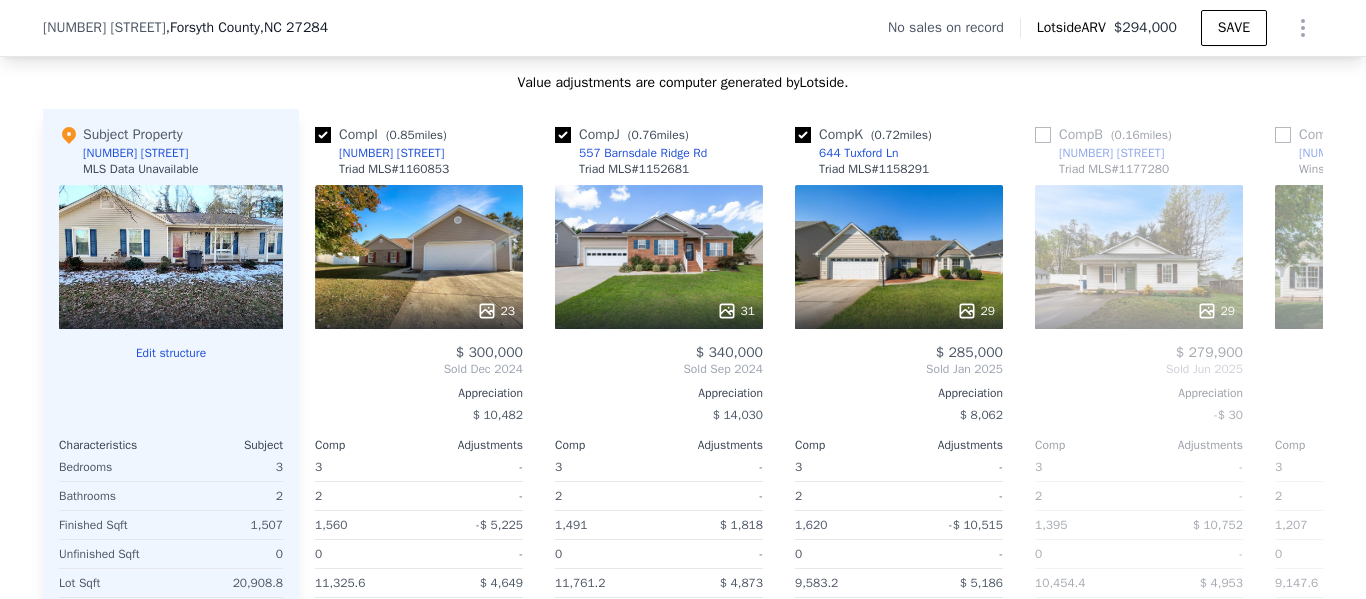 scroll, scrollTop: 0, scrollLeft: 2400, axis: horizontal 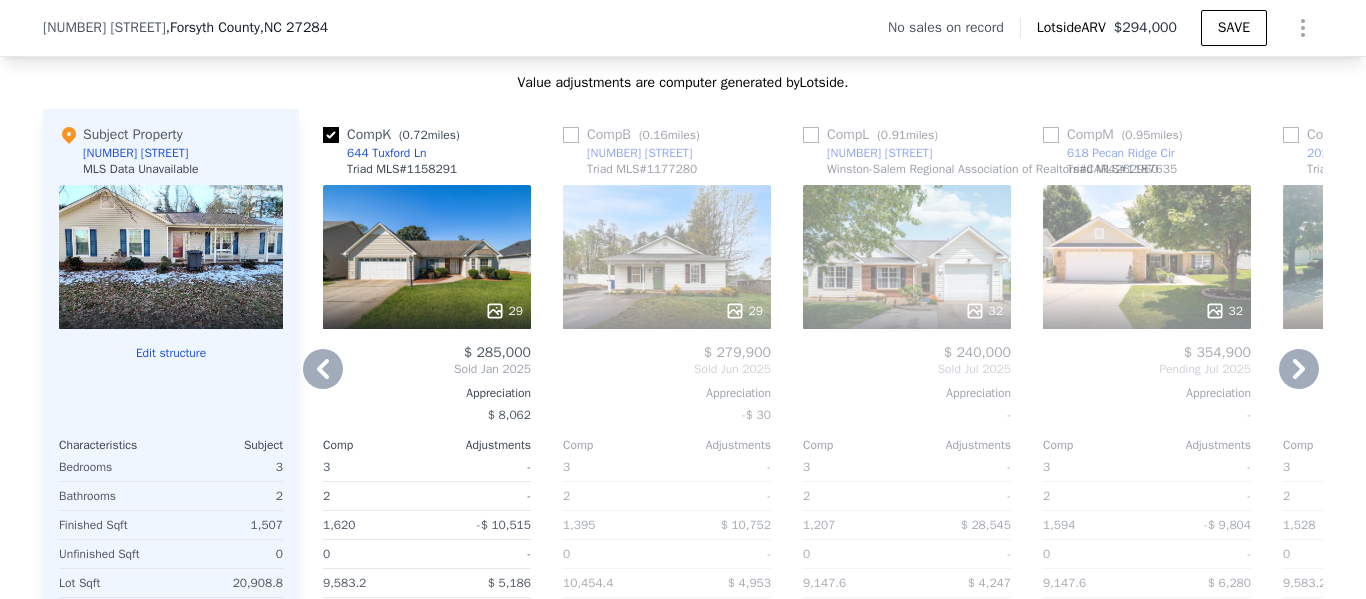 click at bounding box center [811, 135] 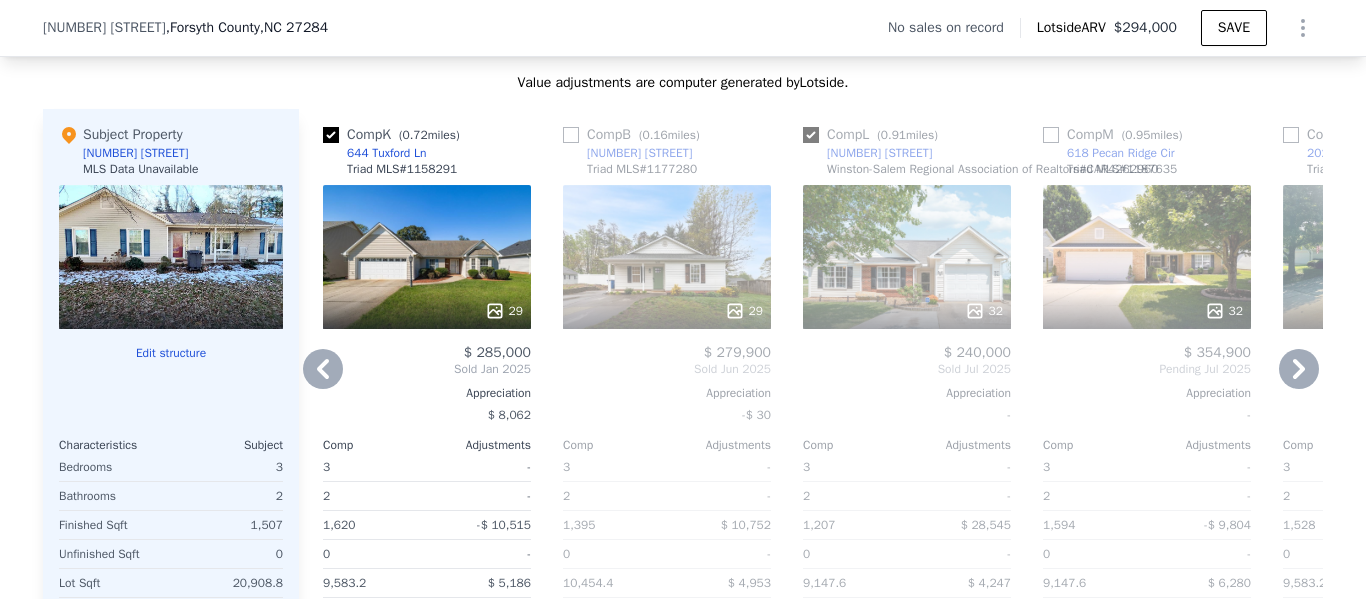 checkbox on "true" 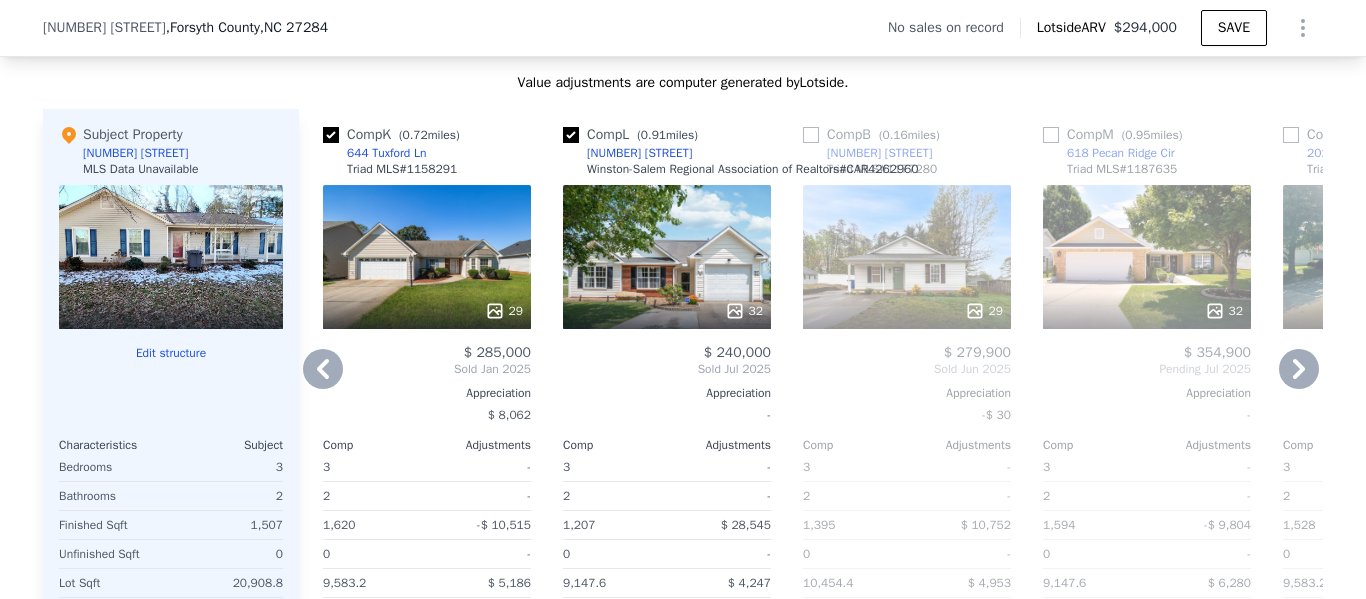 click at bounding box center [1051, 135] 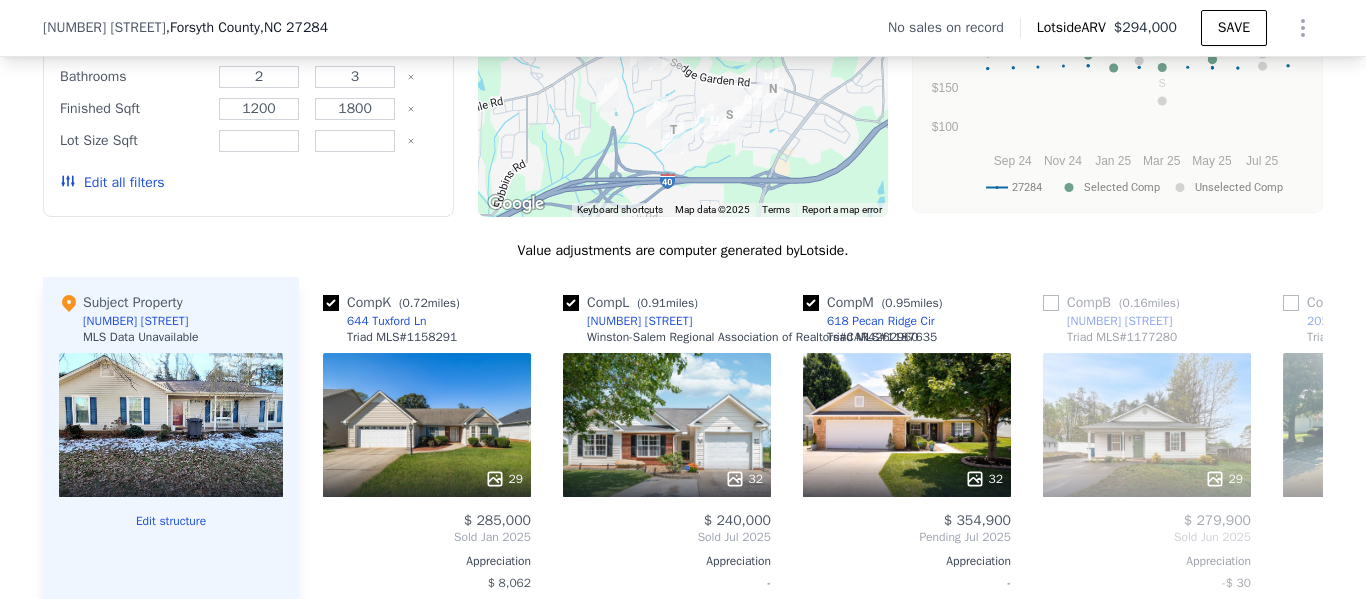 scroll, scrollTop: 1711, scrollLeft: 0, axis: vertical 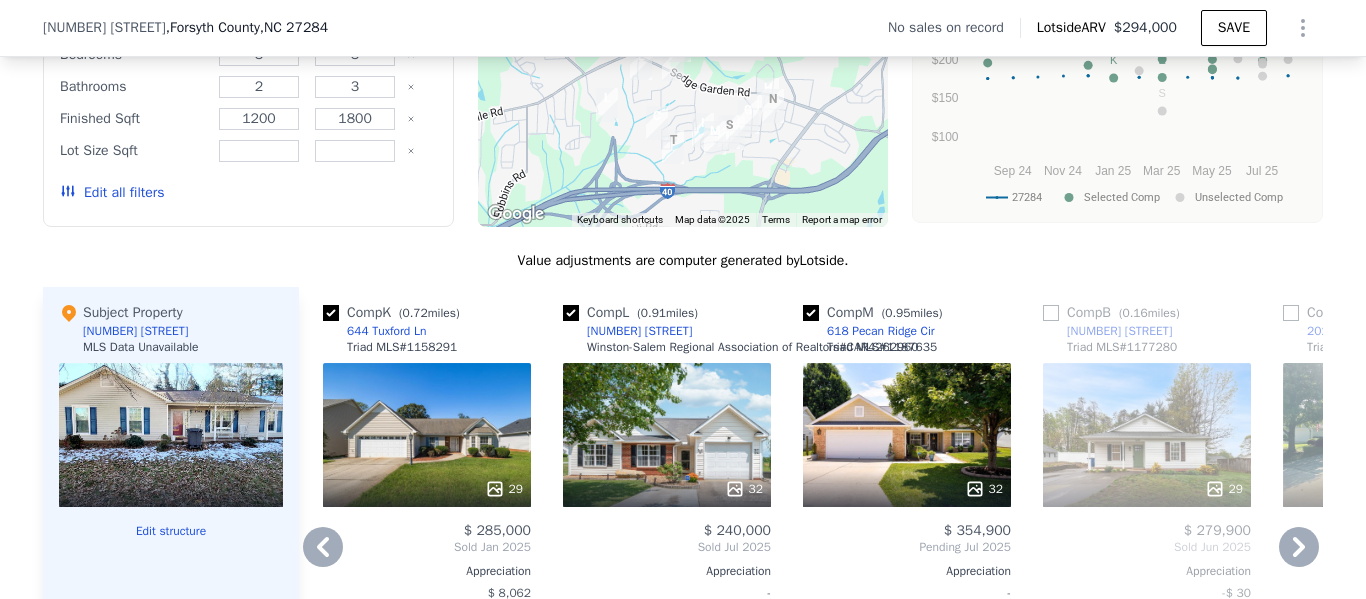 click at bounding box center (811, 313) 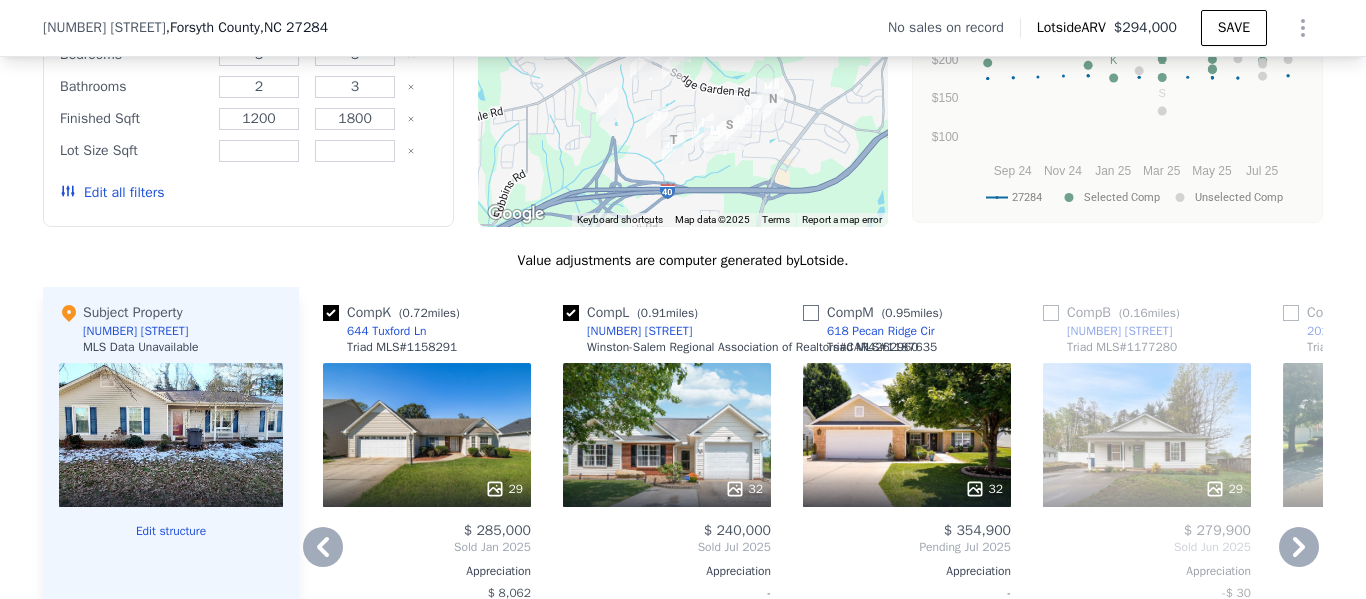 checkbox on "false" 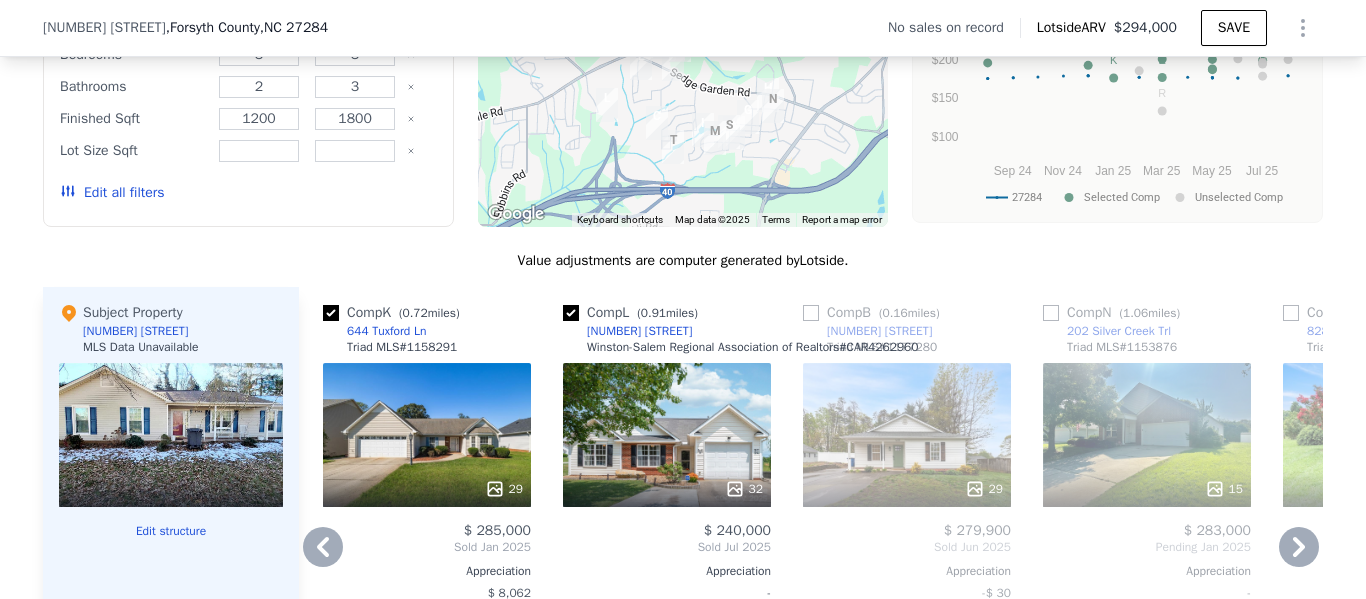 click at bounding box center (571, 313) 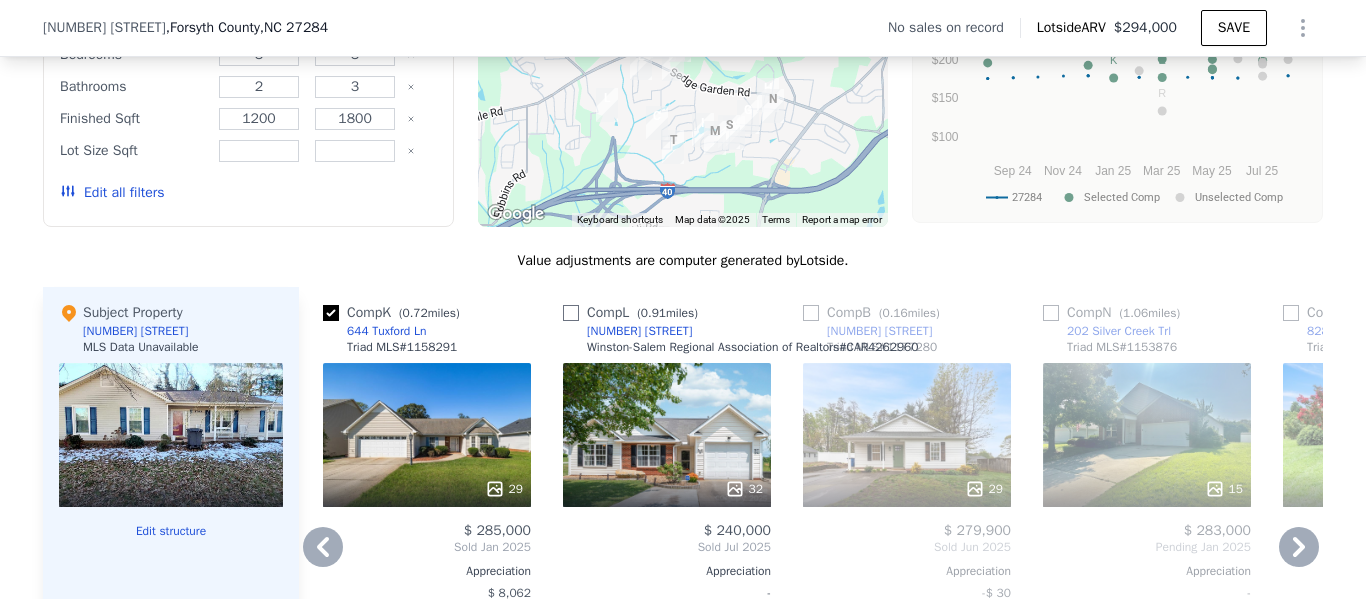 checkbox on "false" 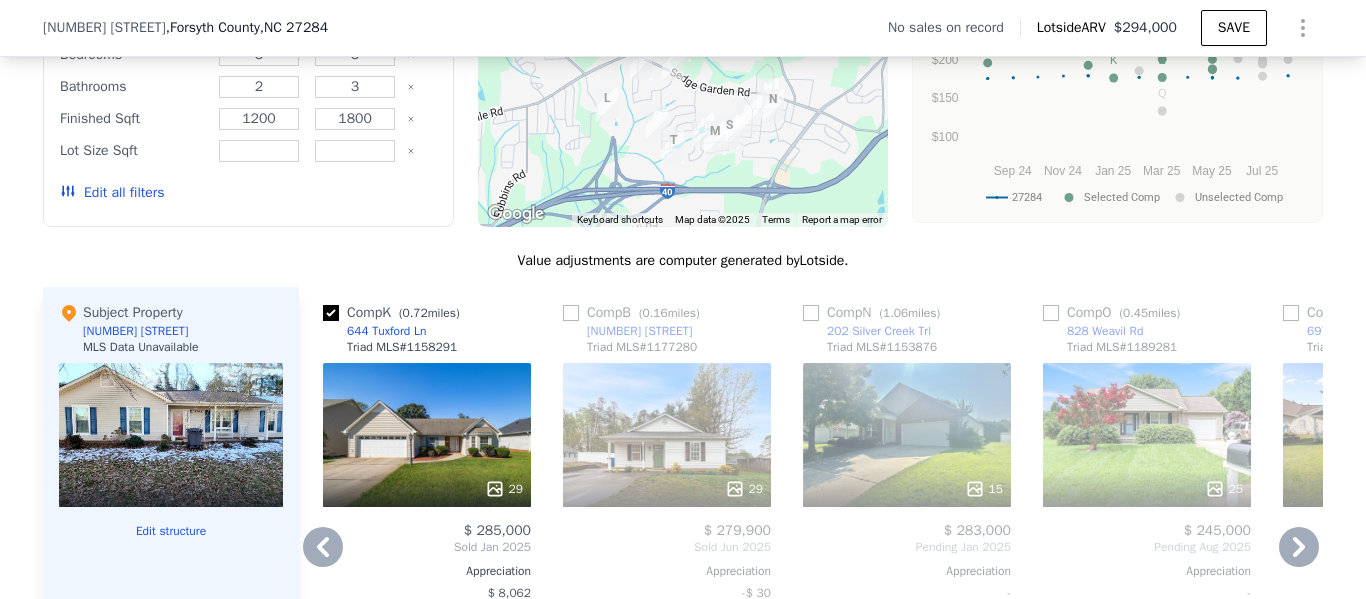 click at bounding box center [331, 313] 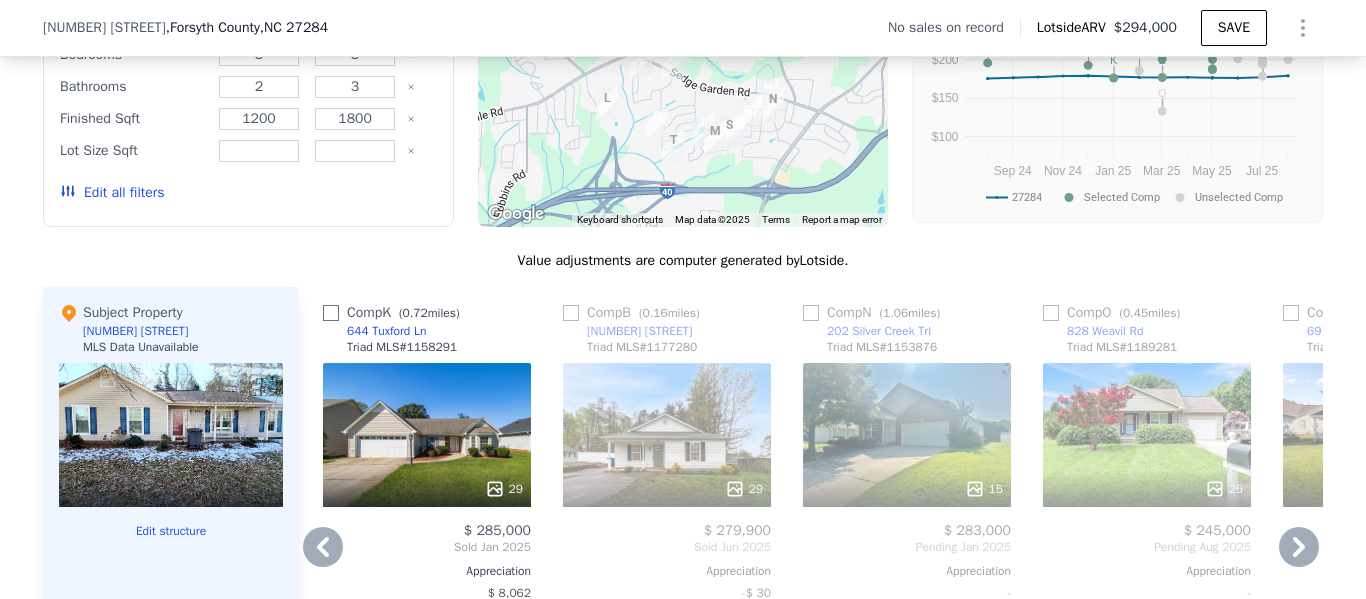 checkbox on "false" 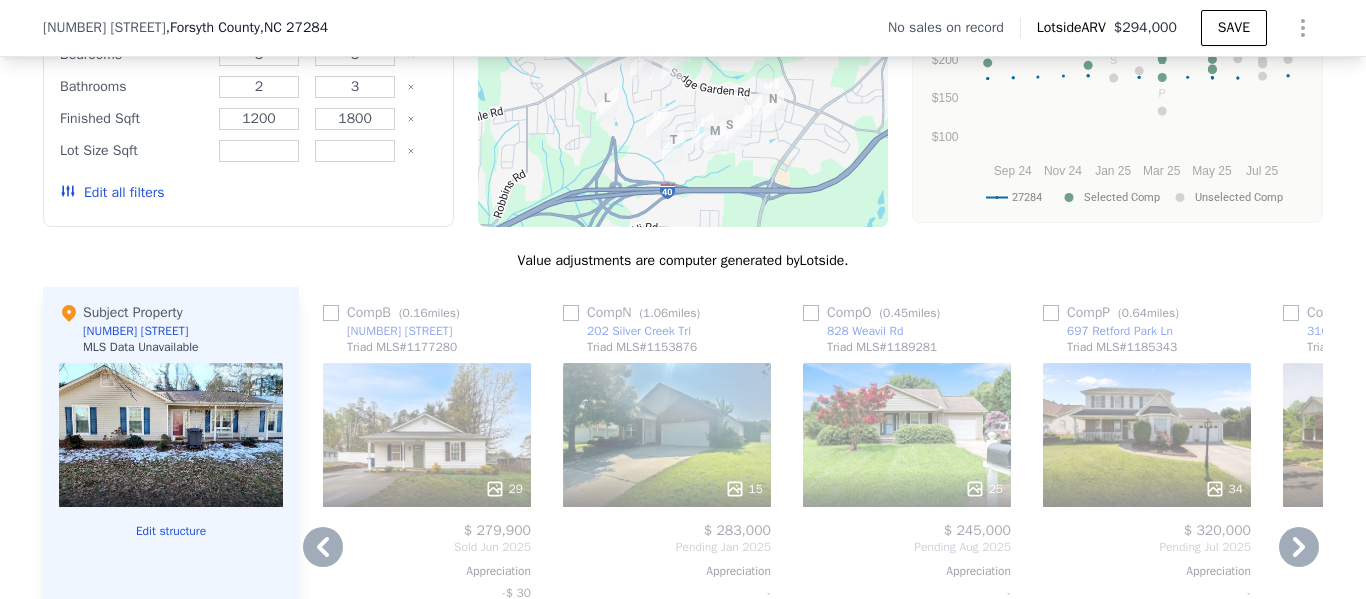 click 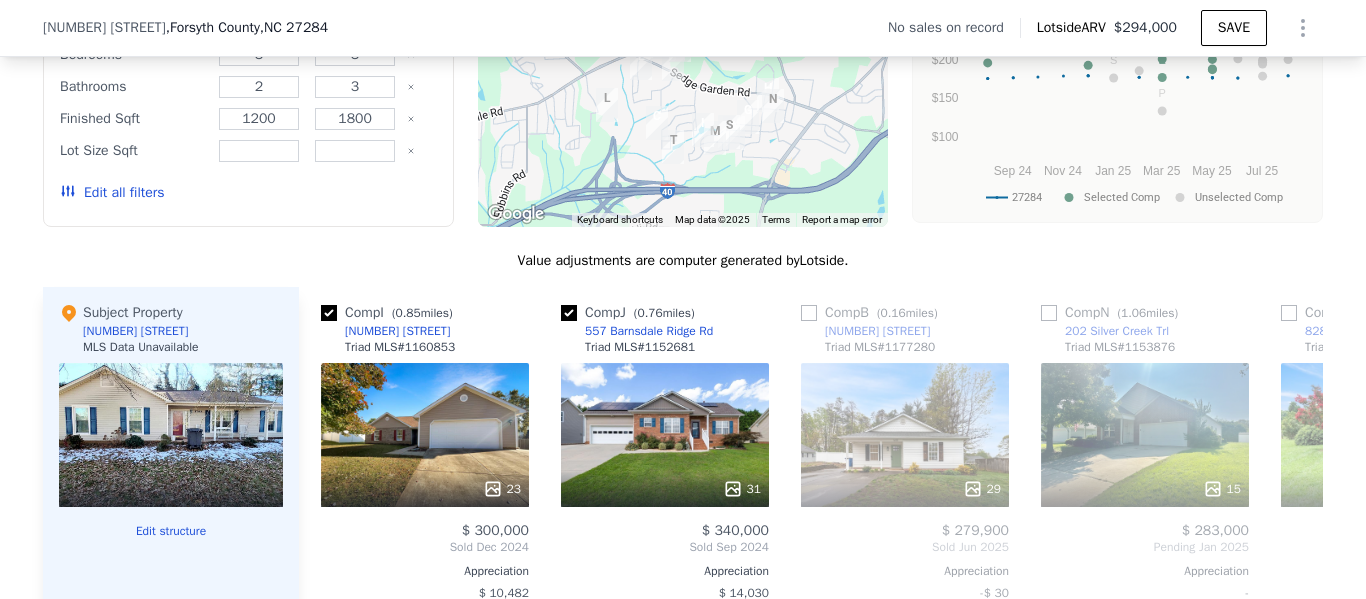 scroll, scrollTop: 0, scrollLeft: 1920, axis: horizontal 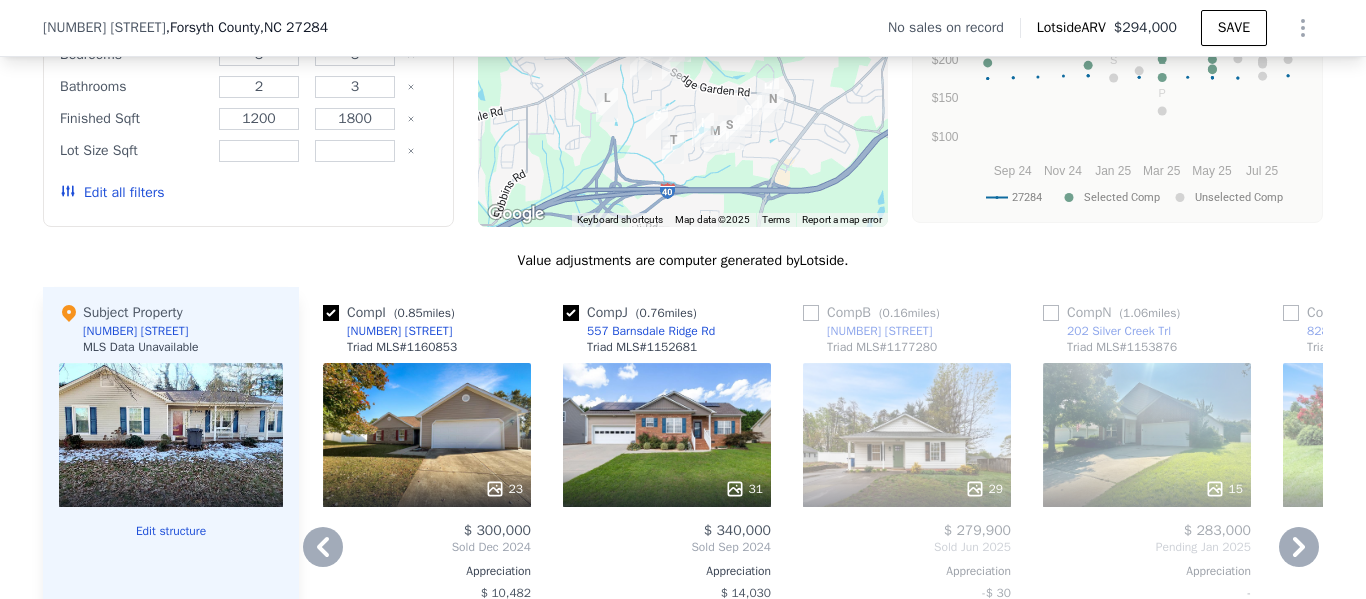 click at bounding box center [331, 313] 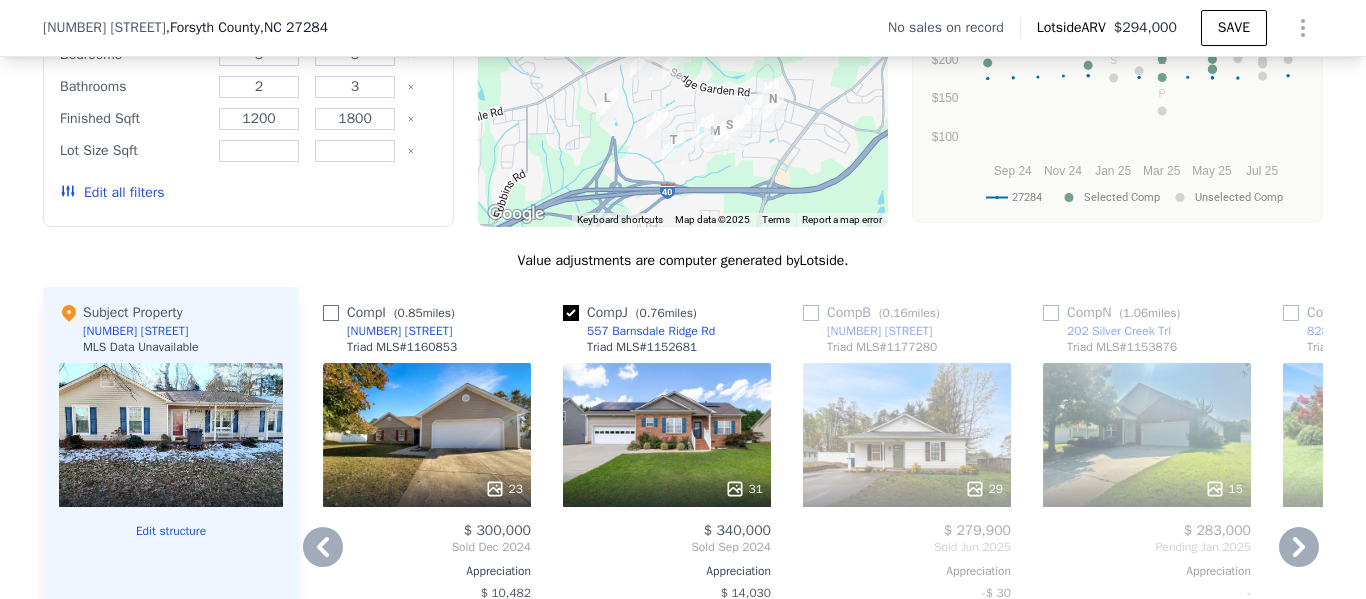 checkbox on "false" 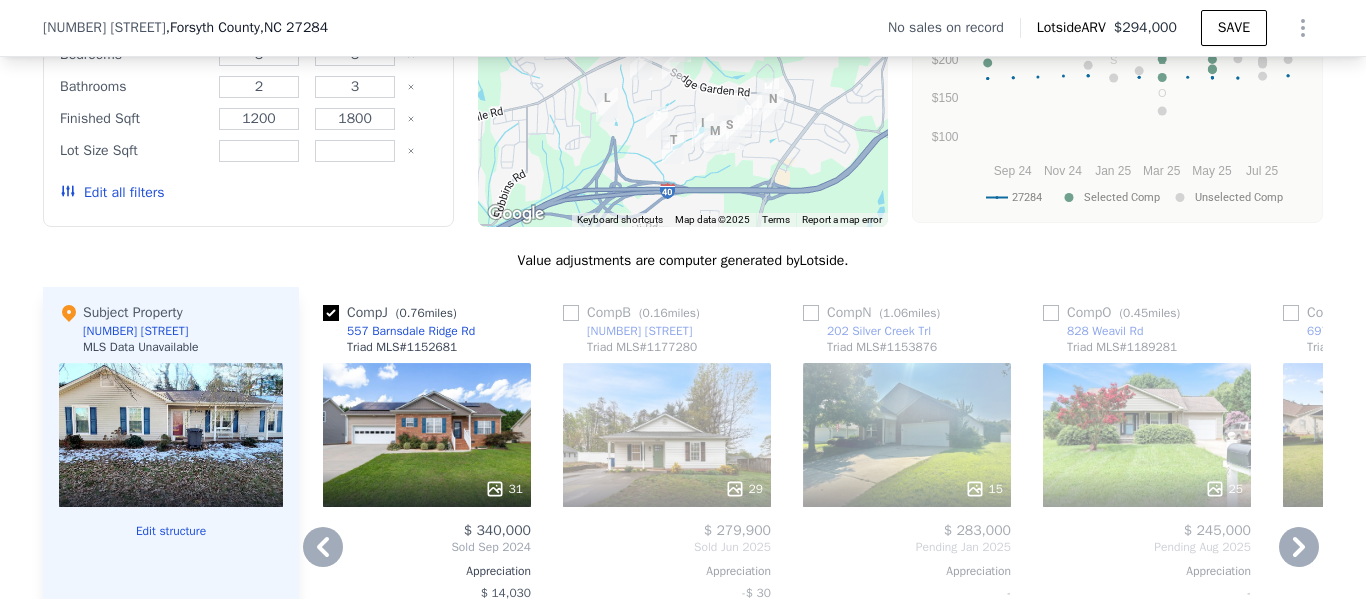 click at bounding box center [331, 313] 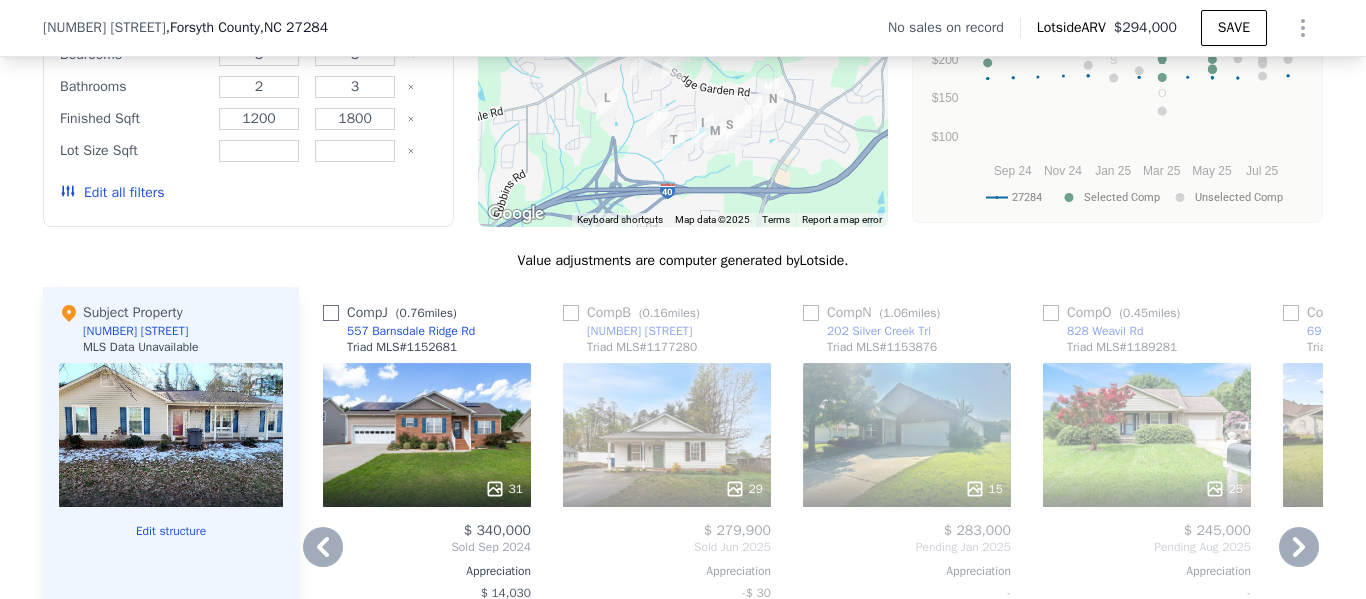 checkbox on "false" 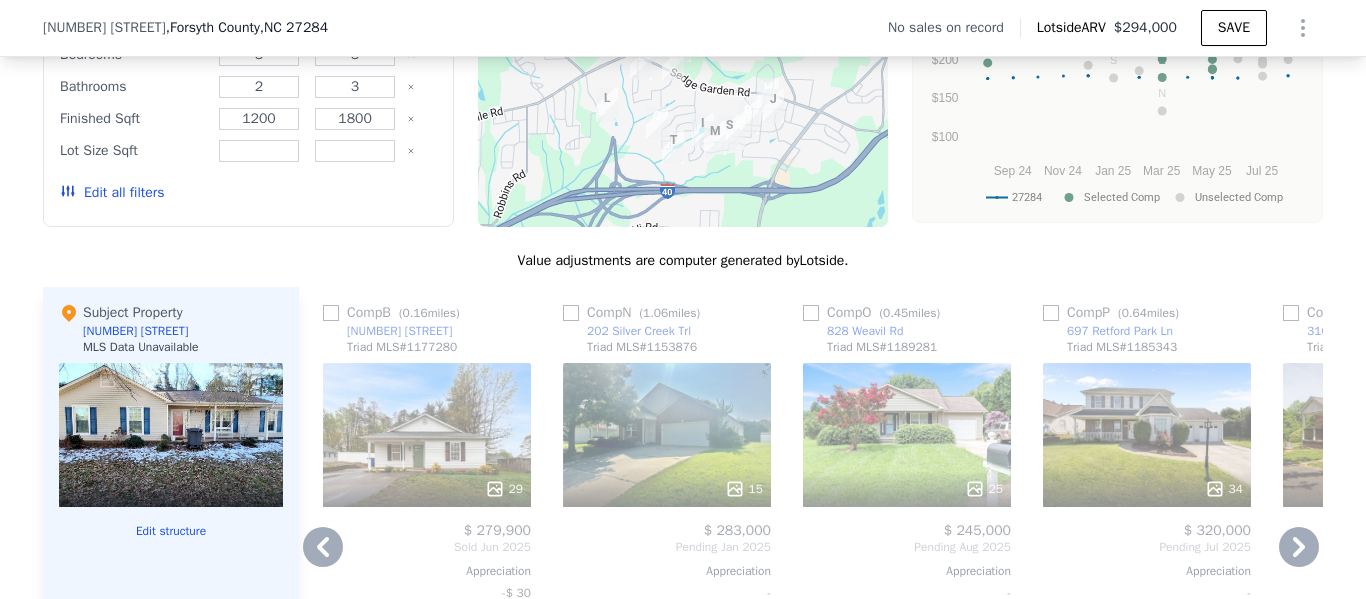 click 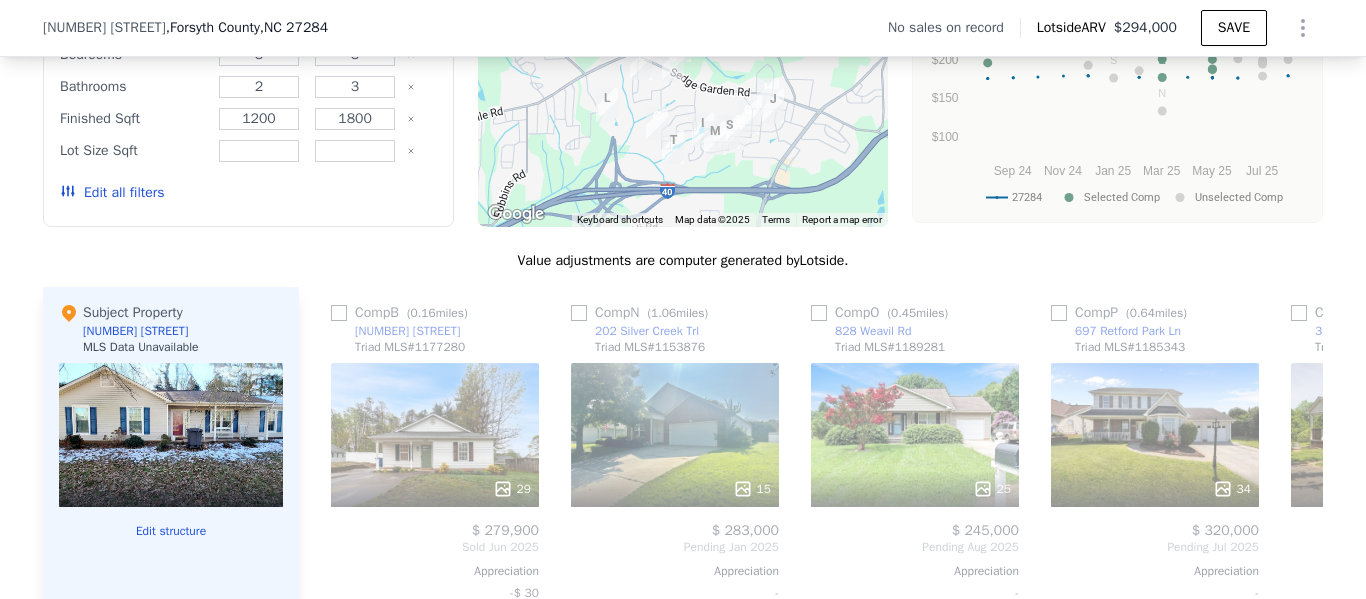 scroll, scrollTop: 0, scrollLeft: 1440, axis: horizontal 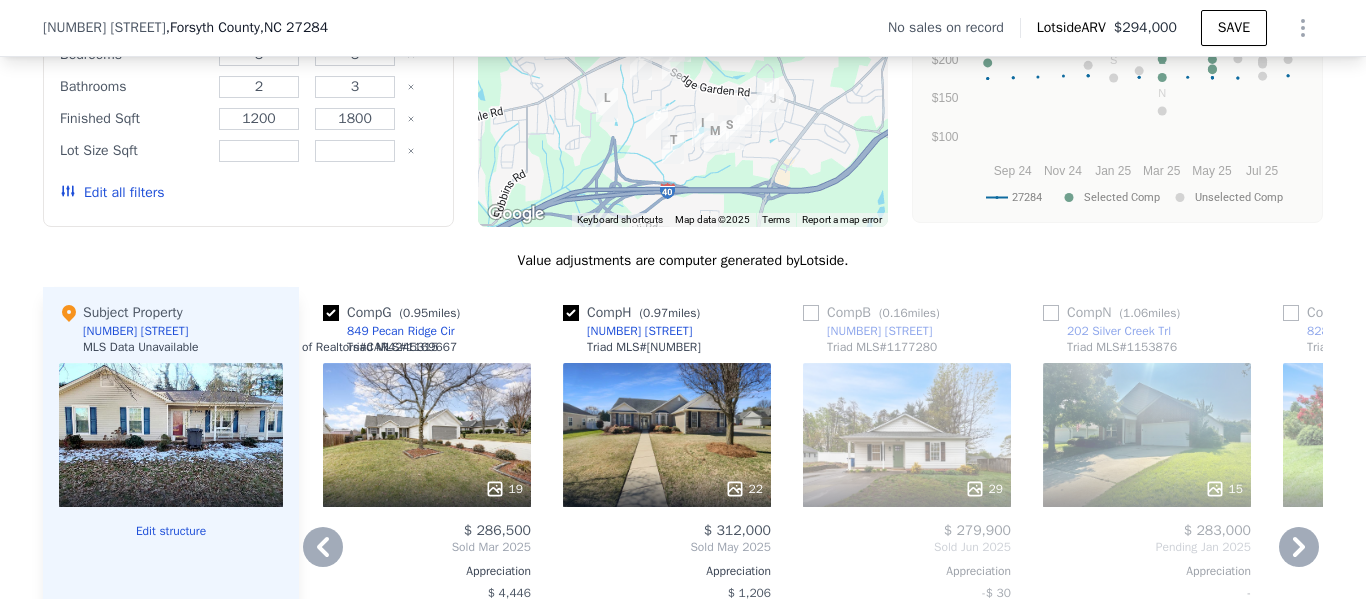 click at bounding box center (571, 313) 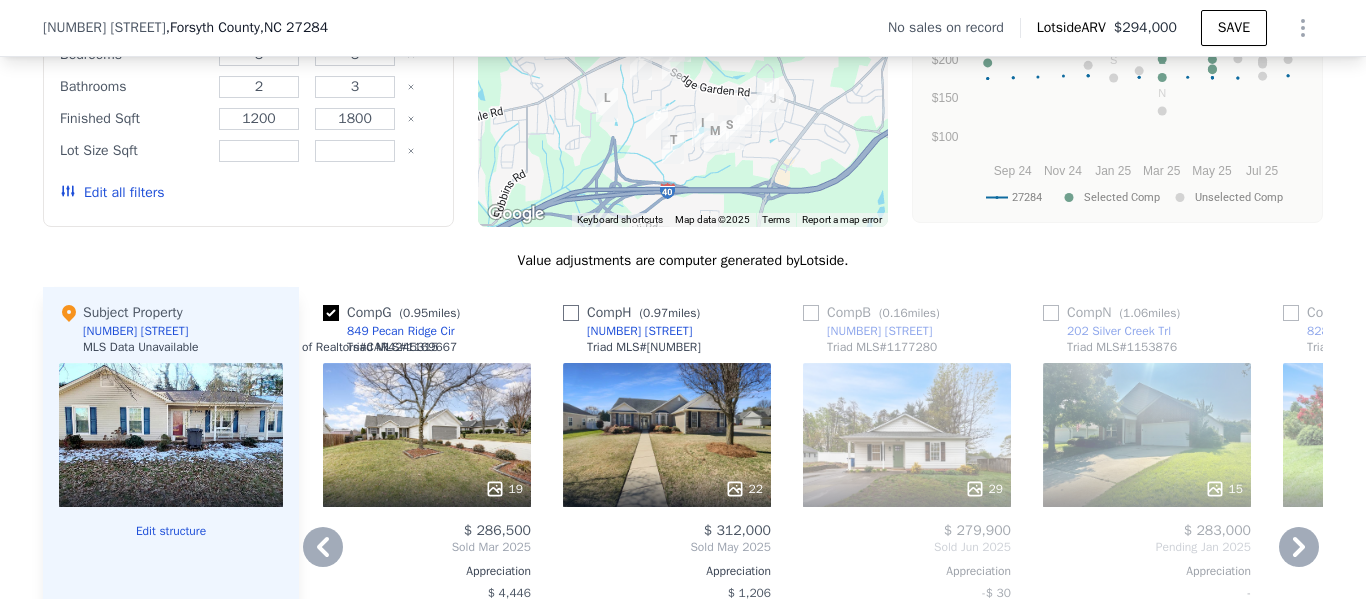 checkbox on "false" 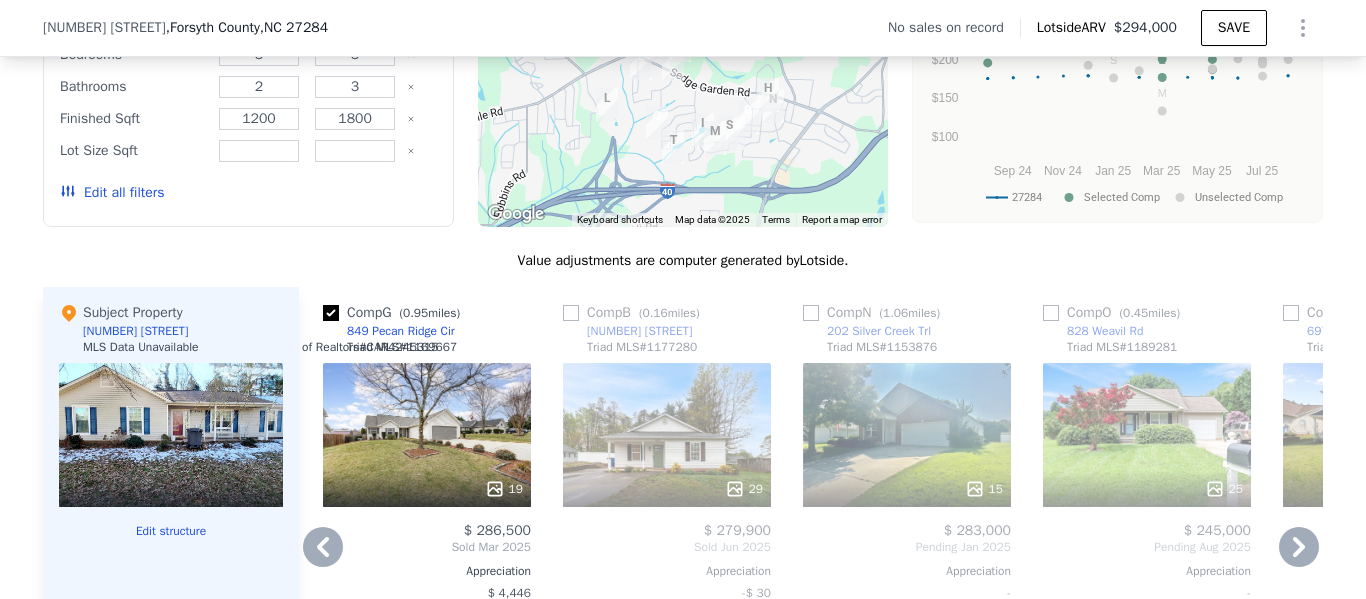 click at bounding box center [331, 313] 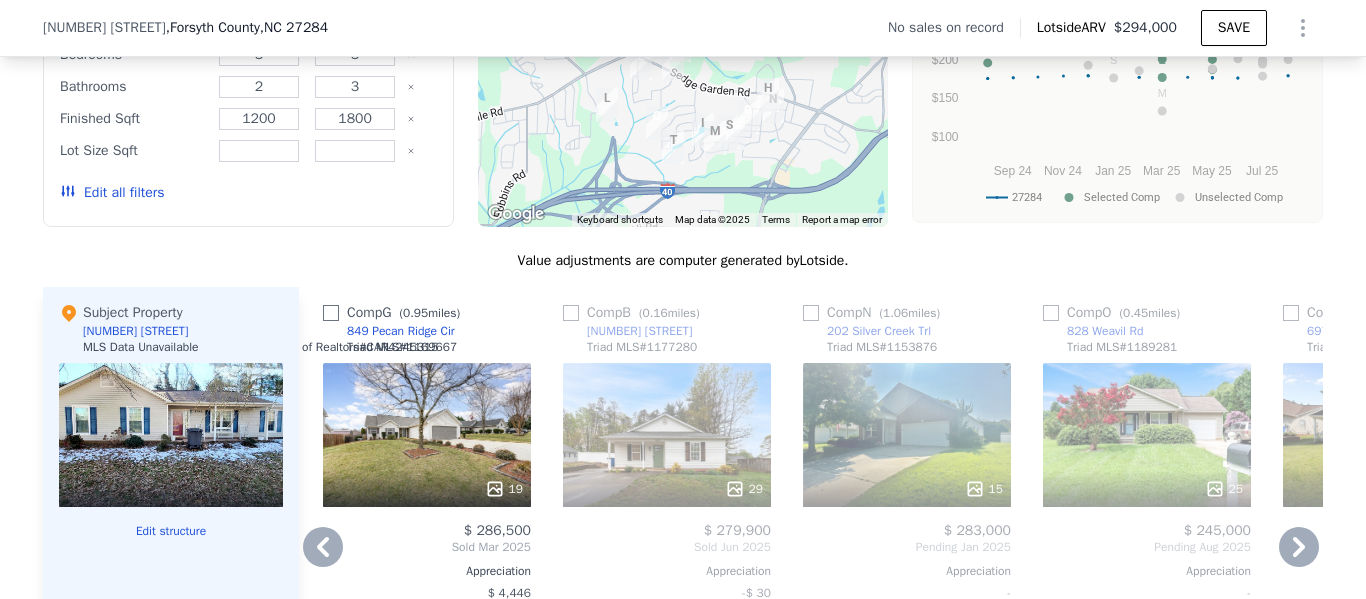 checkbox on "false" 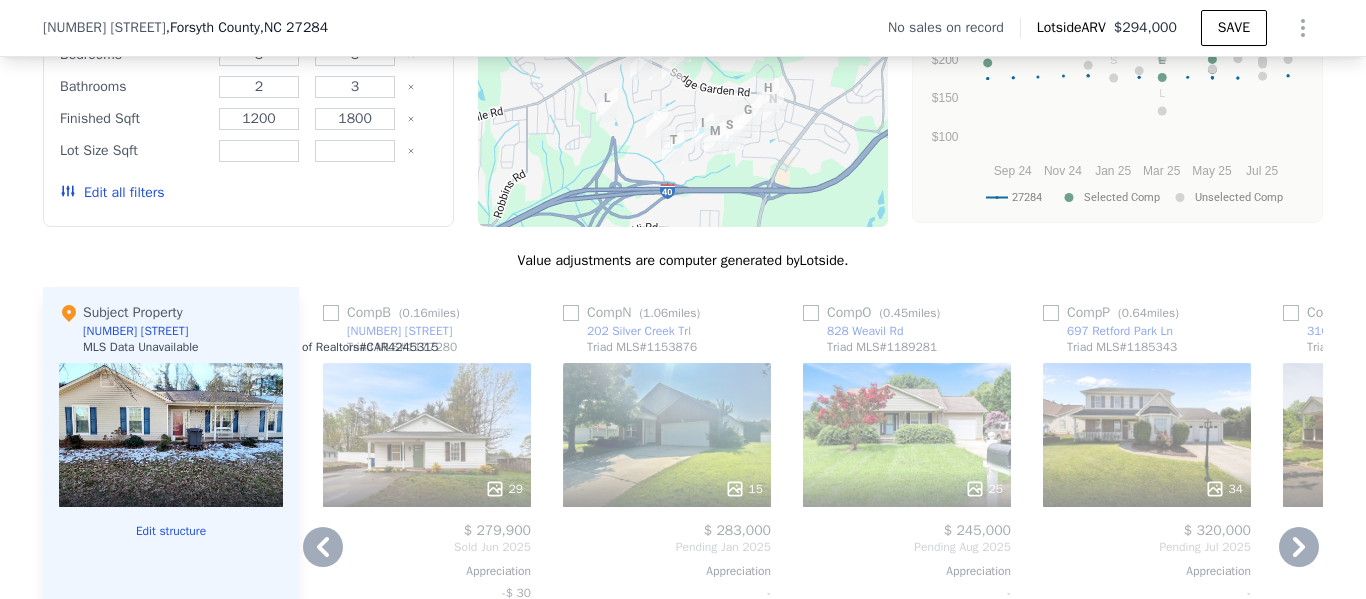 click 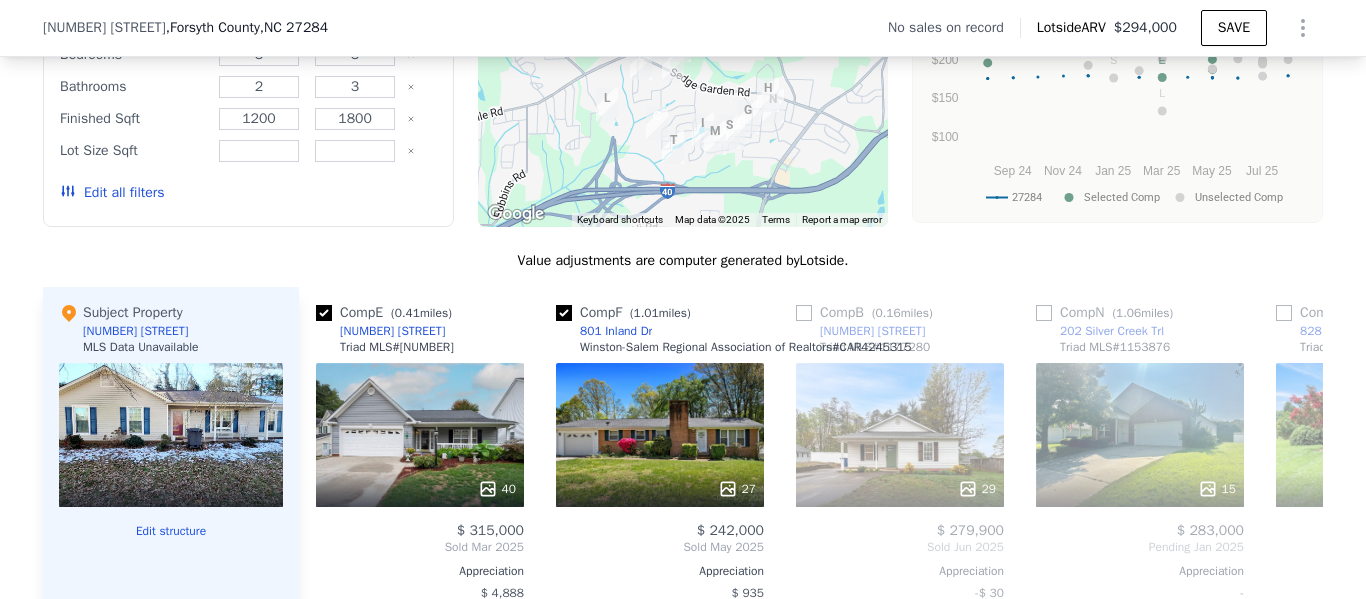 scroll, scrollTop: 0, scrollLeft: 960, axis: horizontal 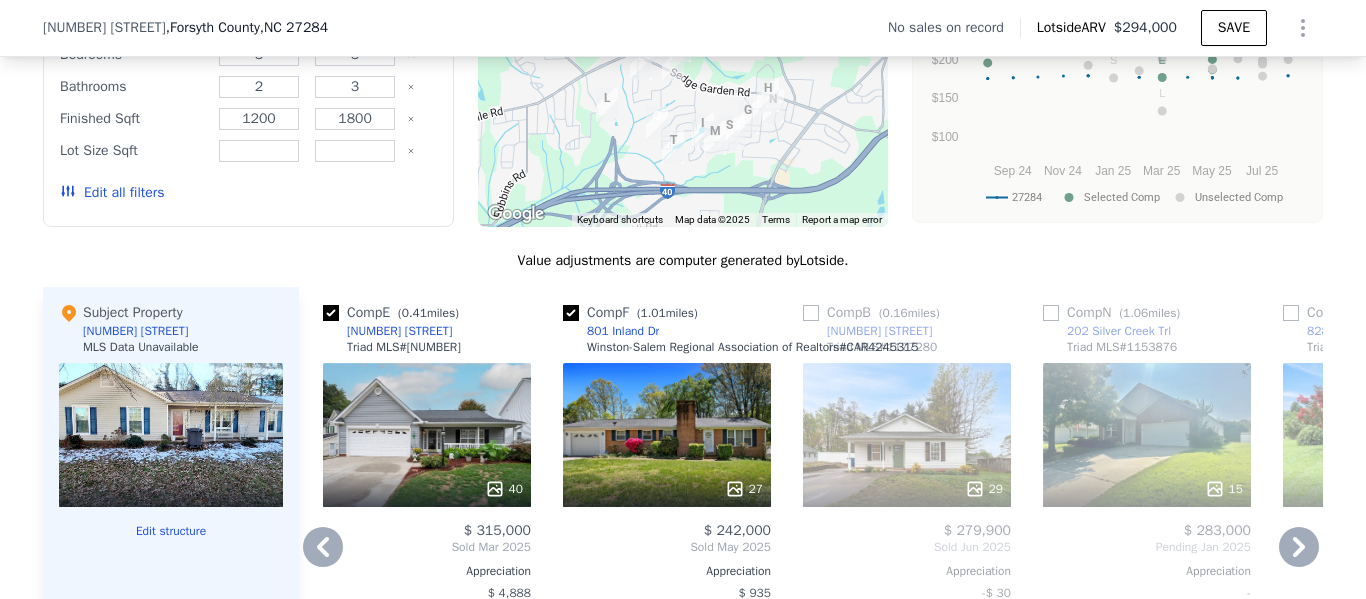 click at bounding box center [571, 313] 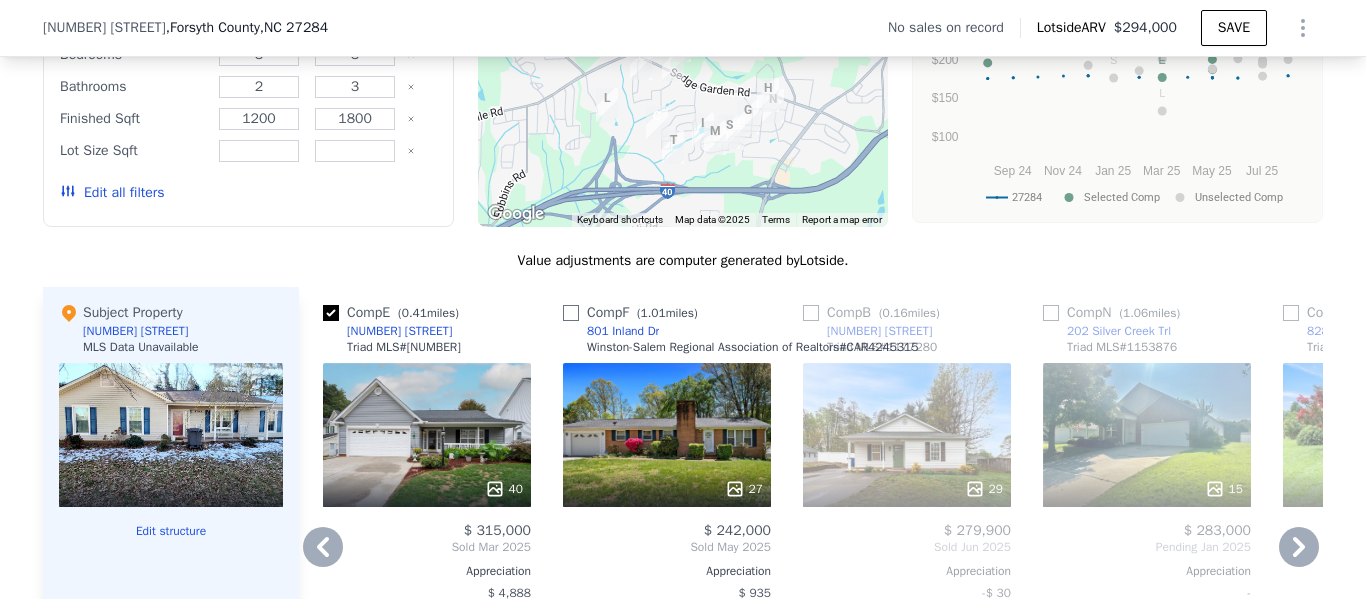 checkbox on "false" 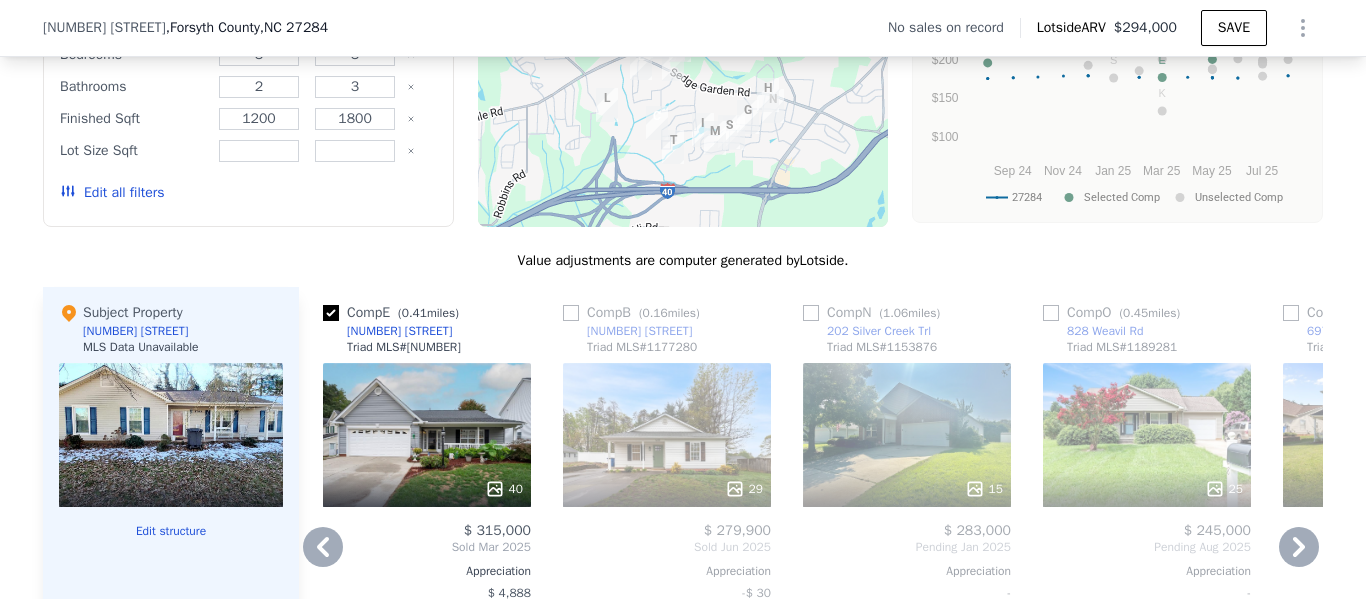 click at bounding box center (331, 313) 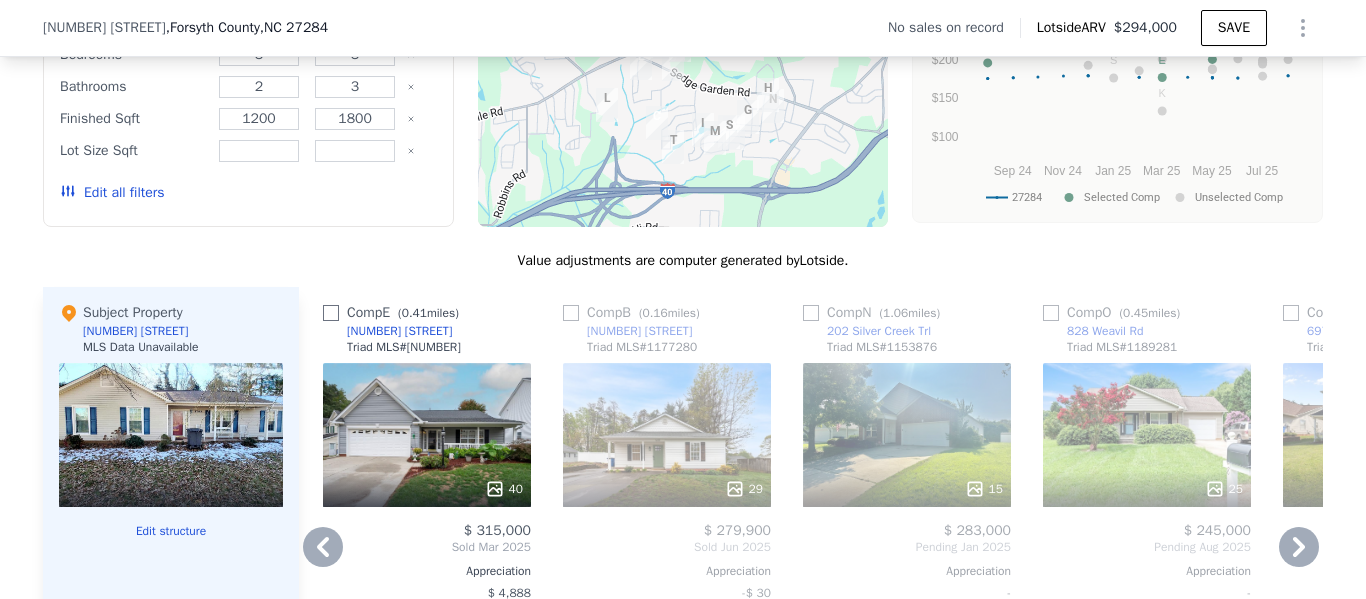 checkbox on "false" 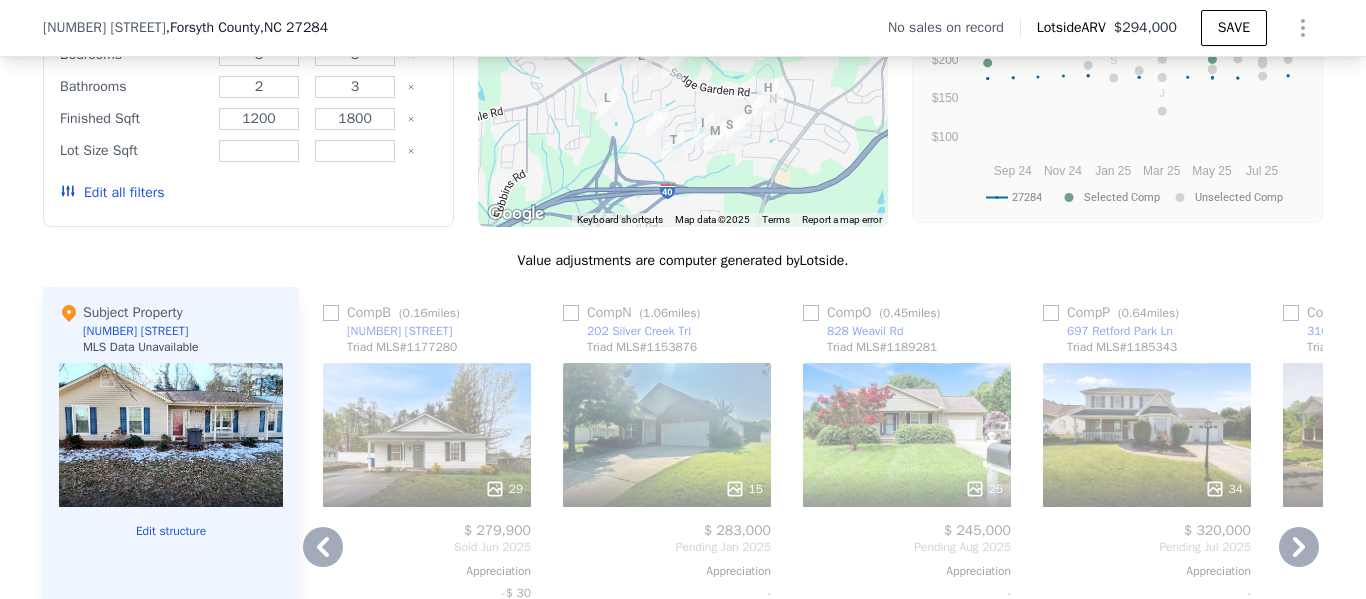 click 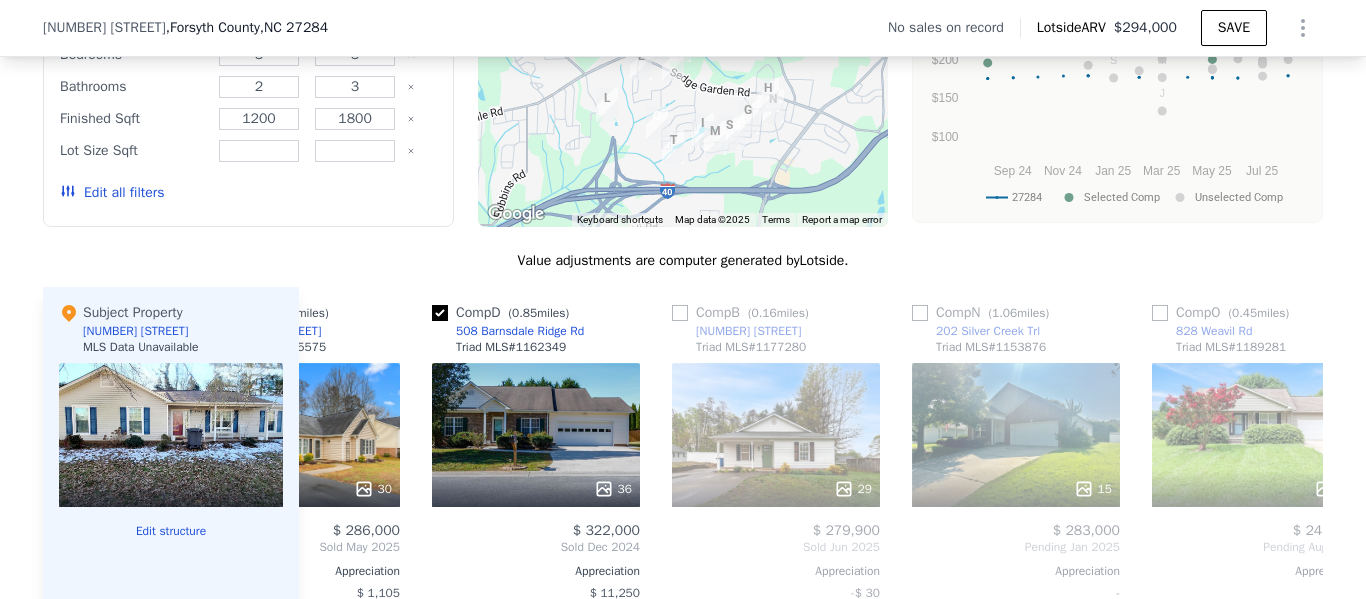 scroll, scrollTop: 0, scrollLeft: 480, axis: horizontal 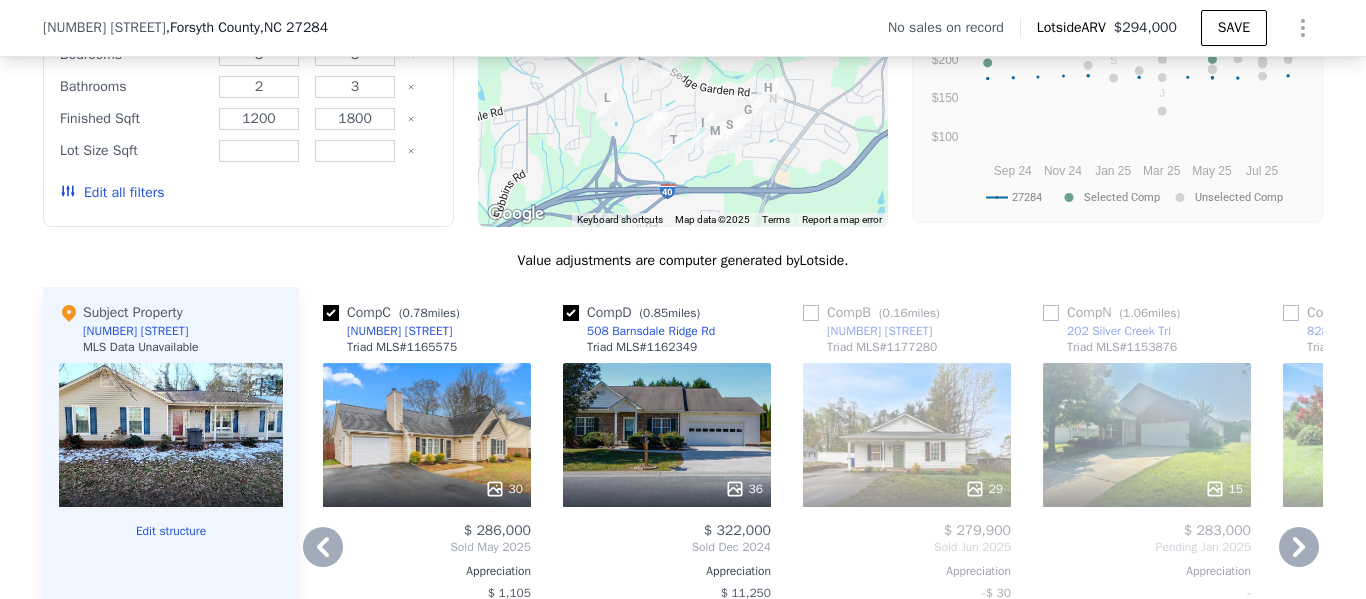click at bounding box center (331, 313) 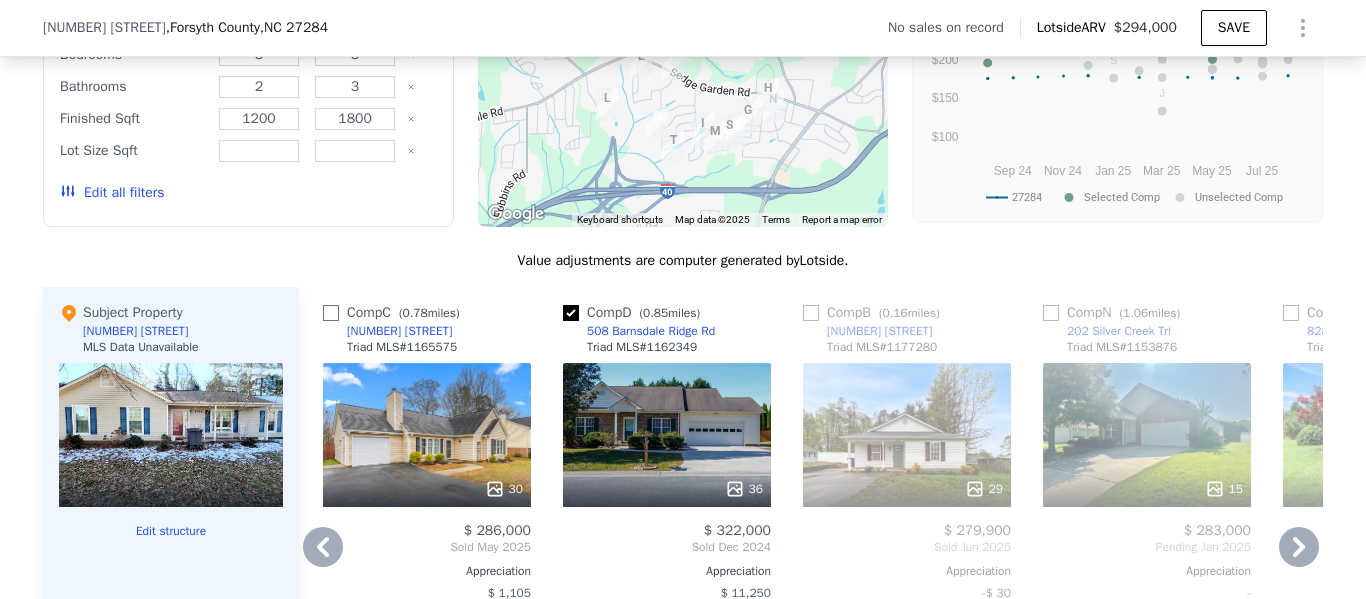 checkbox on "false" 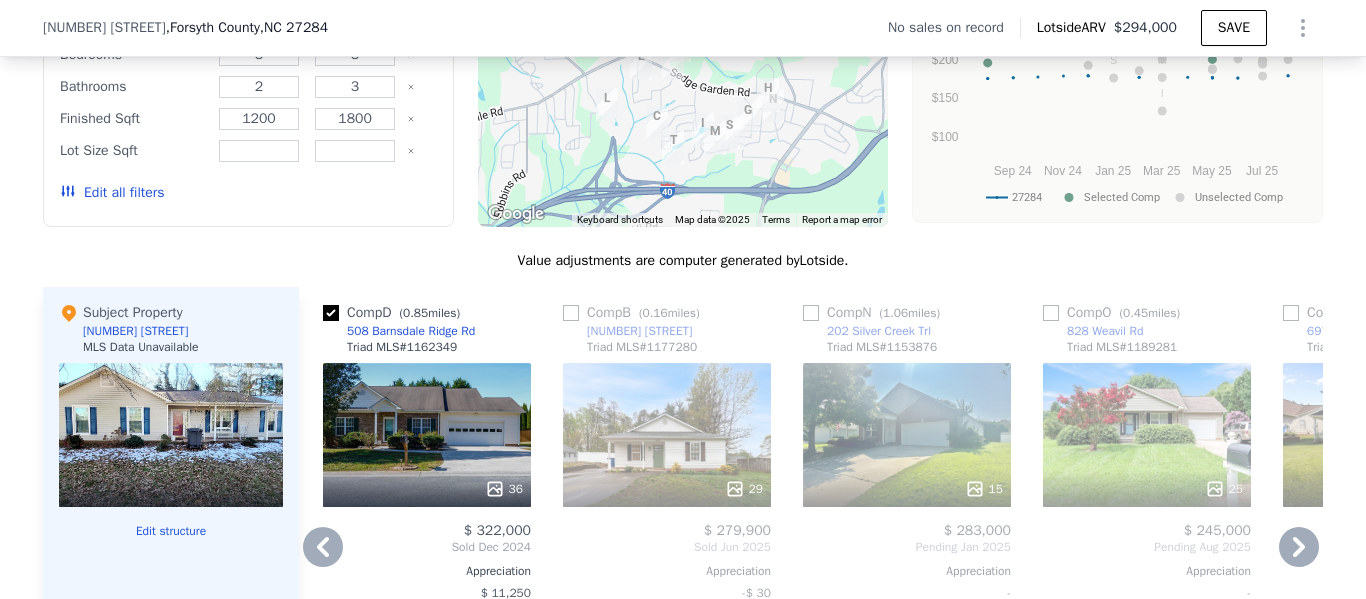 click at bounding box center [331, 313] 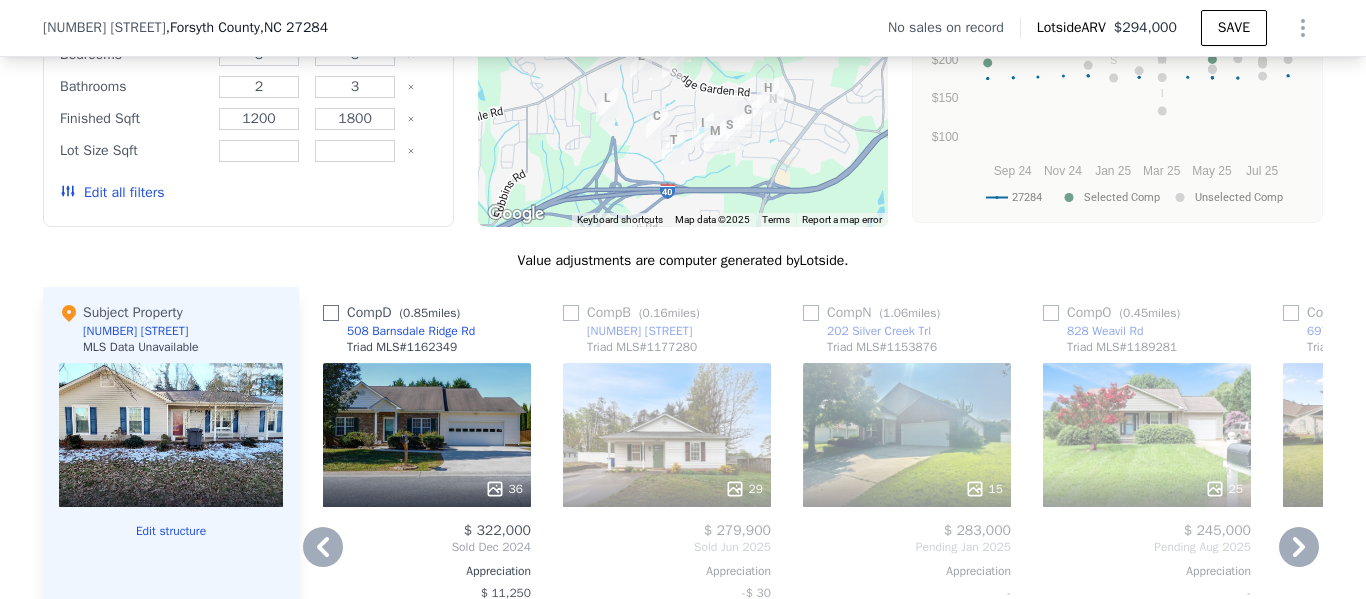 checkbox on "false" 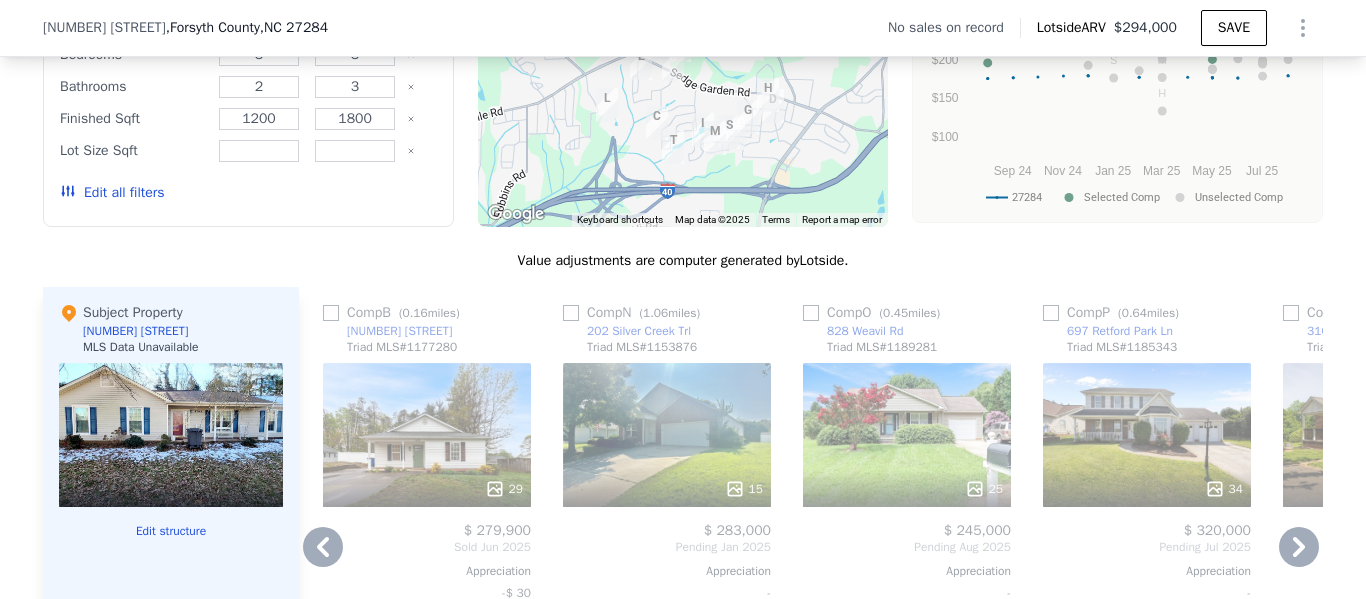 click 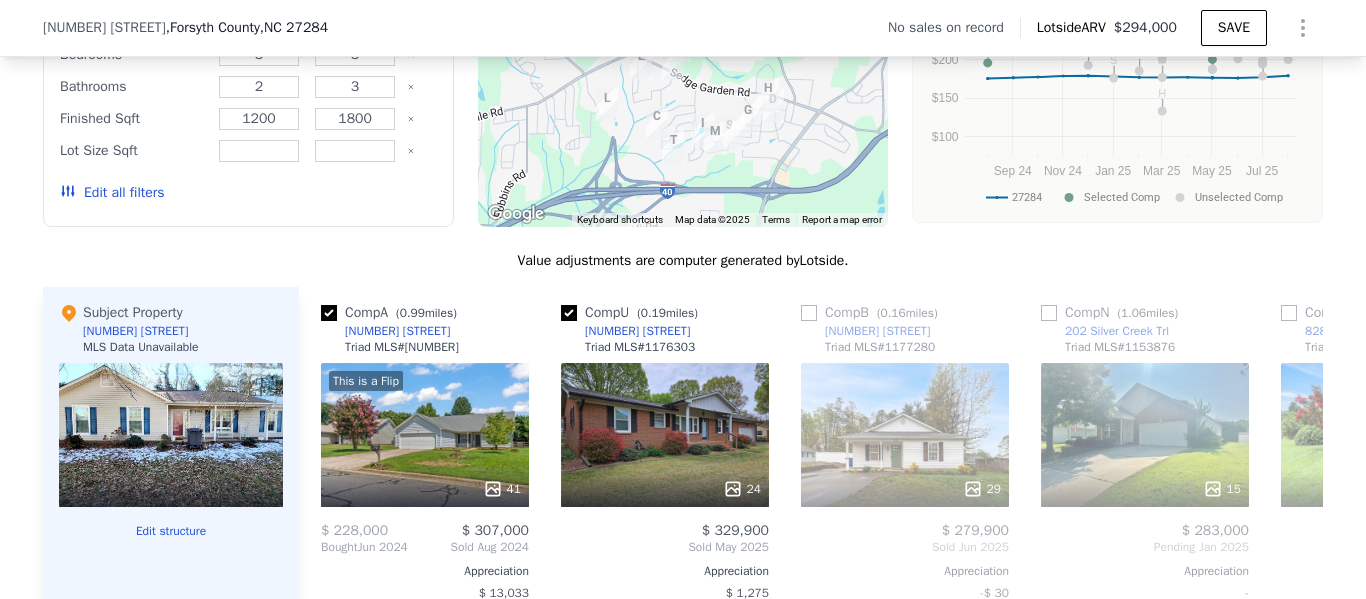 scroll, scrollTop: 0, scrollLeft: 0, axis: both 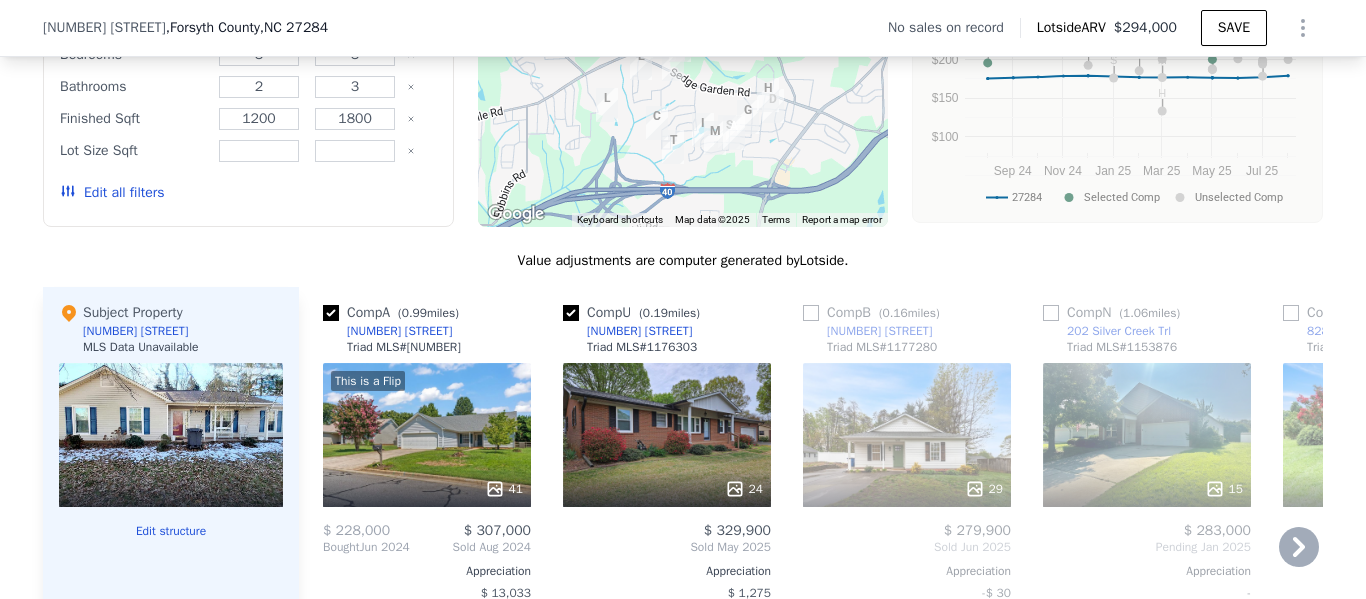 click at bounding box center (331, 313) 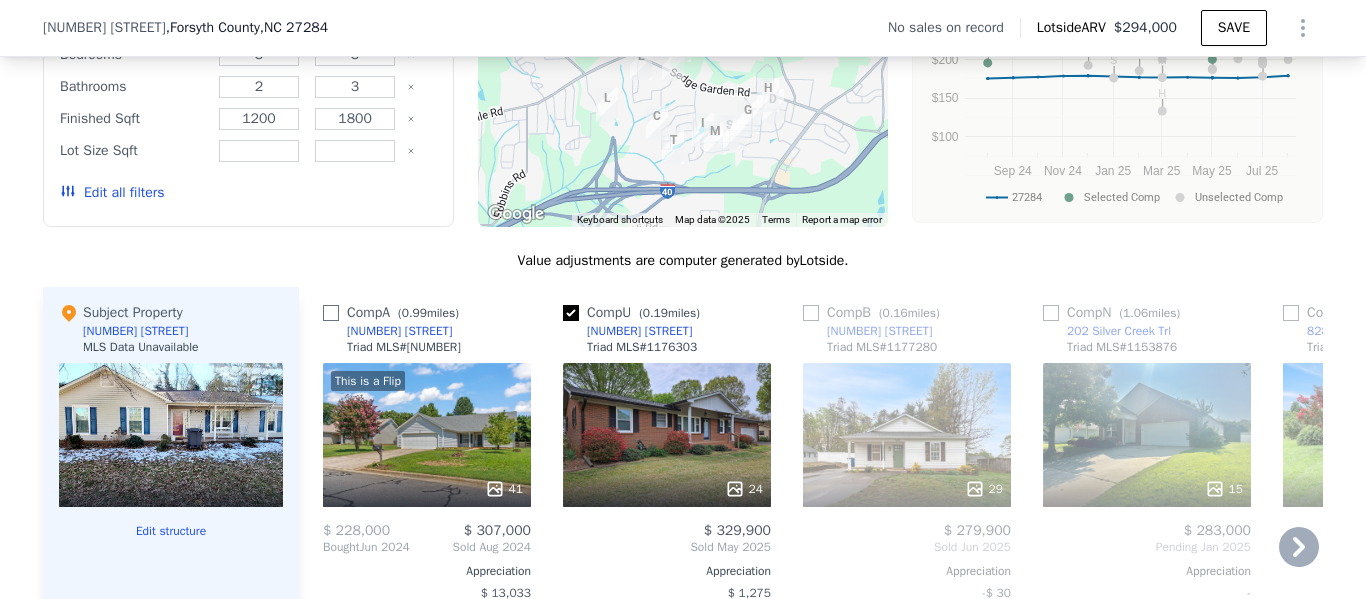 checkbox on "false" 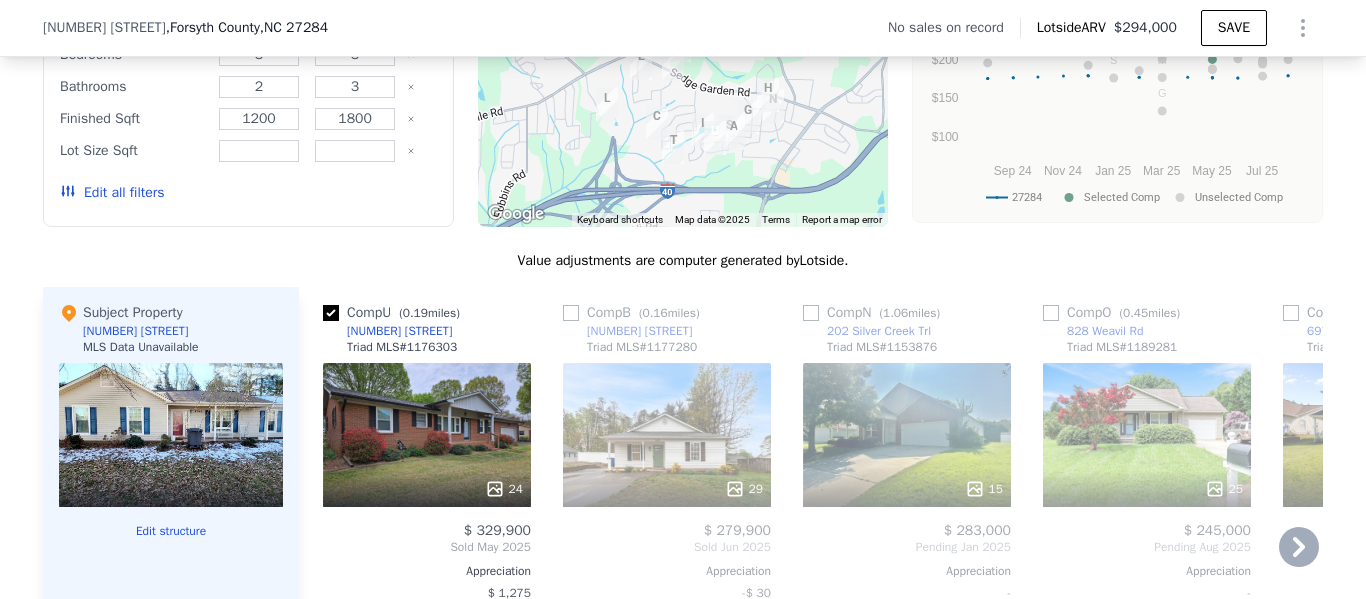 click at bounding box center [331, 313] 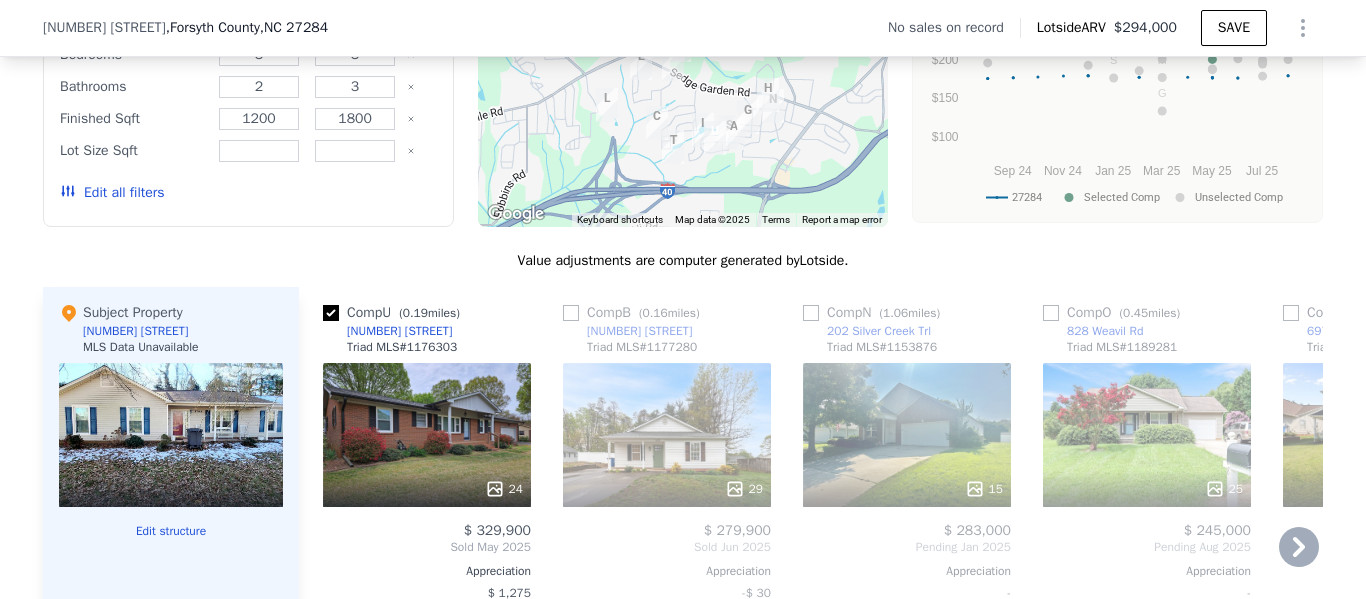 click at bounding box center [331, 313] 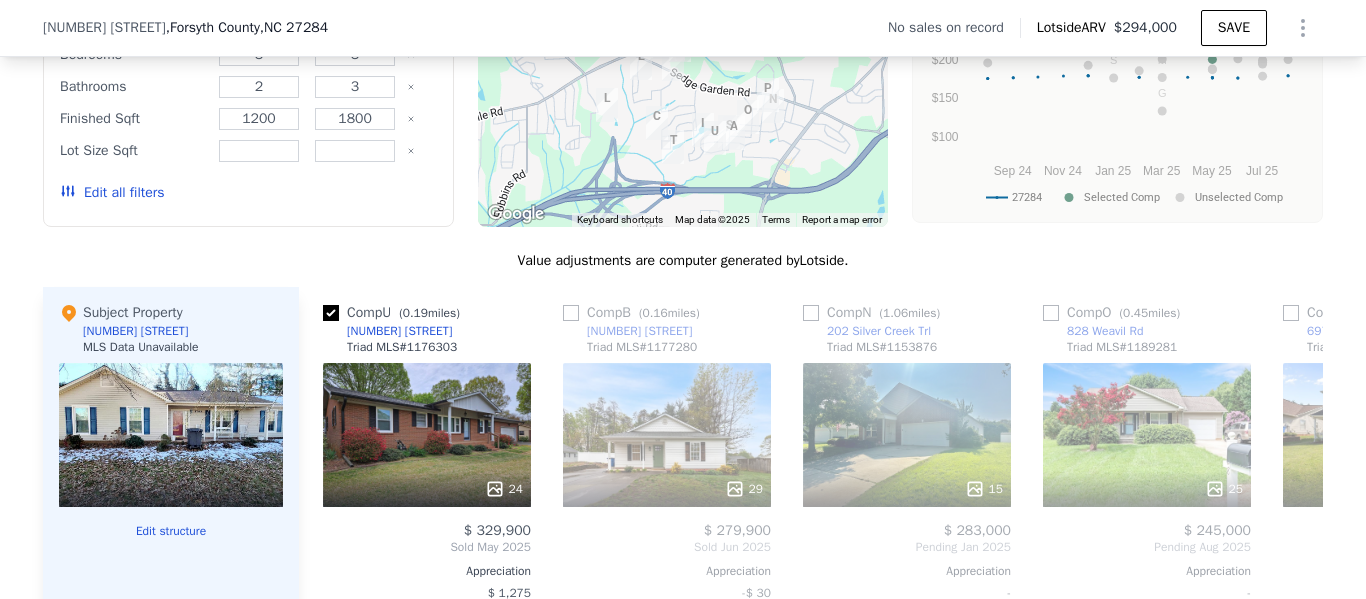 scroll, scrollTop: 1820, scrollLeft: 0, axis: vertical 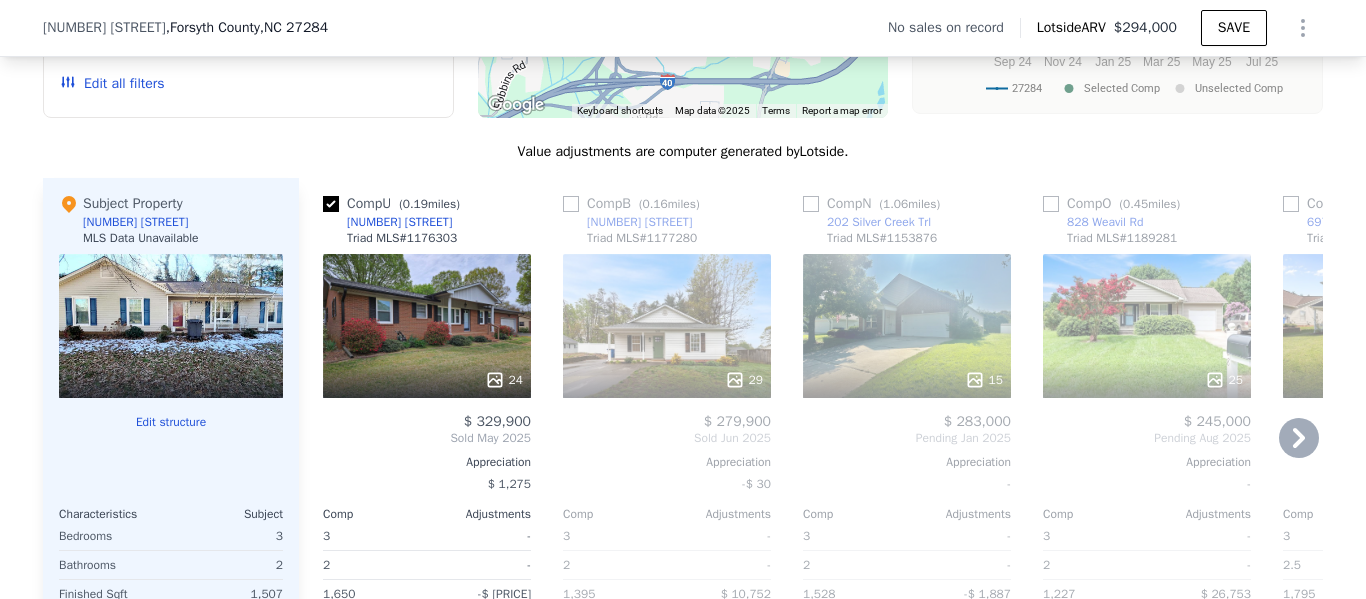 click 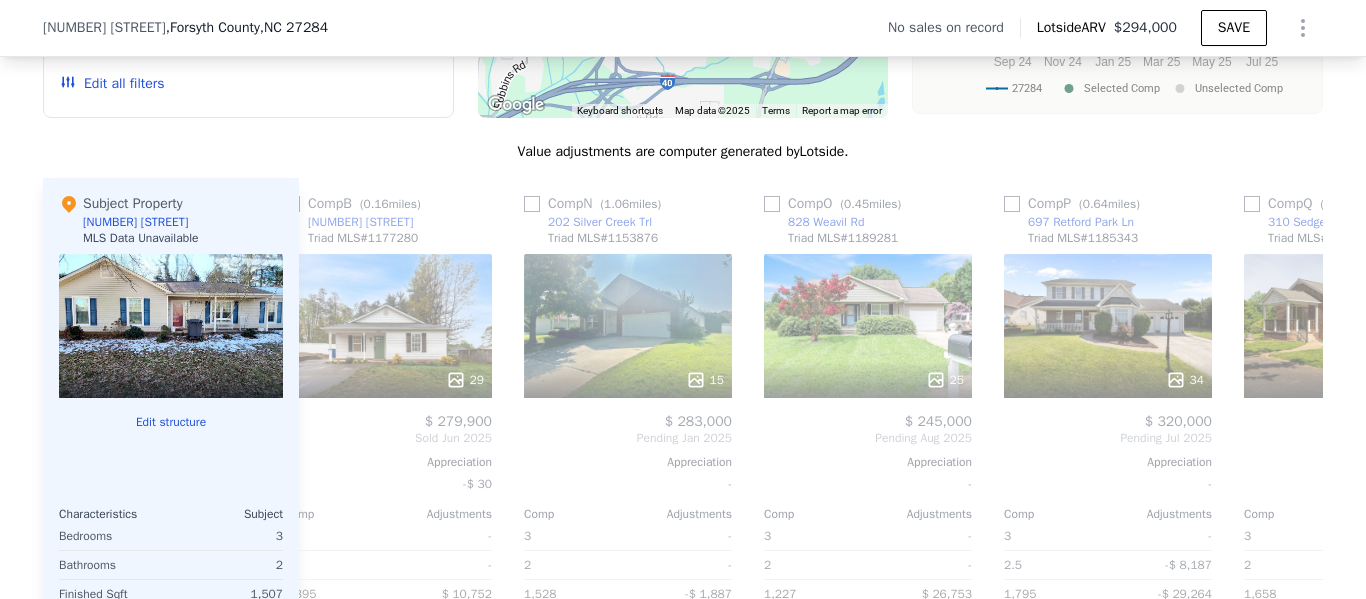 click on "Comp  U ( 0.19  miles) [NUMBER] [STREET] Triad MLS  # [NUMBER] 24 $ [PRICE] Sold   [DATE] Appreciation $ [PRICE] Comp Adjustments 3 - 2 - 1,650 -$ [PRICE] 0 - 22,651.2 -$ [PRICE] 500 -$ [PRICE] 1975 - Other Adjustments $ [PRICE] Adjusted Value $ [PRICE] Comp  B ( 0.16  miles) [NUMBER] [STREET] Triad MLS  # [NUMBER] 29 $ [PRICE] Sold   [DATE] Appreciation -$ [PRICE] Comp Adjustments 3 - 2 - 1,395 $ [PRICE] 0 - 10,454.4 $ [PRICE] Unspecified $ [PRICE] 2005 - Other Adjustments -$ [PRICE] Adjusted Value $ [PRICE] Comp  N ( 1.06  miles) [NUMBER] [STREET] Triad MLS  # [NUMBER] 15 $ [PRICE] Pending   [DATE] Appreciation - Comp Adjustments 3 - 2 - 1,528 -$ [PRICE] 0 - 9,583.2 $ [PRICE] 400 -$ [PRICE] 2004 - Other Adjustments -$ [PRICE] Adjusted Value $ [PRICE] Comp  O ( 0.45  miles) [NUMBER] [STREET] Triad MLS  # [NUMBER] 25 $ [PRICE] Pending   [DATE] Appreciation - Comp Adjustments 3 - 2 - 1,227 $ [PRICE] 0 - 40,075.20 -$ [PRICE] 336 -$ [PRICE] 2002 - Other Adjustments -$ [PRICE] Adjusted Value $ [PRICE] Comp  P ( 0.64  miles) Triad MLS -" at bounding box center [811, 499] 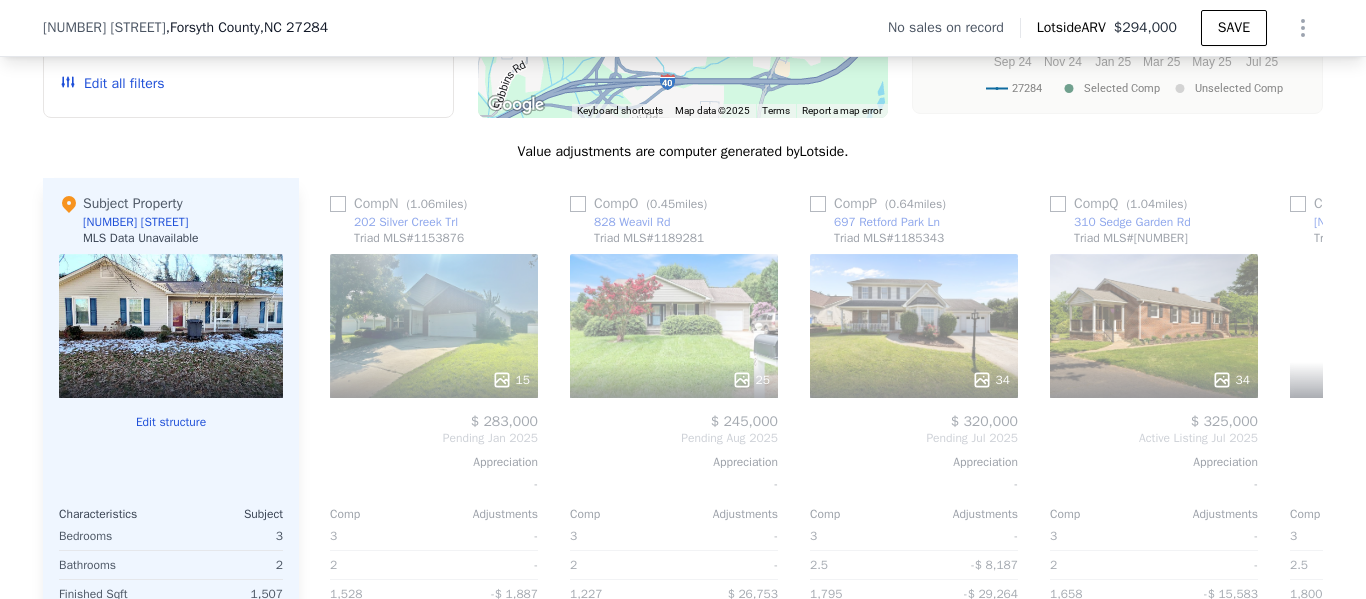 scroll, scrollTop: 0, scrollLeft: 480, axis: horizontal 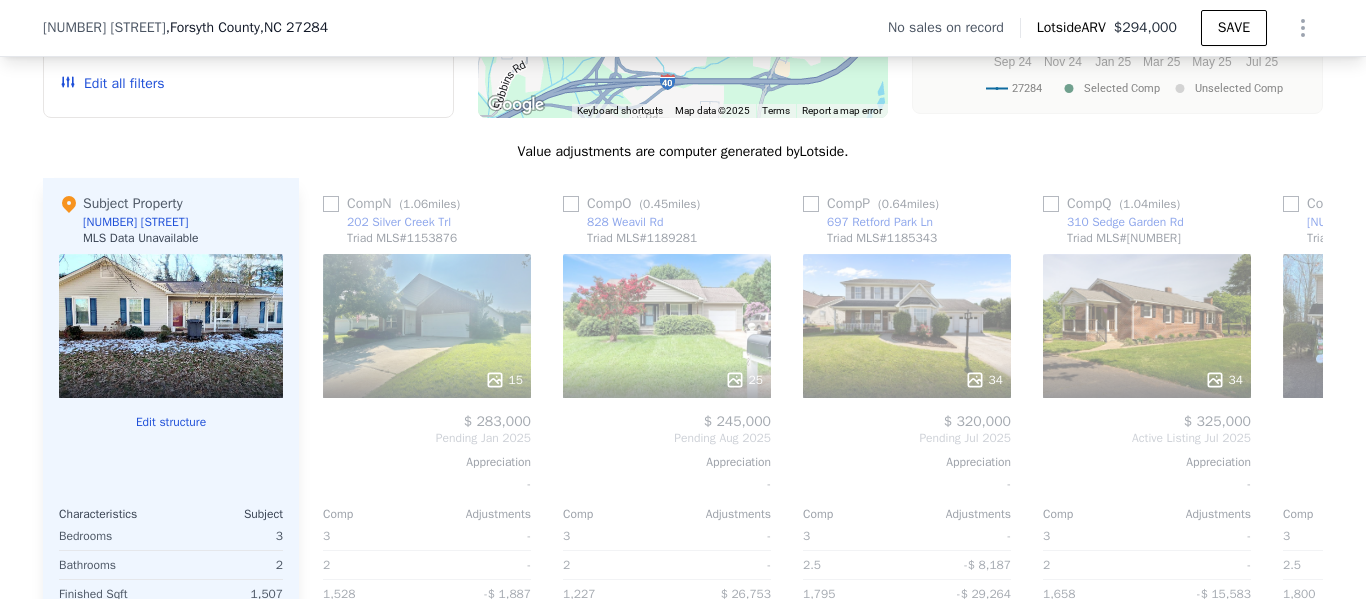 click on "$ 240,000" at bounding box center (1387, 422) 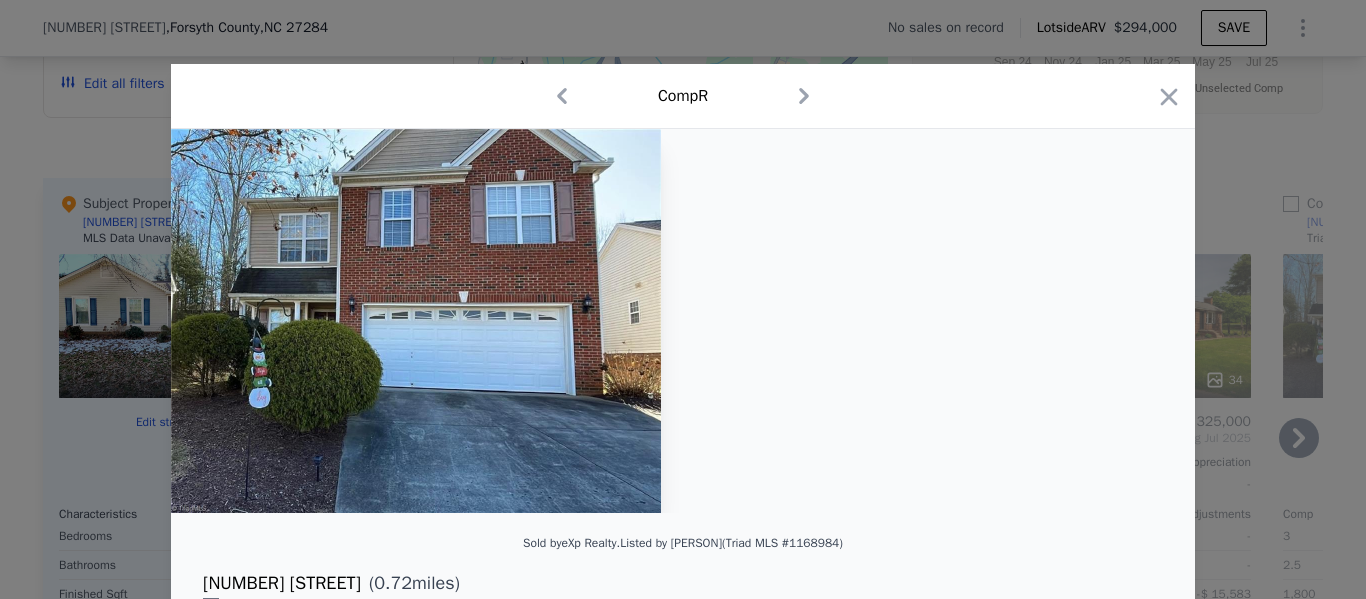 click 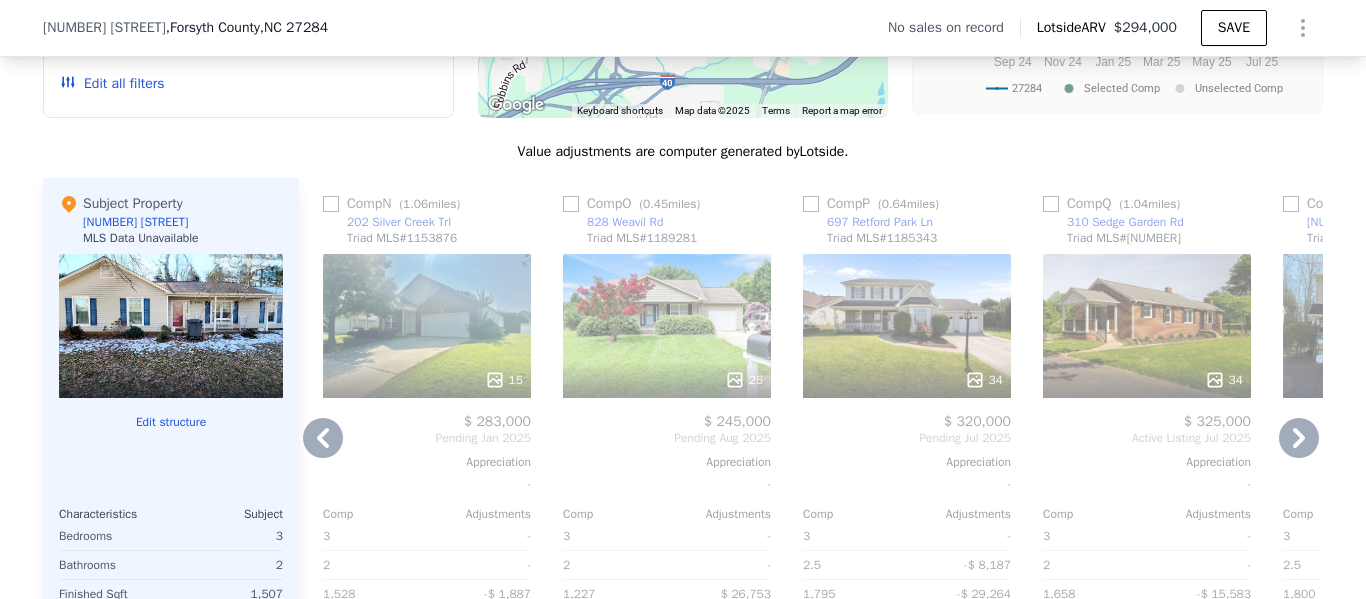 click 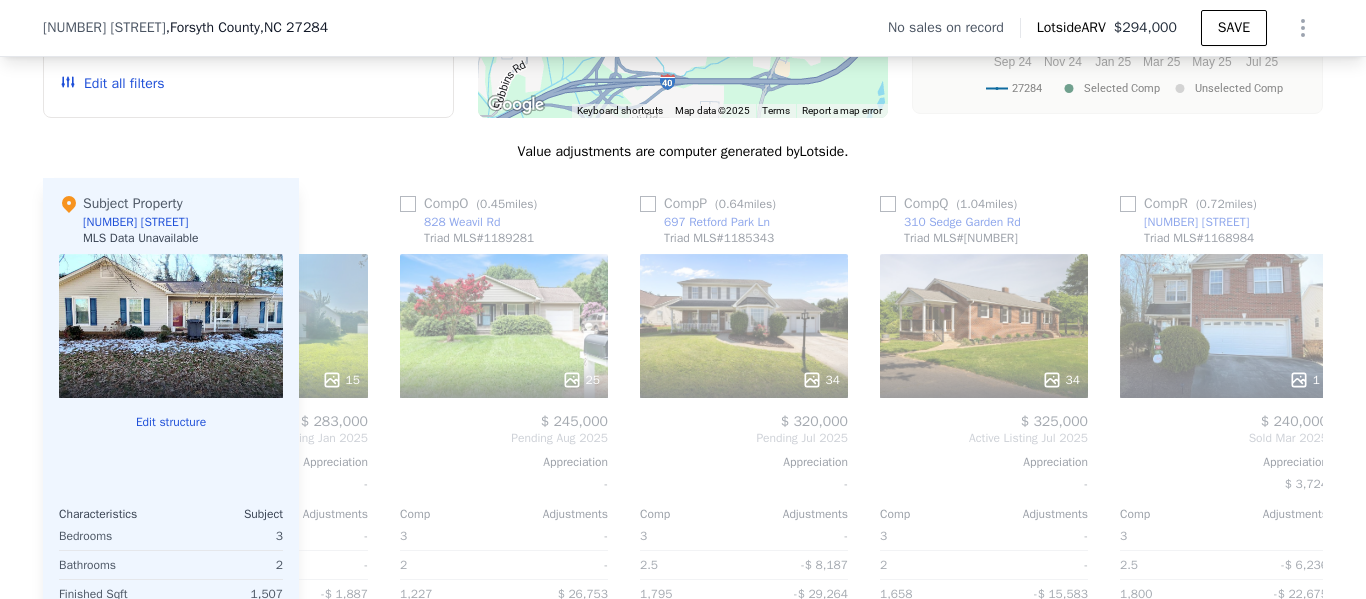 scroll, scrollTop: 0, scrollLeft: 960, axis: horizontal 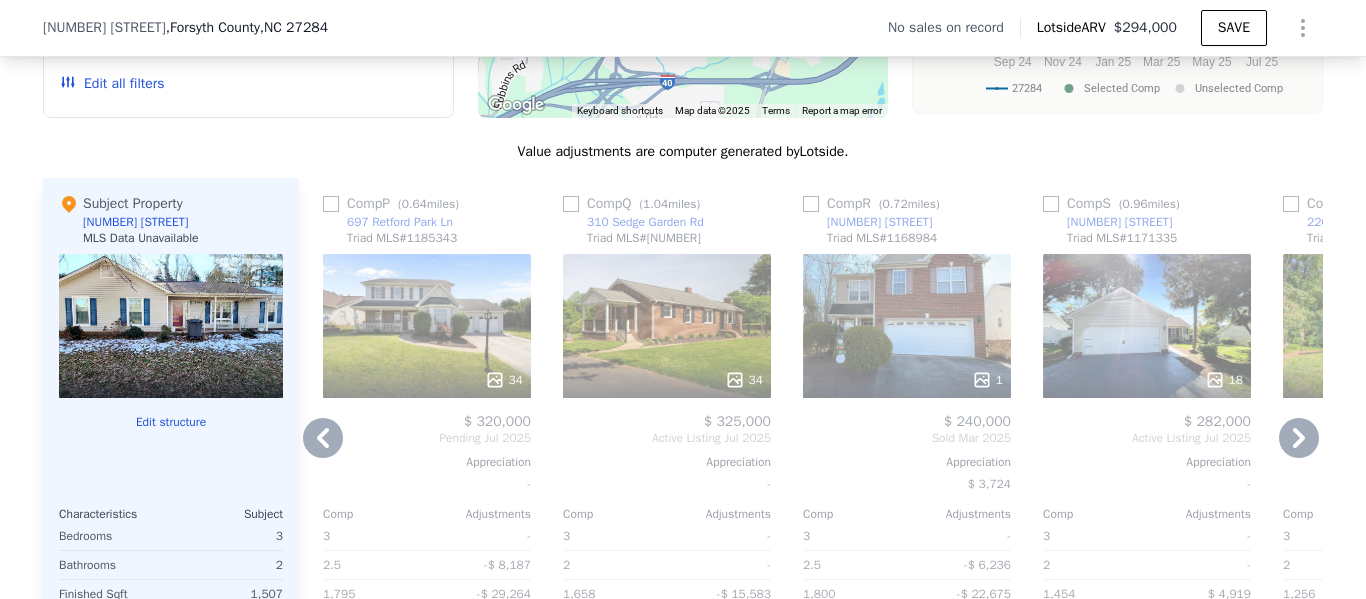 click 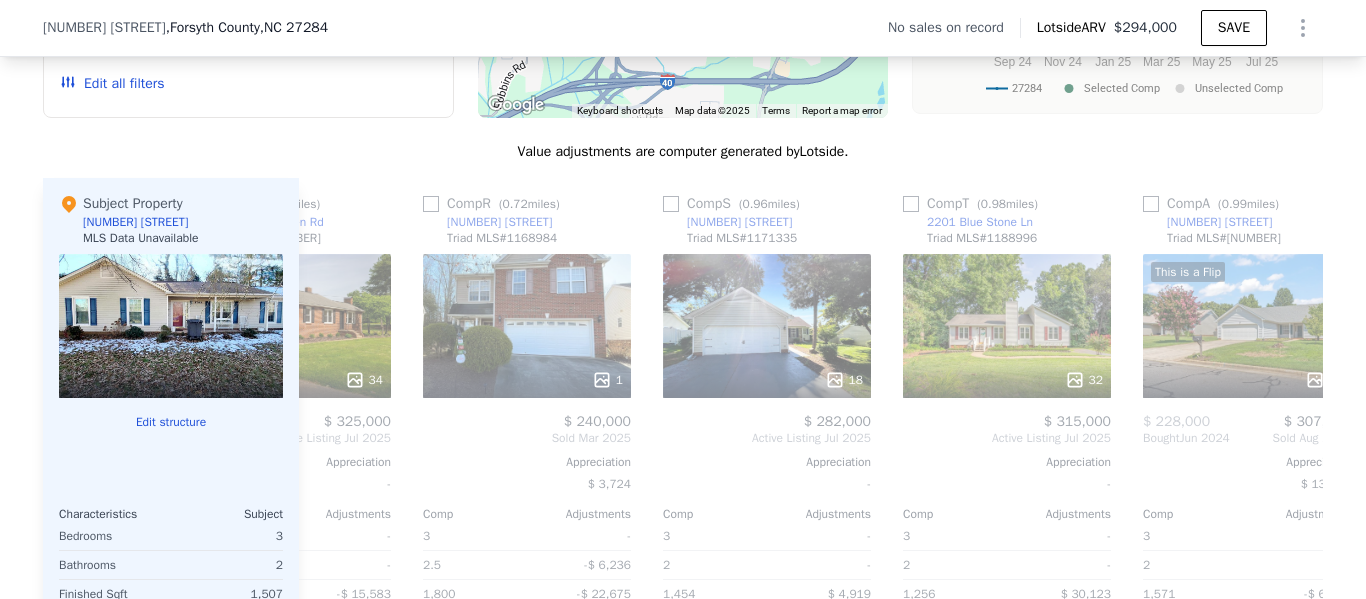 scroll, scrollTop: 0, scrollLeft: 1440, axis: horizontal 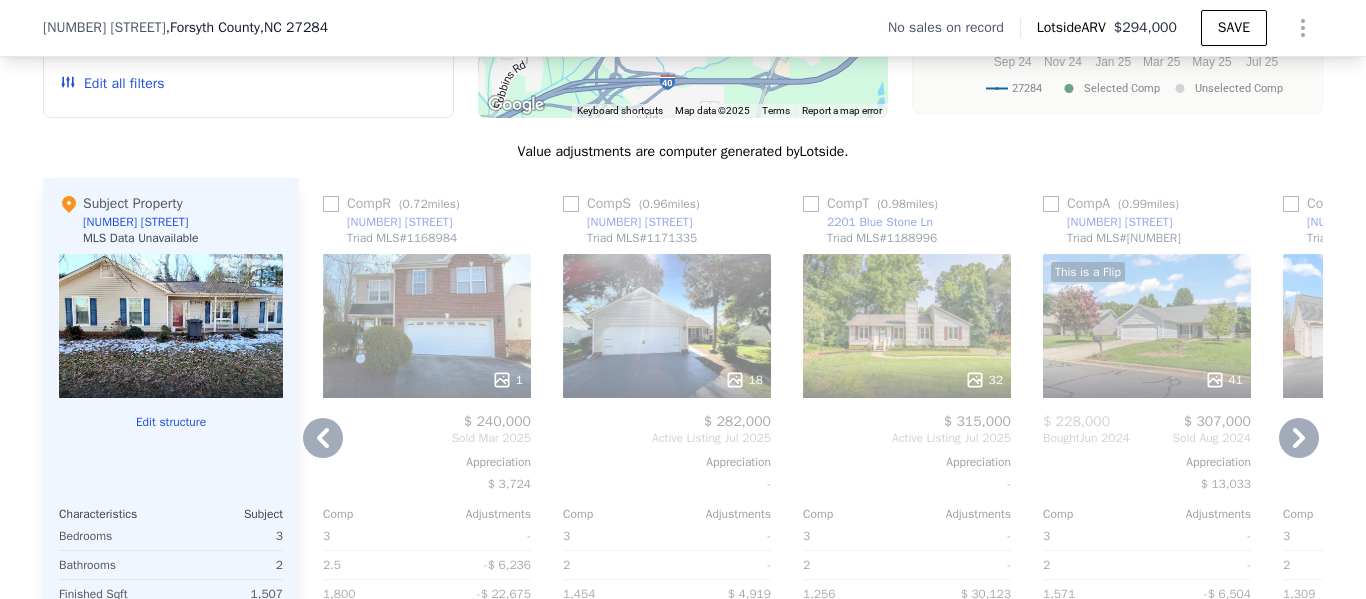 click 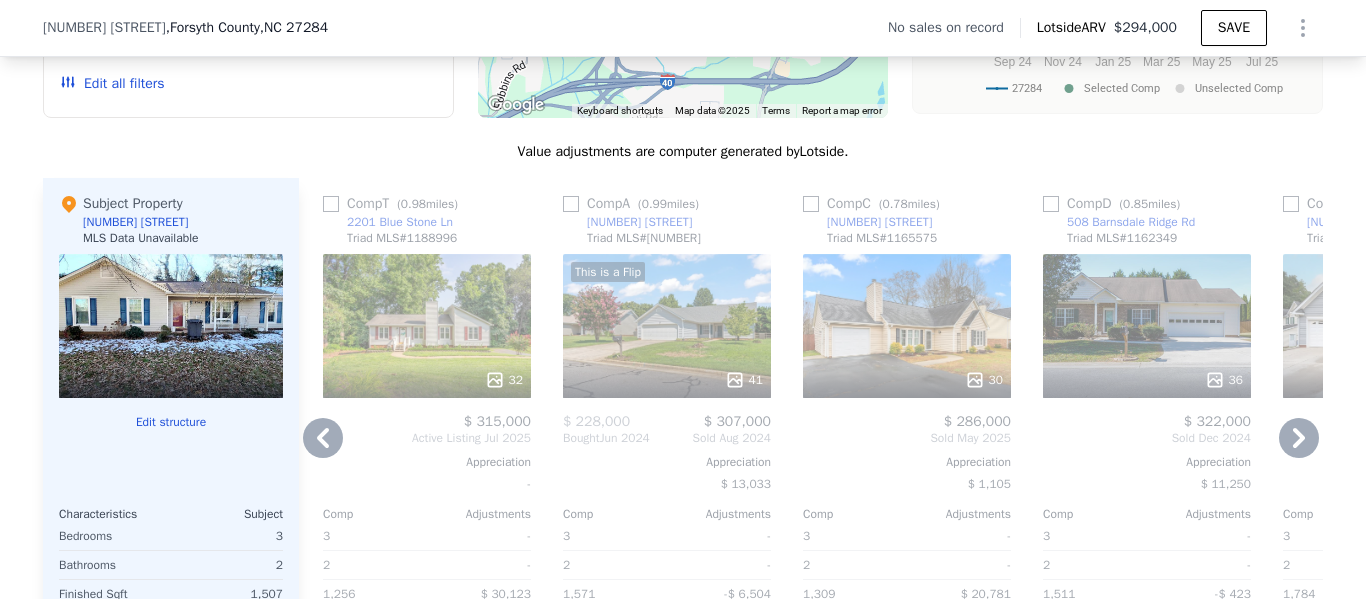 click 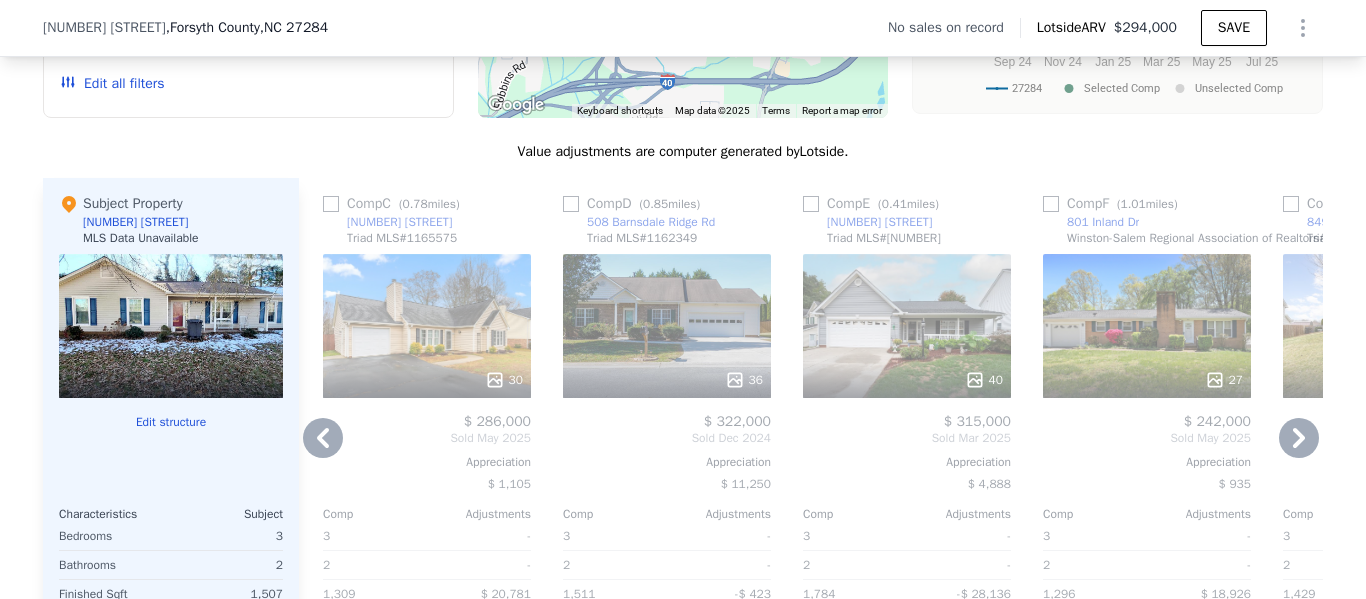 click 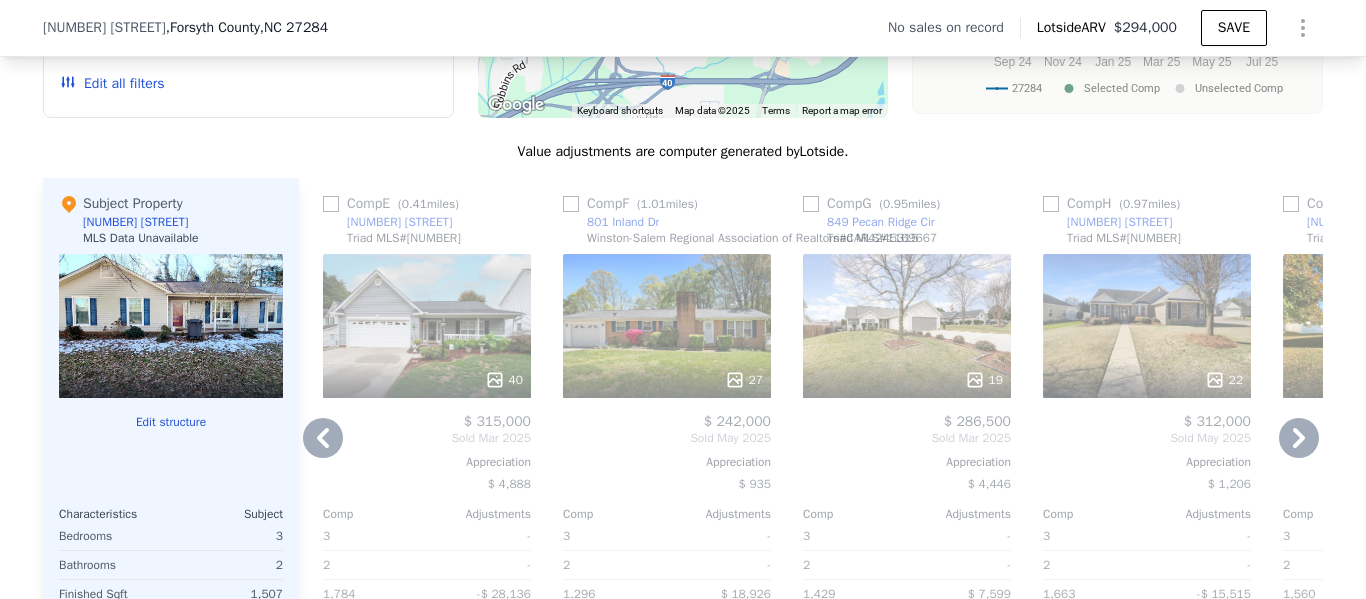 click 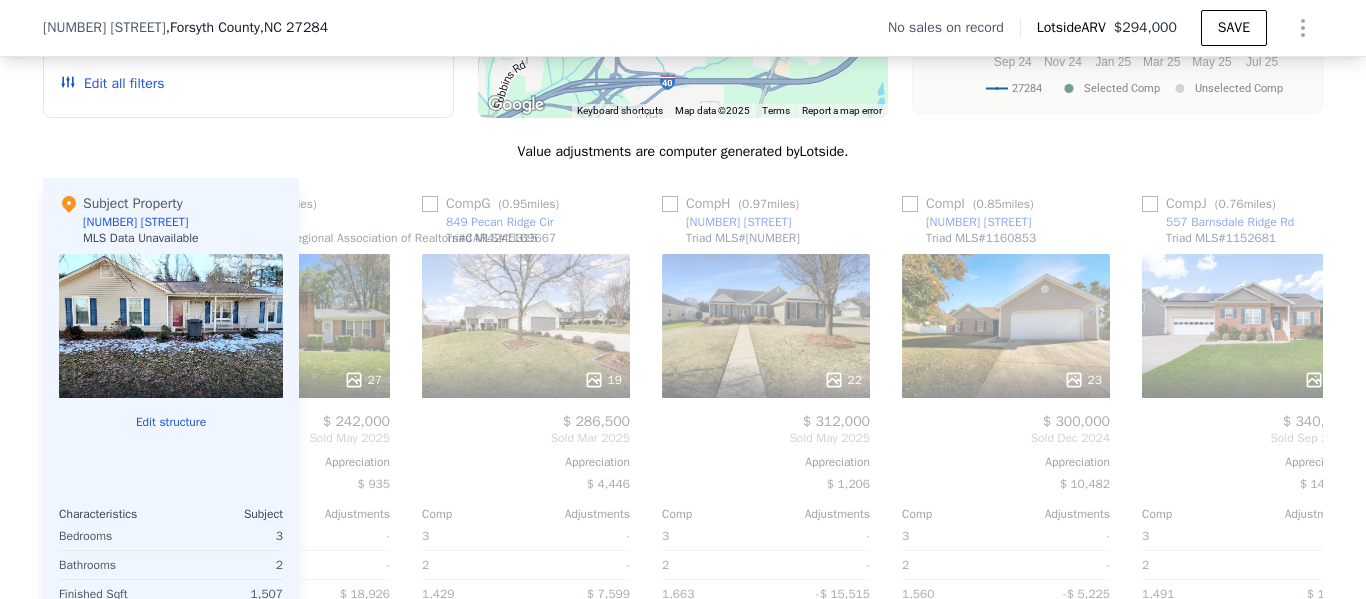 scroll, scrollTop: 0, scrollLeft: 3360, axis: horizontal 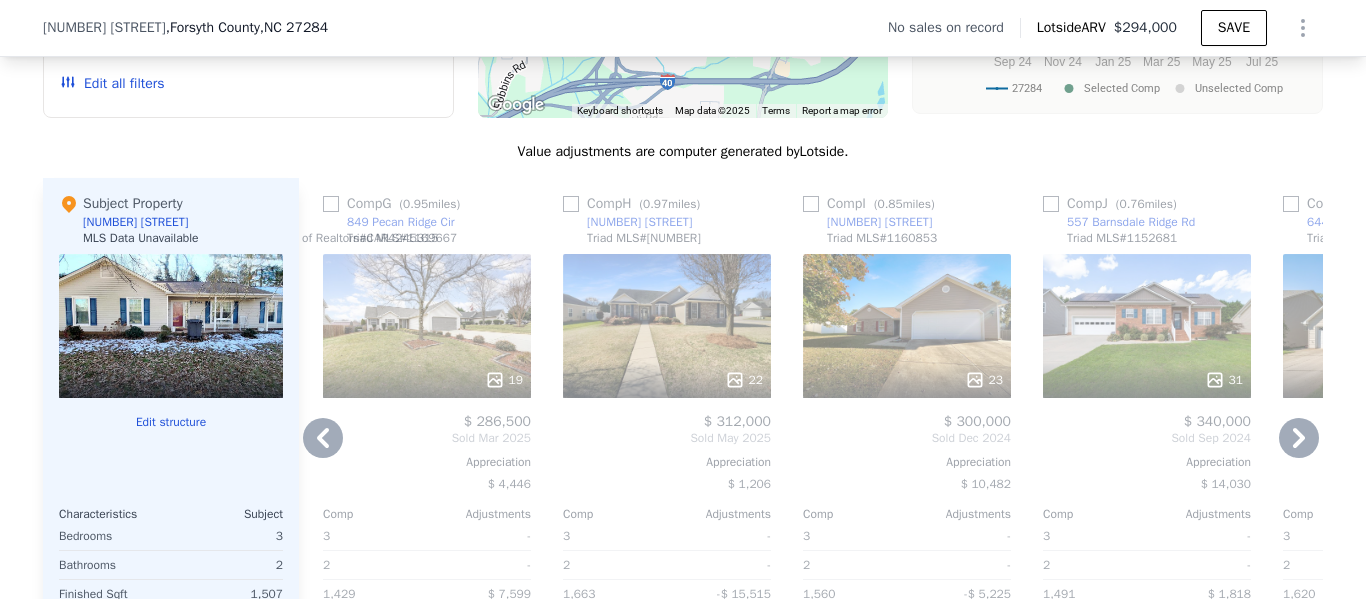 click 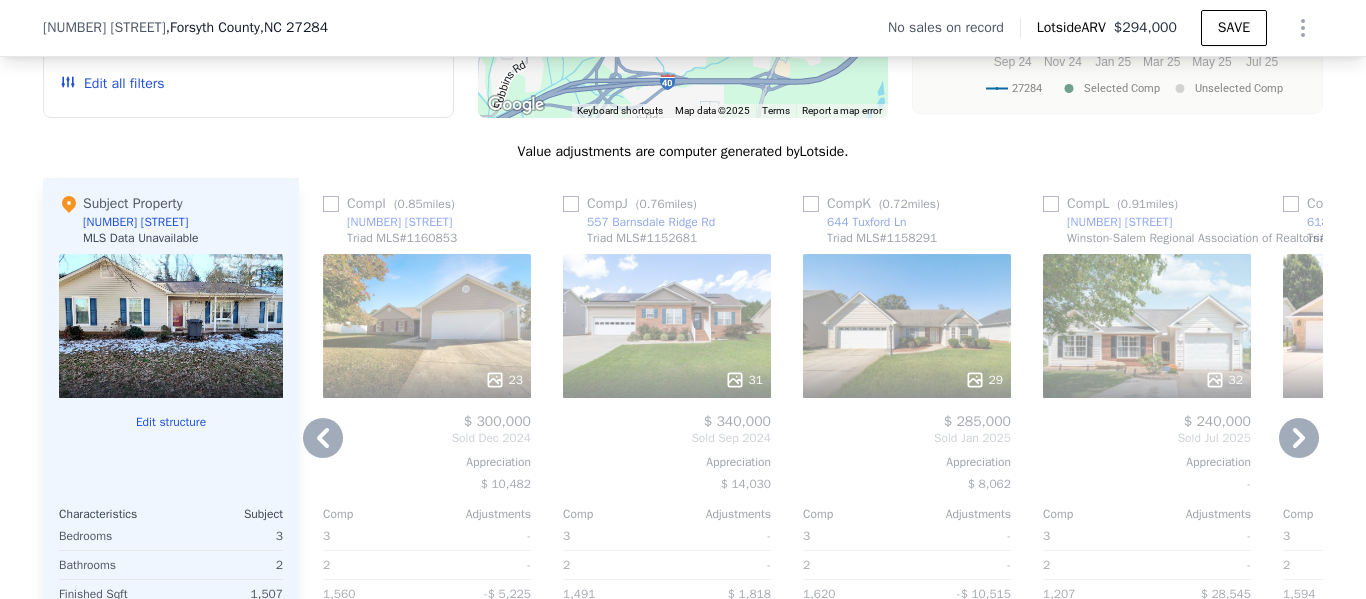 click 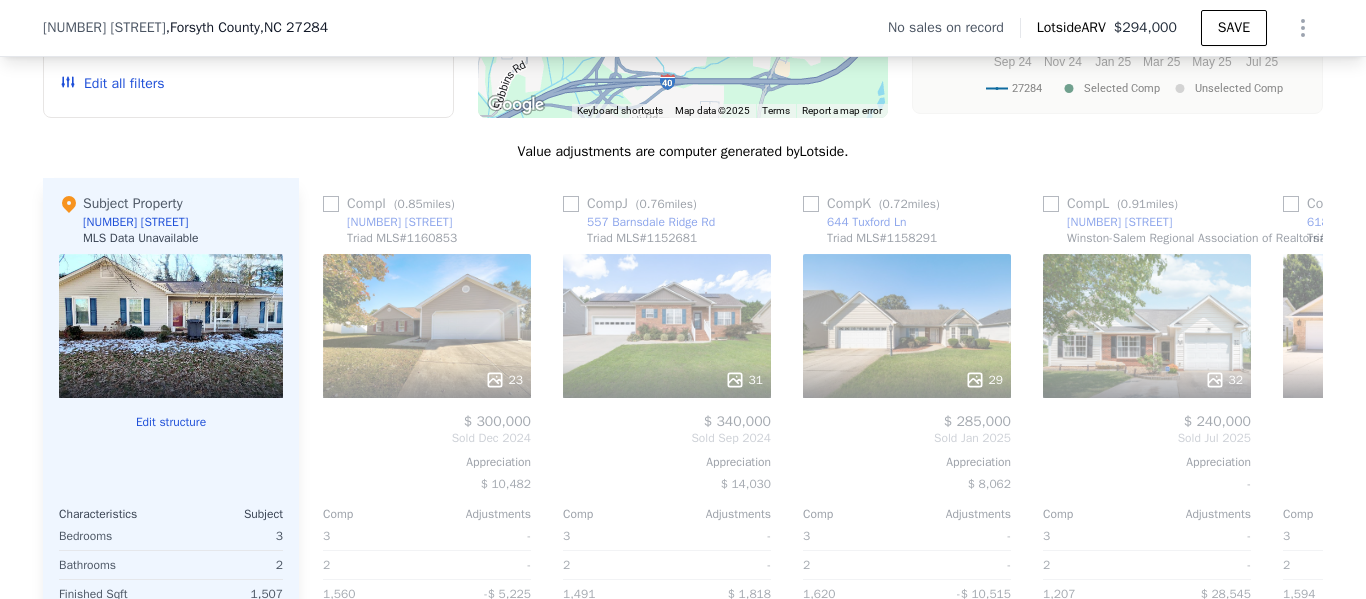 scroll, scrollTop: 0, scrollLeft: 4064, axis: horizontal 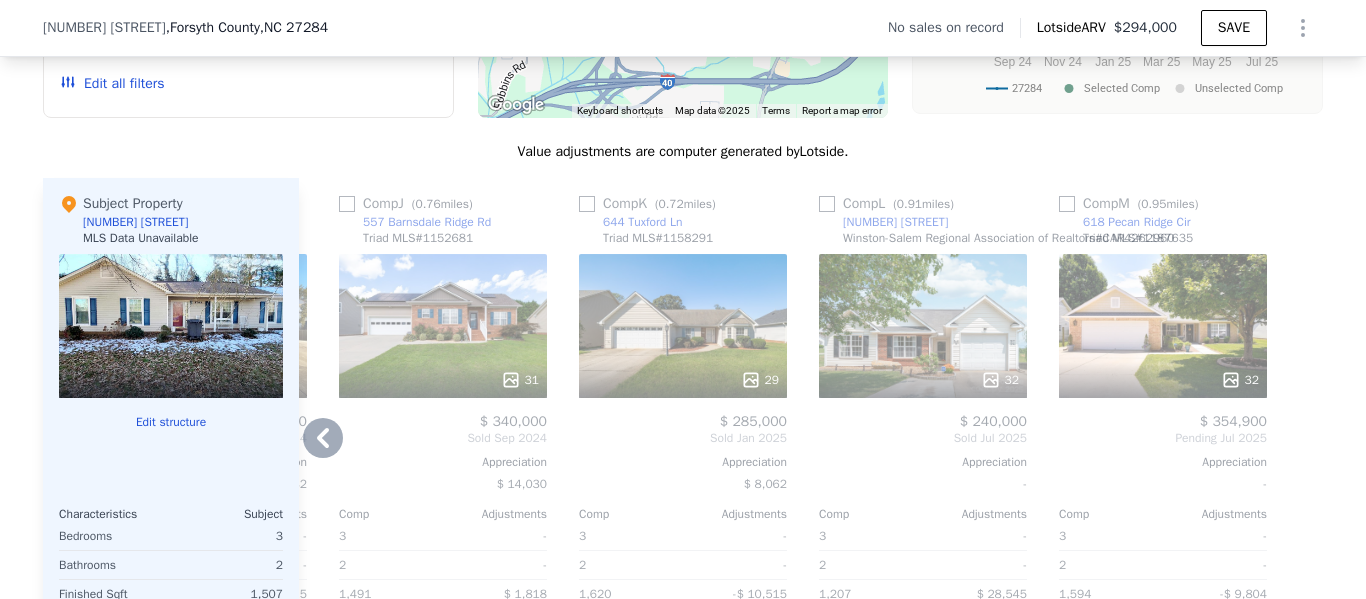 click 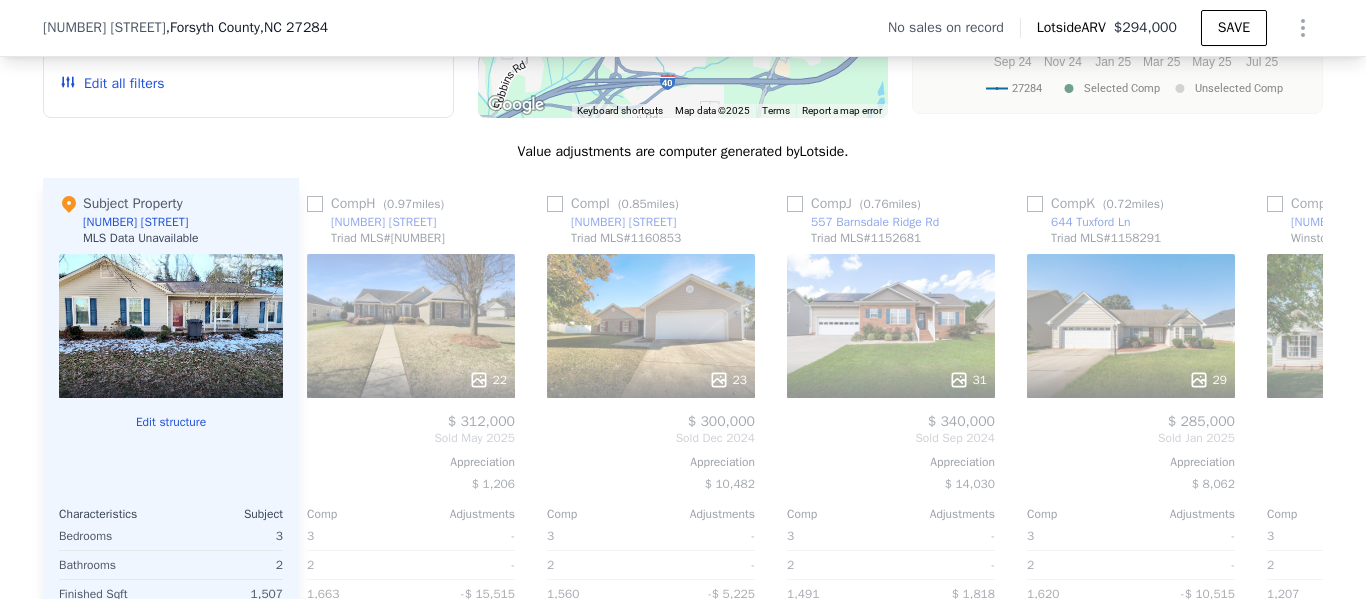 scroll, scrollTop: 0, scrollLeft: 3584, axis: horizontal 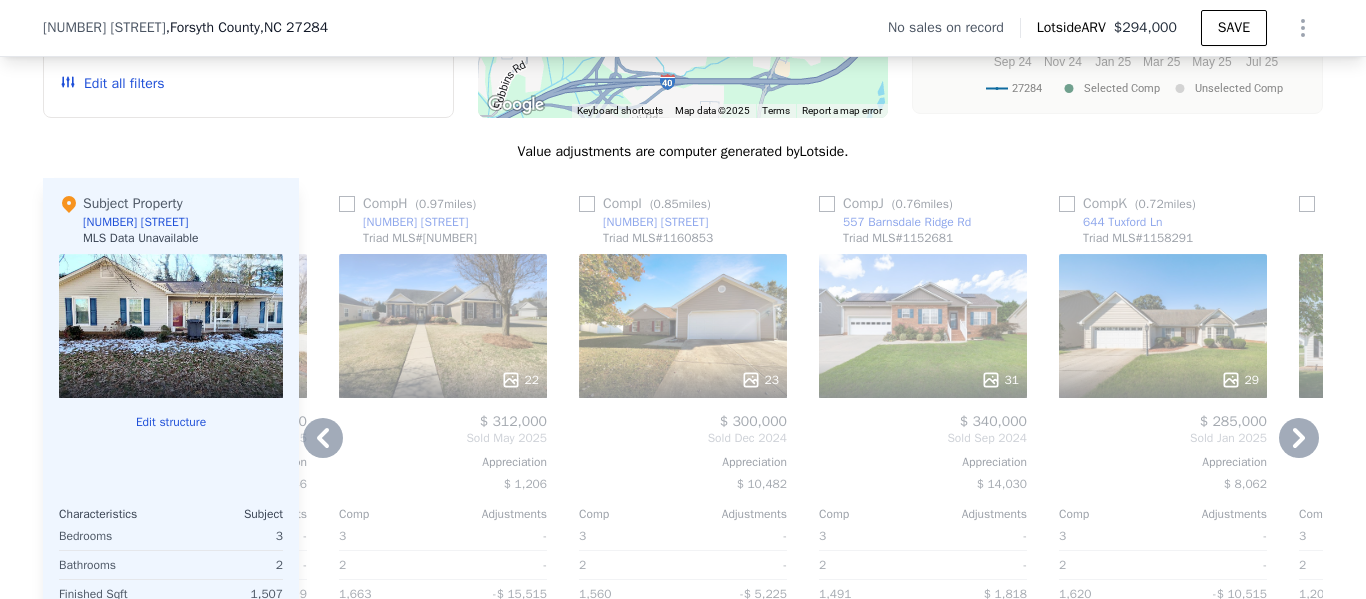 click 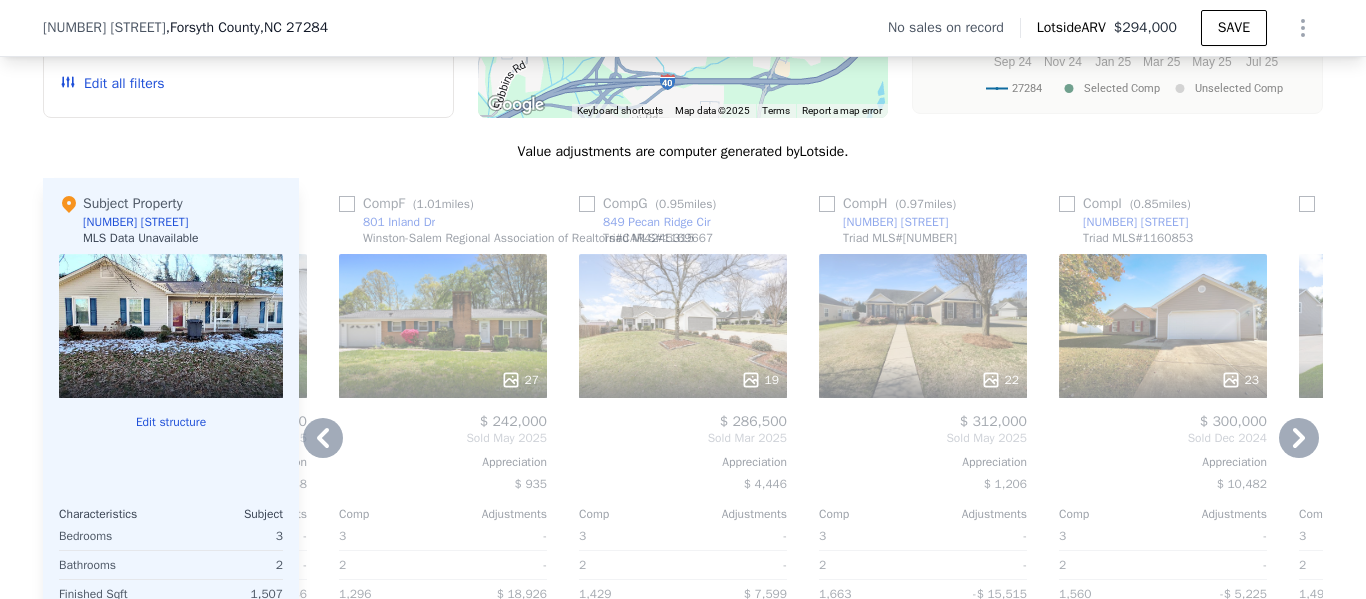 click 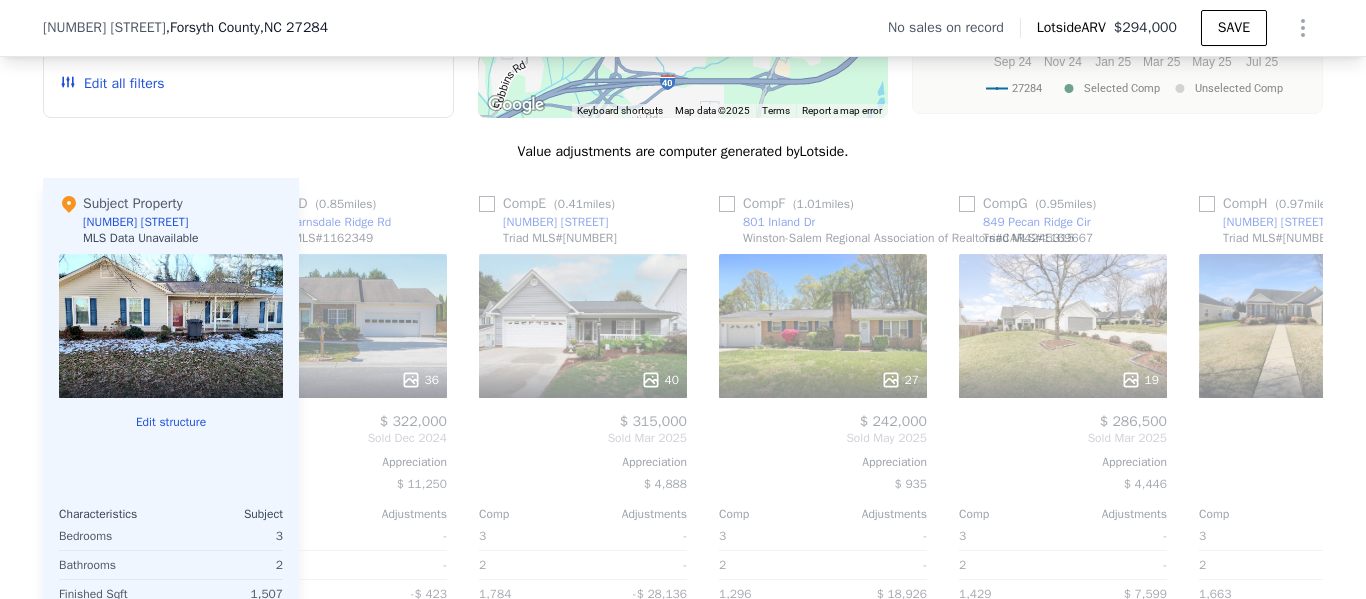 scroll, scrollTop: 0, scrollLeft: 2624, axis: horizontal 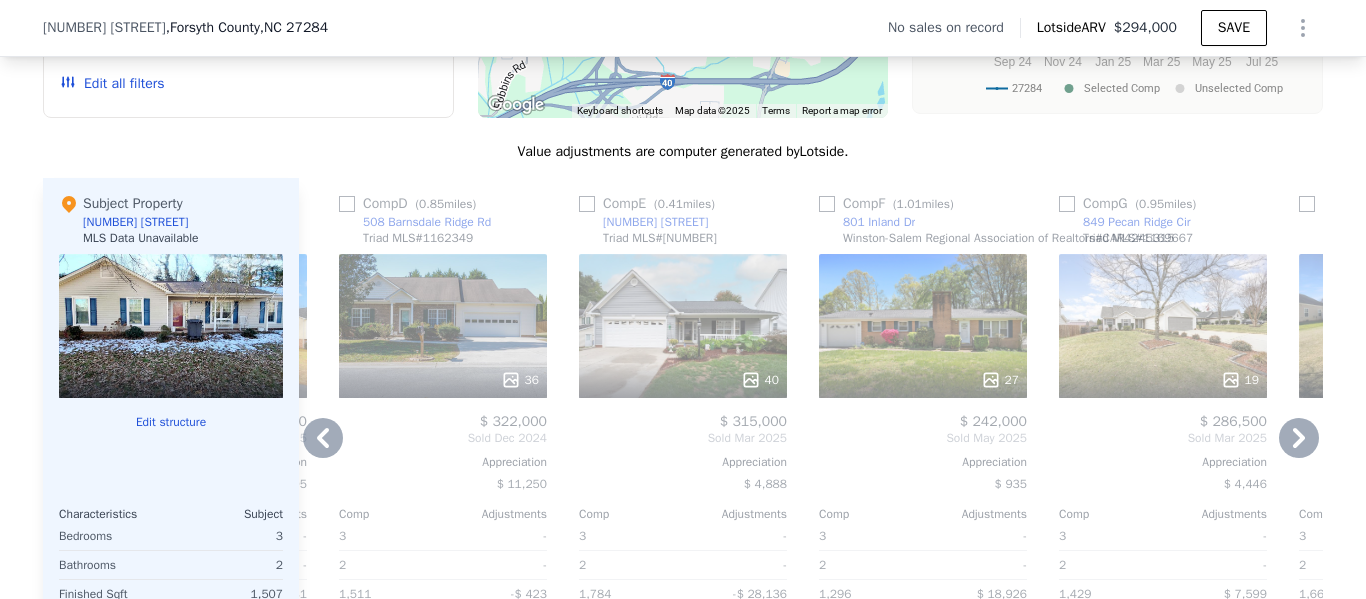 click 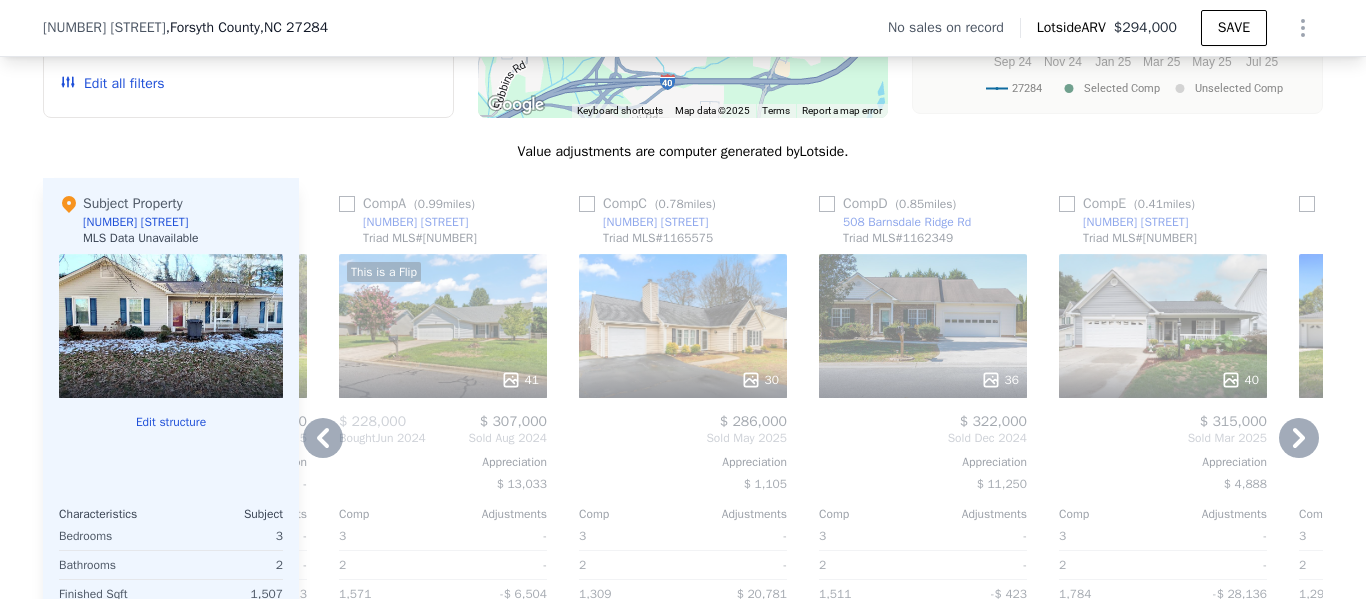 click 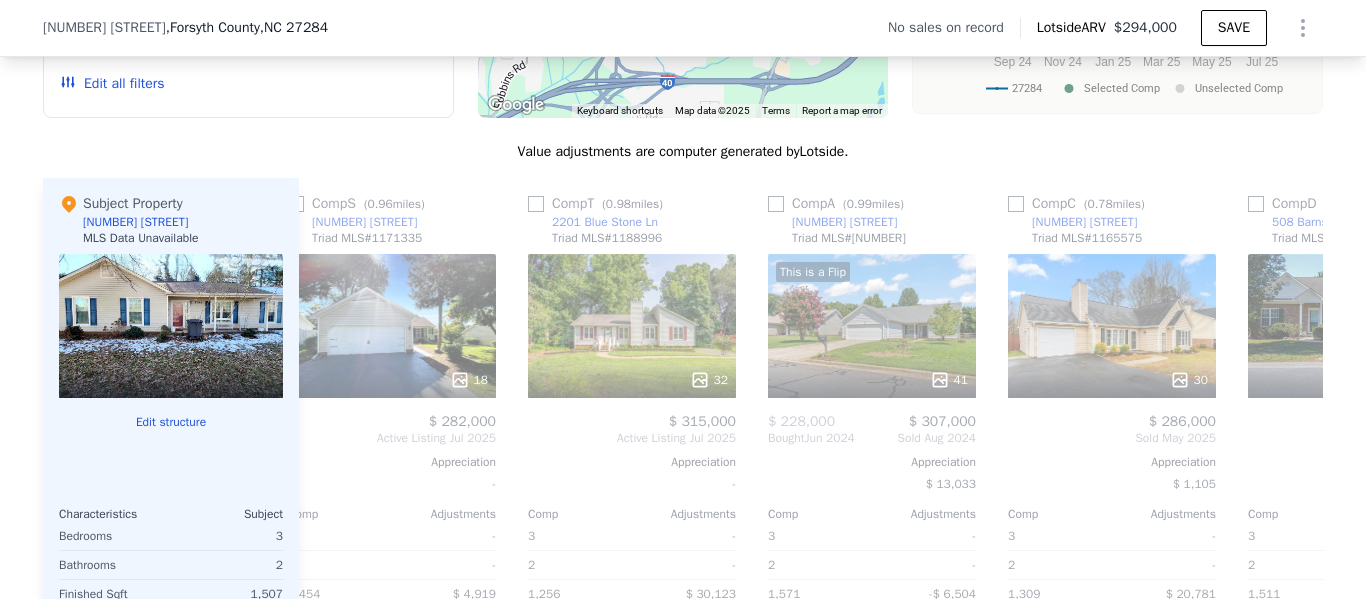 scroll, scrollTop: 0, scrollLeft: 1664, axis: horizontal 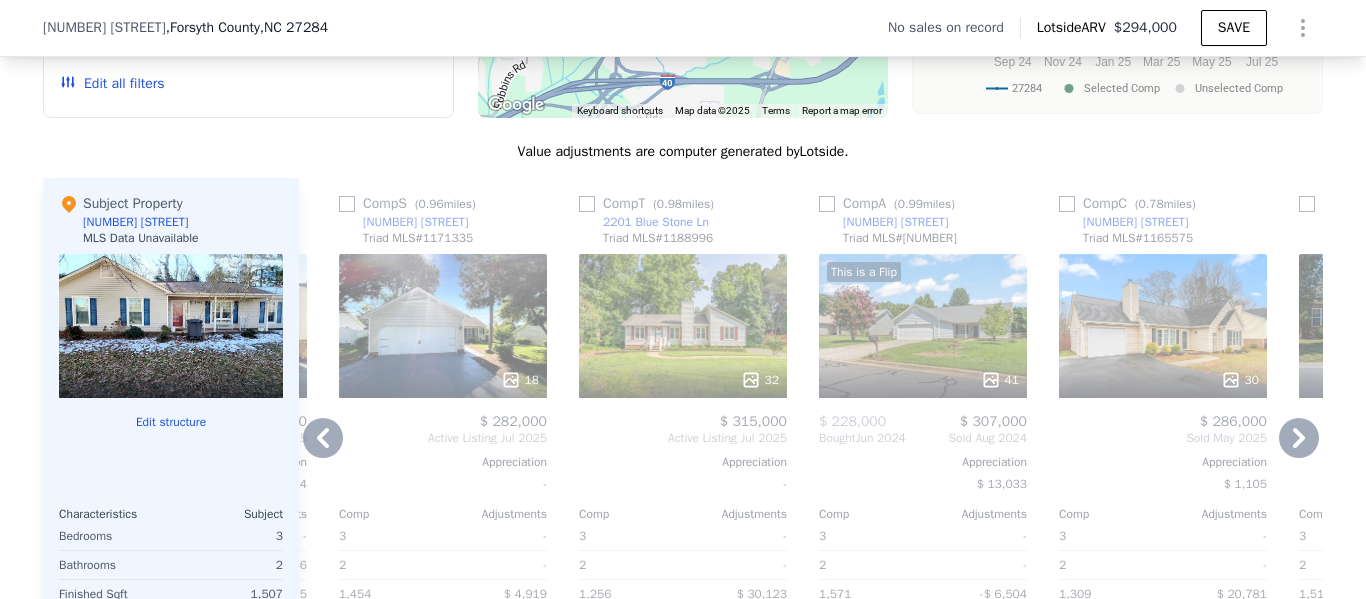 click 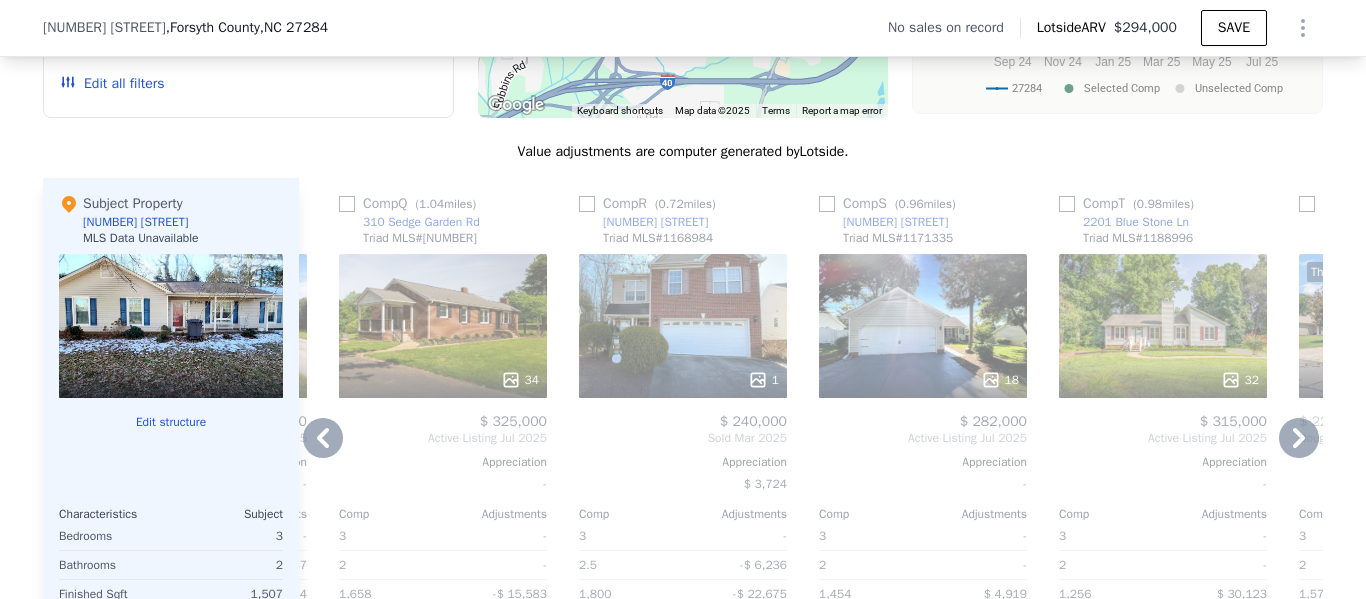 click 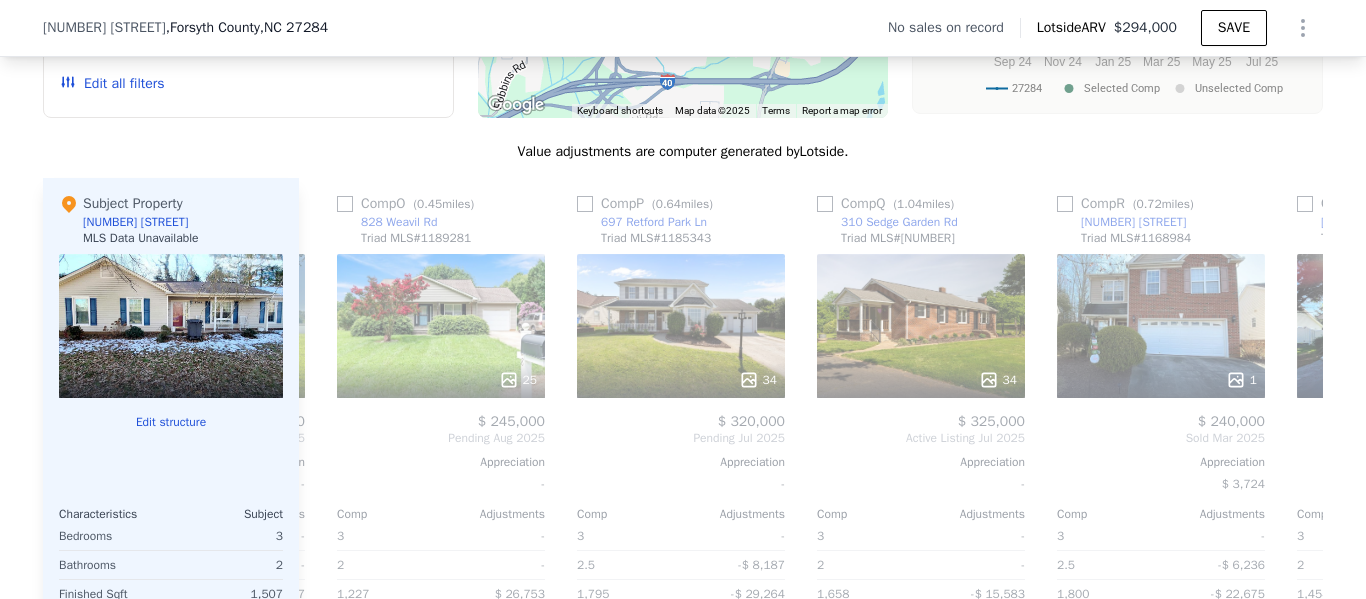 scroll, scrollTop: 0, scrollLeft: 704, axis: horizontal 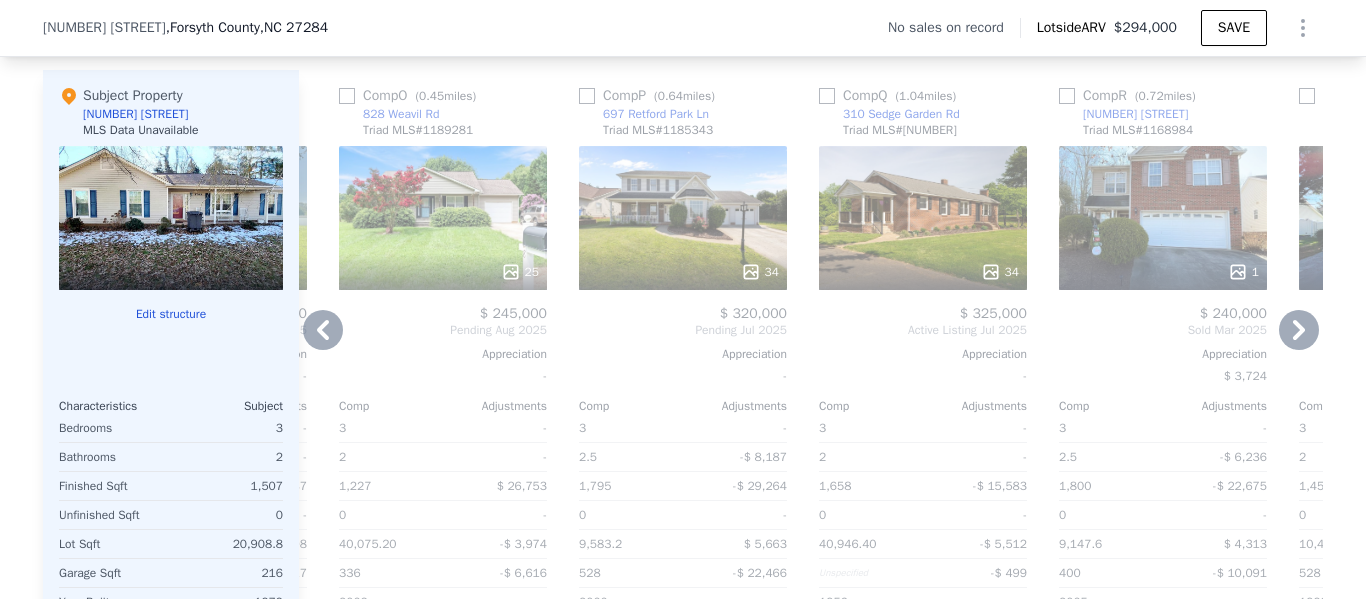 click at bounding box center (827, 96) 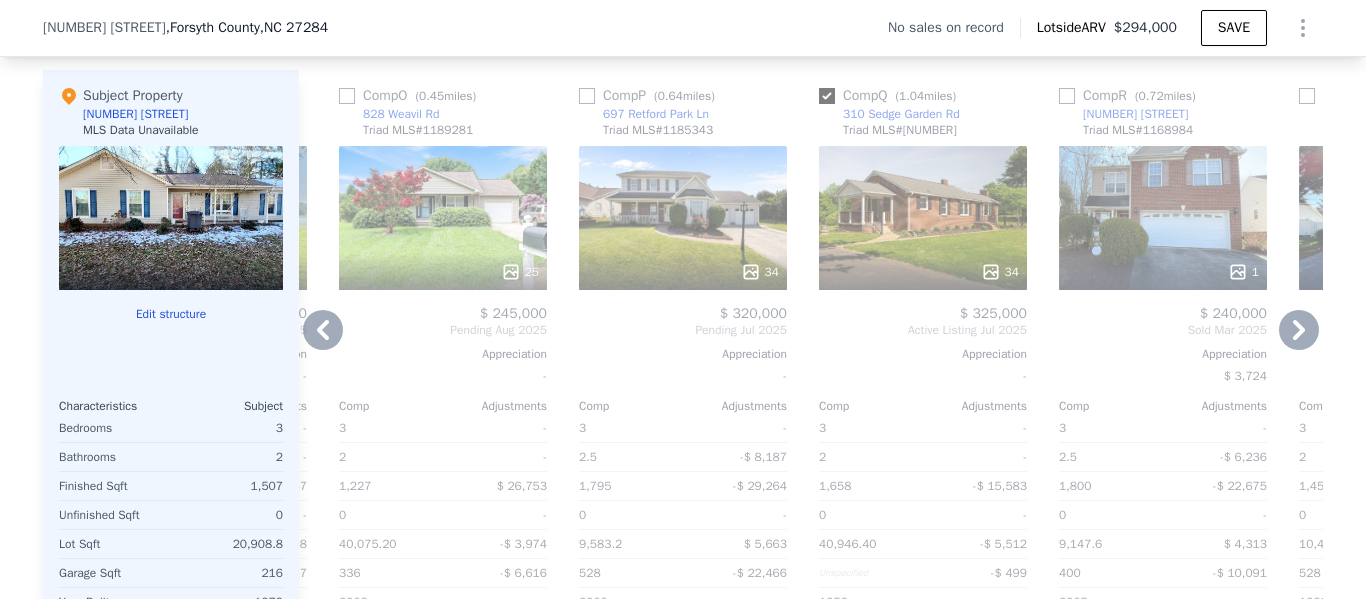 checkbox on "true" 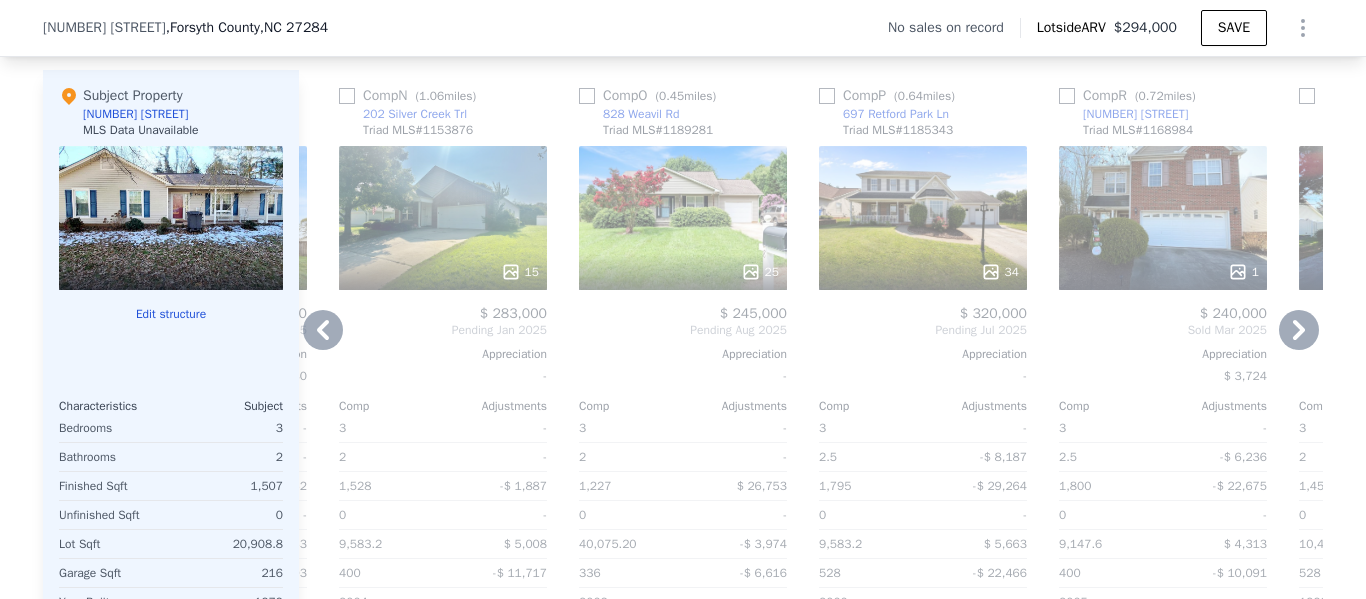 click 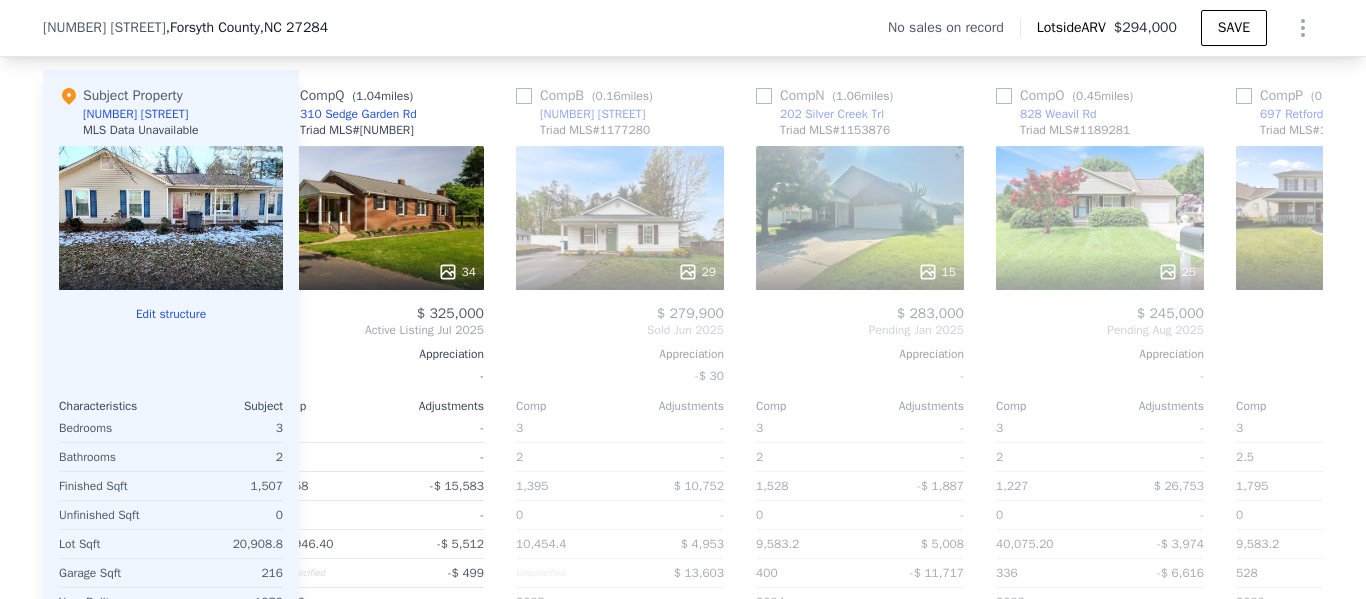 scroll, scrollTop: 0, scrollLeft: 224, axis: horizontal 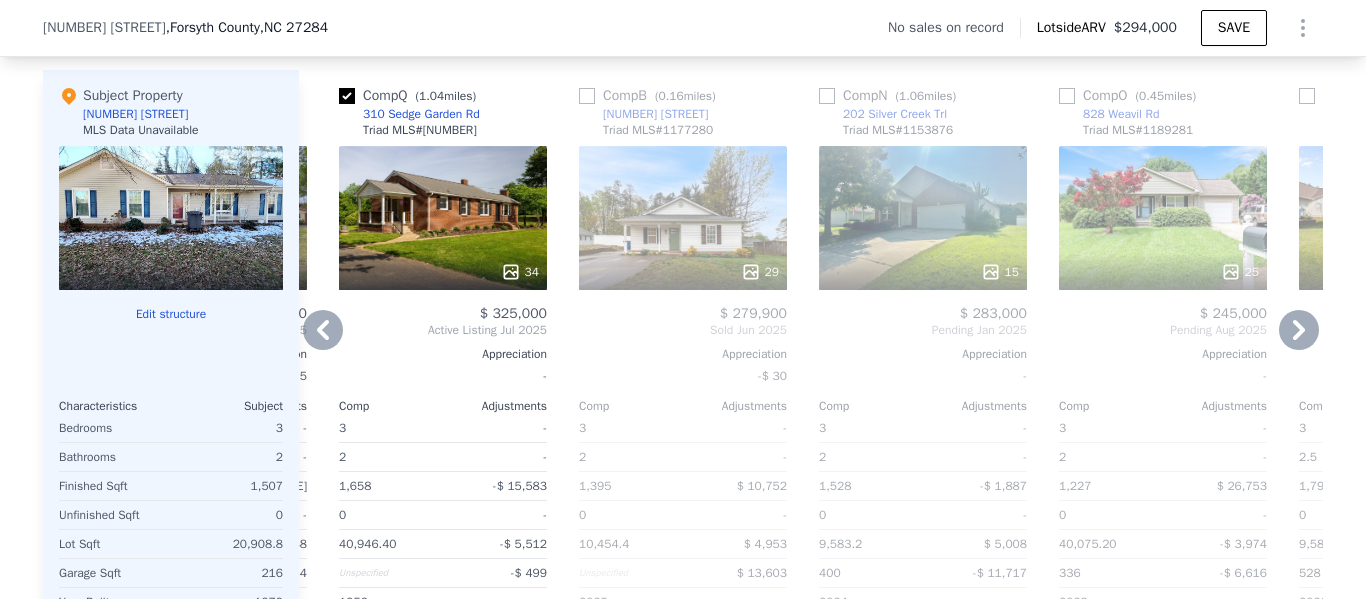 click at bounding box center (587, 96) 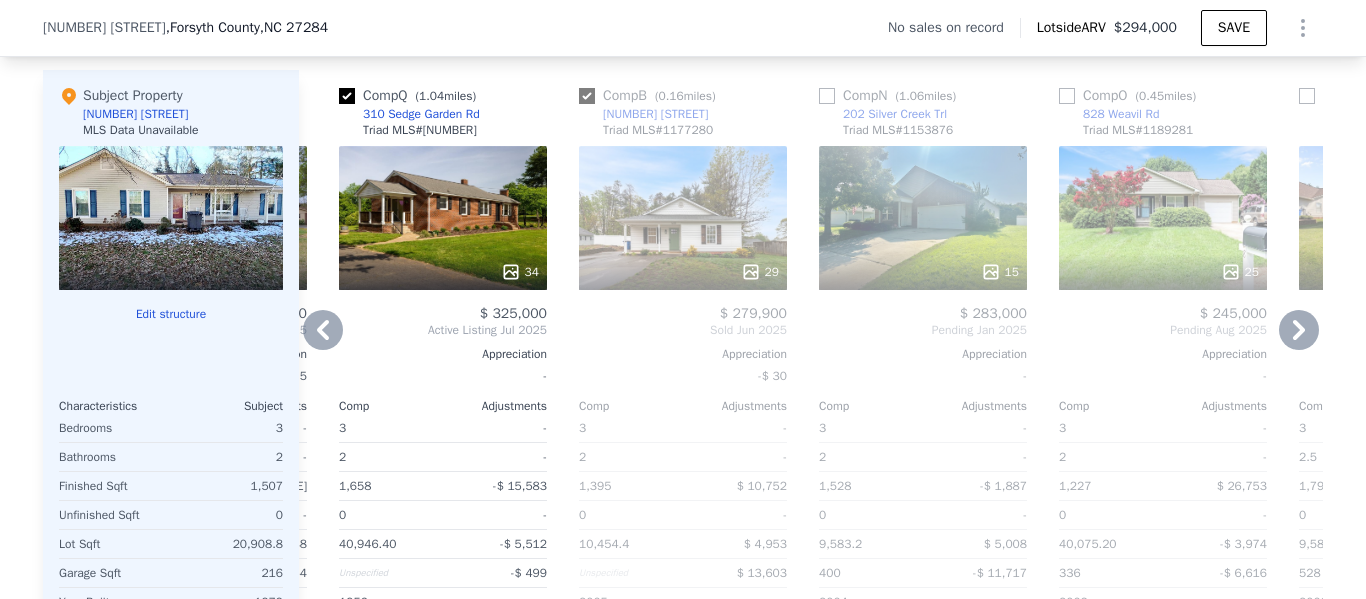 checkbox on "true" 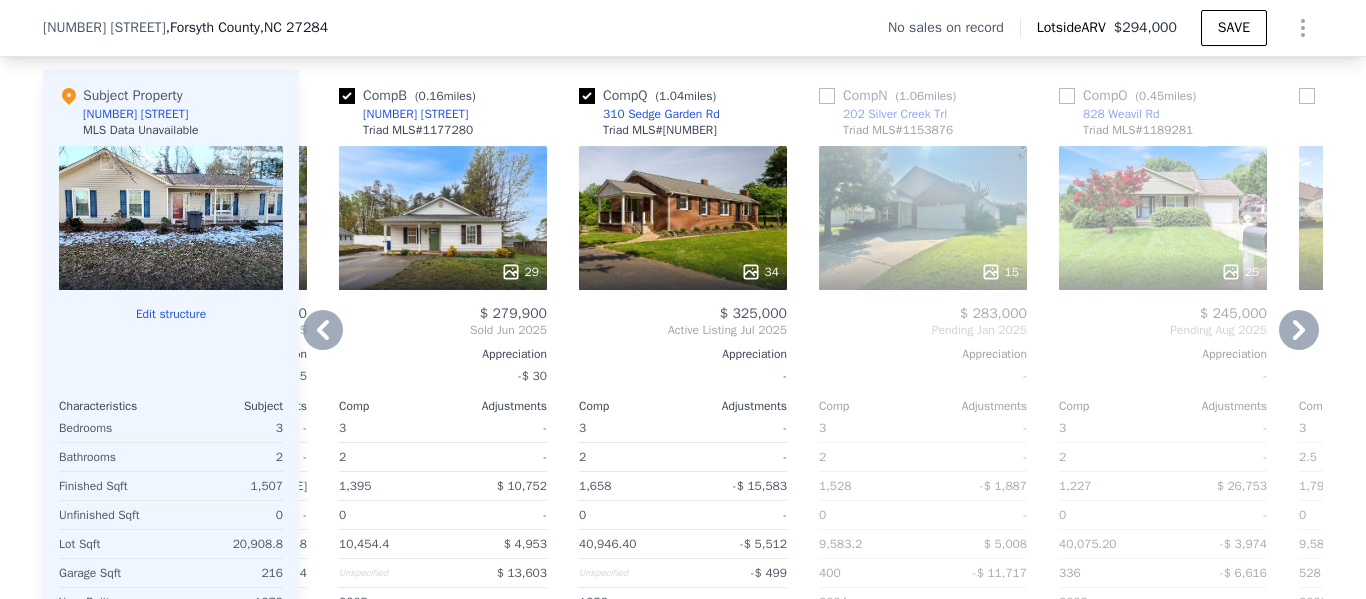 click 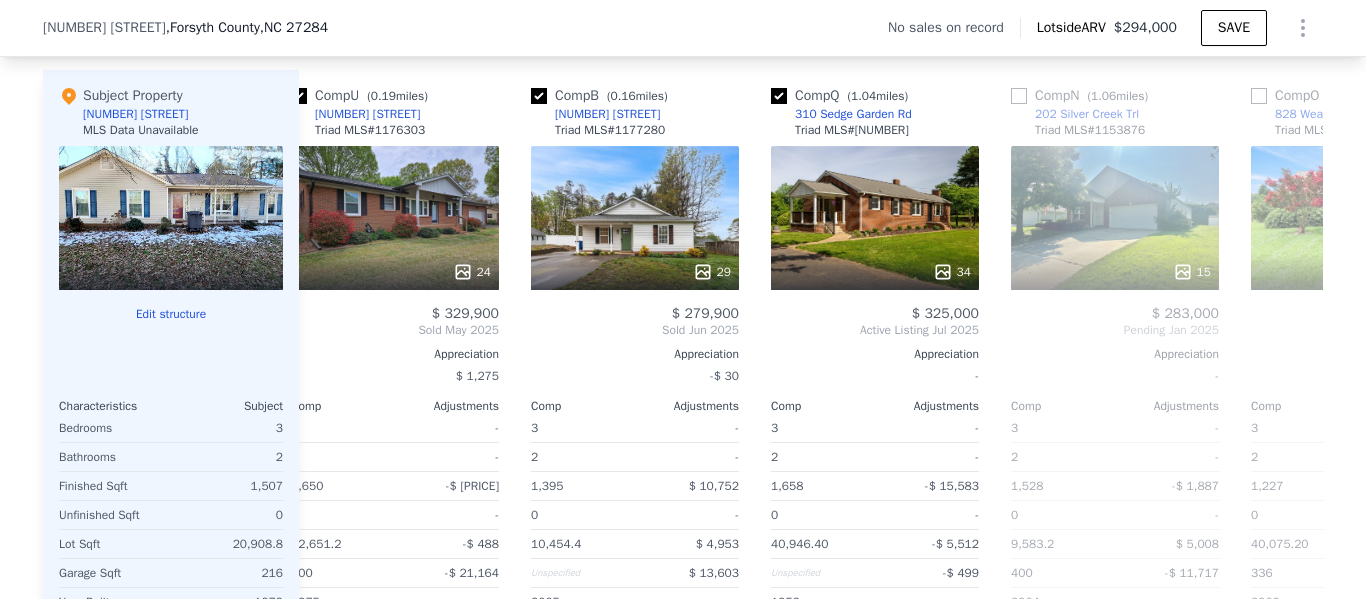 scroll, scrollTop: 0, scrollLeft: 0, axis: both 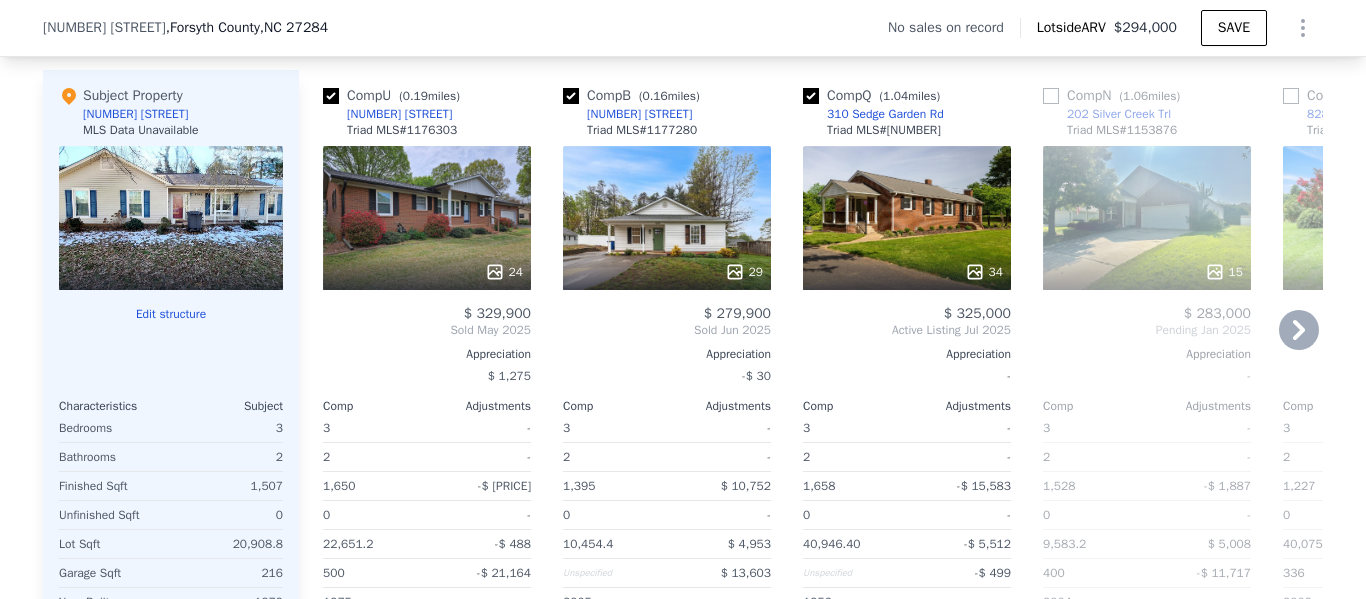 click at bounding box center [331, 96] 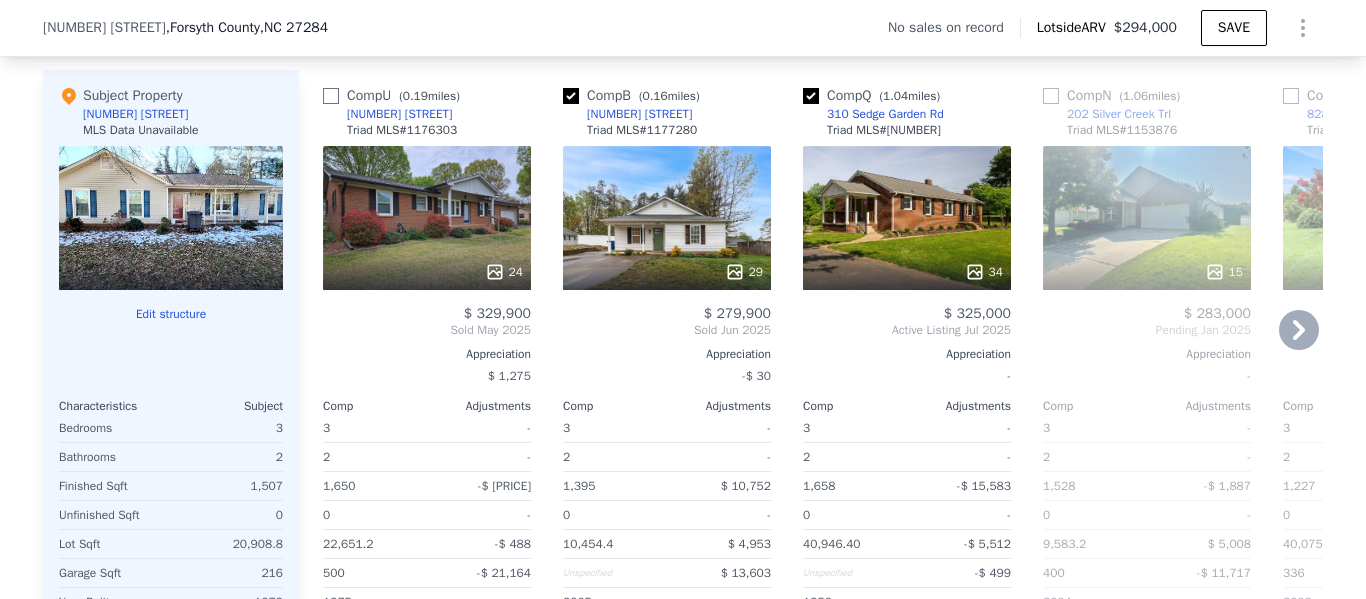 checkbox on "false" 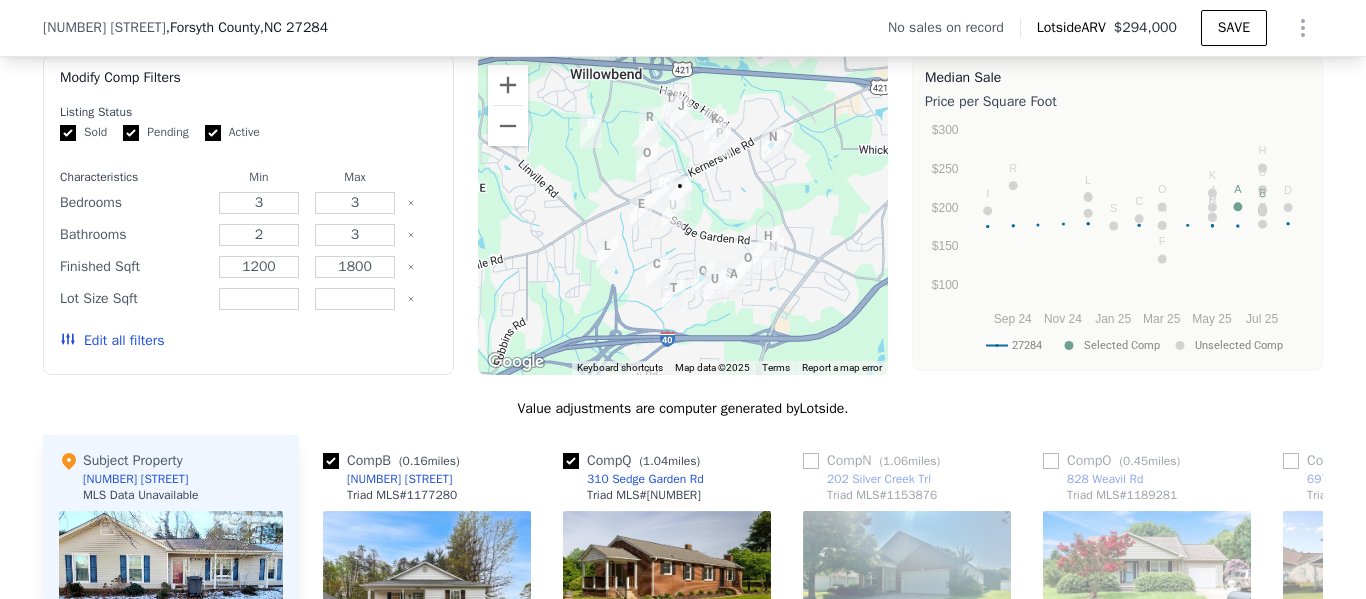 scroll, scrollTop: 1544, scrollLeft: 0, axis: vertical 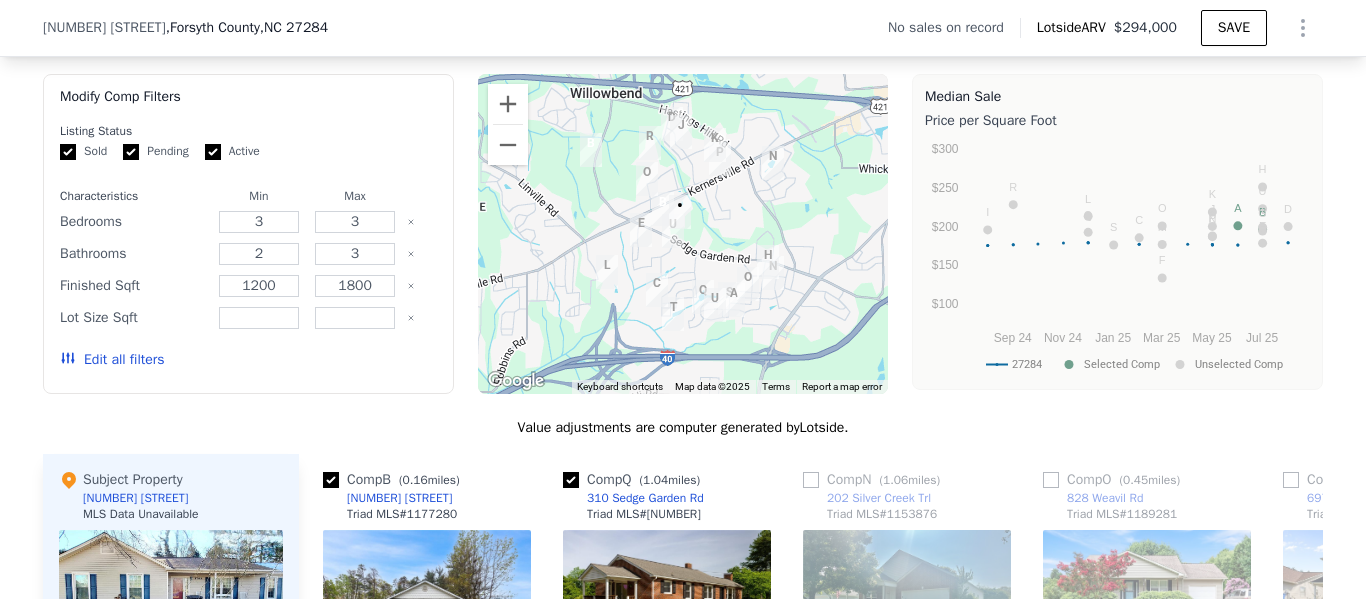 click on "Edit all filters" at bounding box center [112, 360] 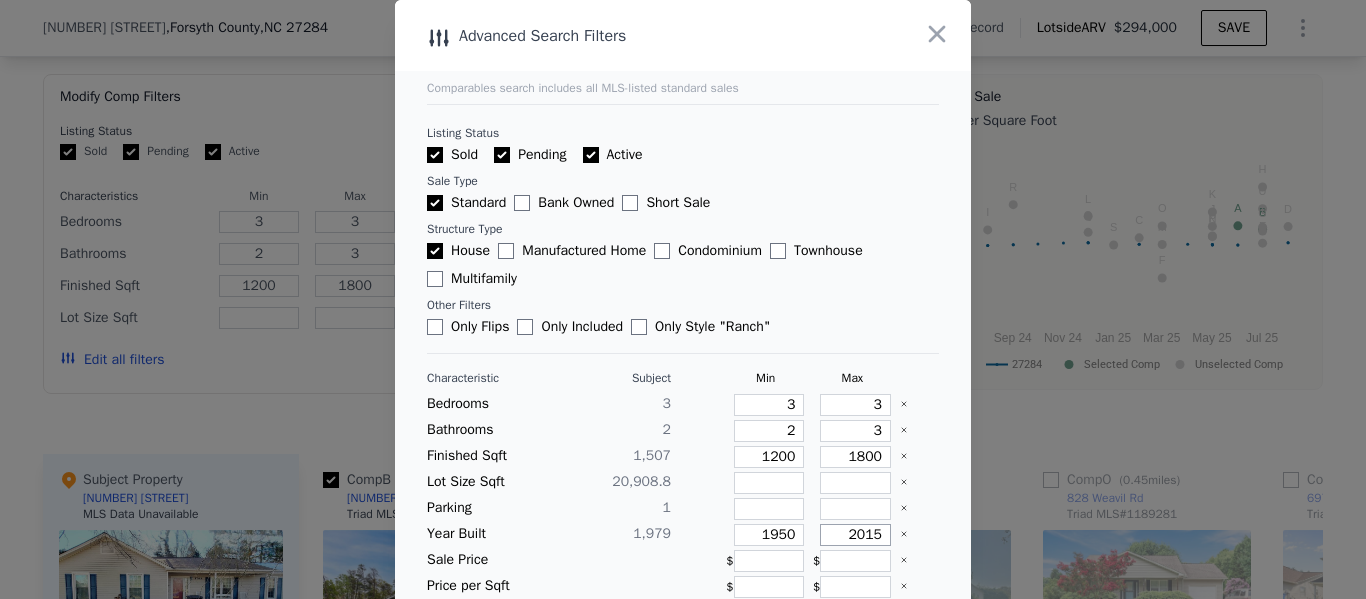 click on "2015" at bounding box center (855, 535) 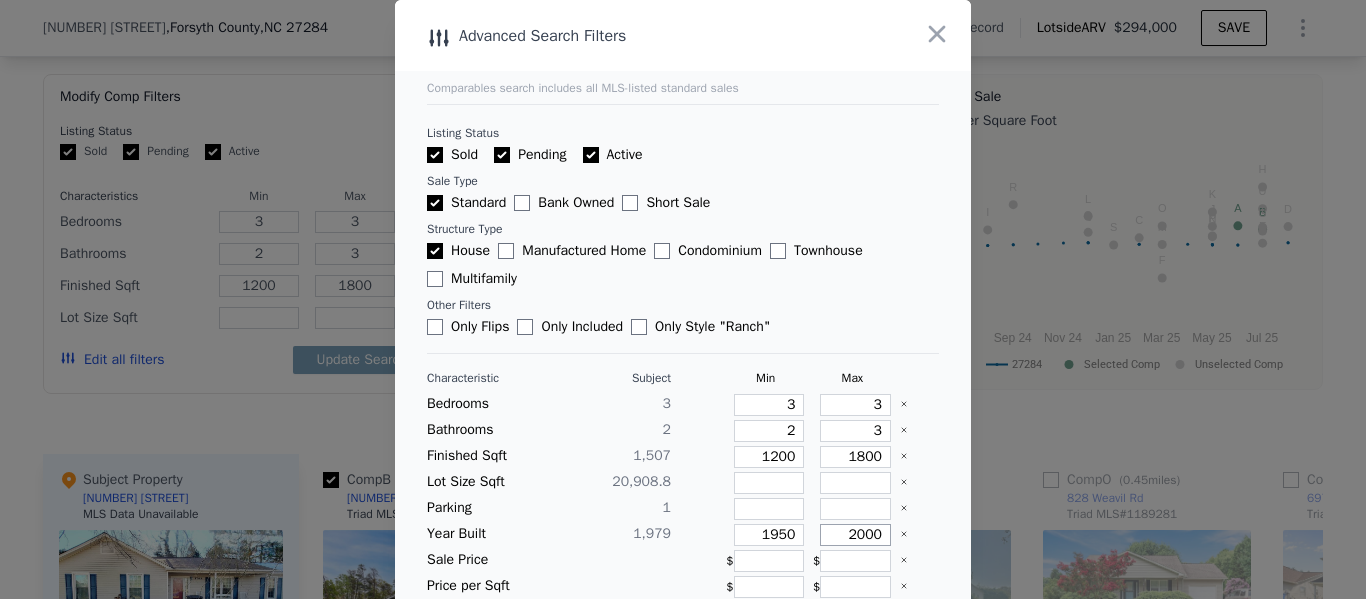 type on "2000" 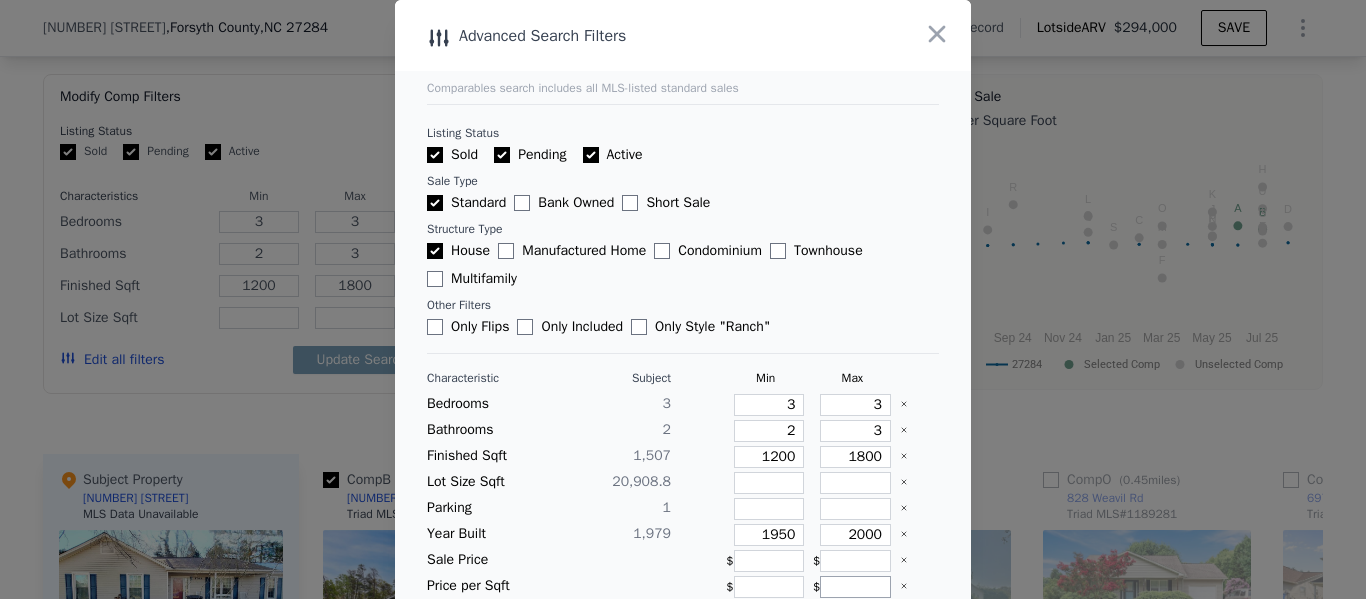 click at bounding box center (855, 587) 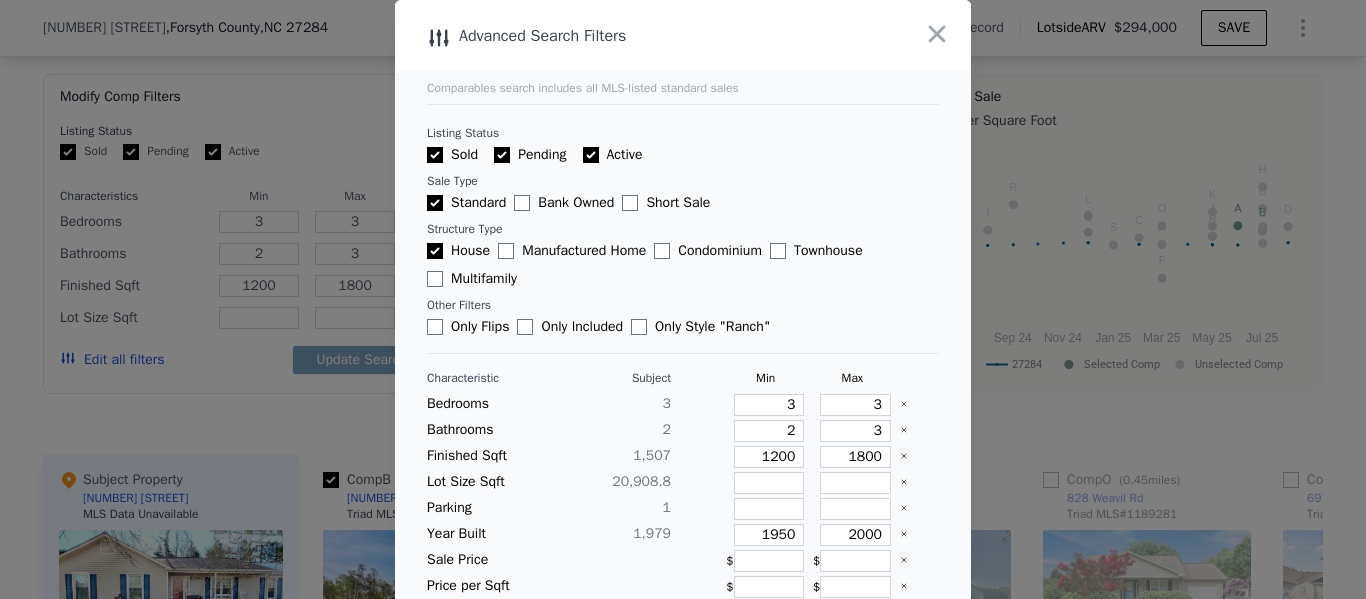 type 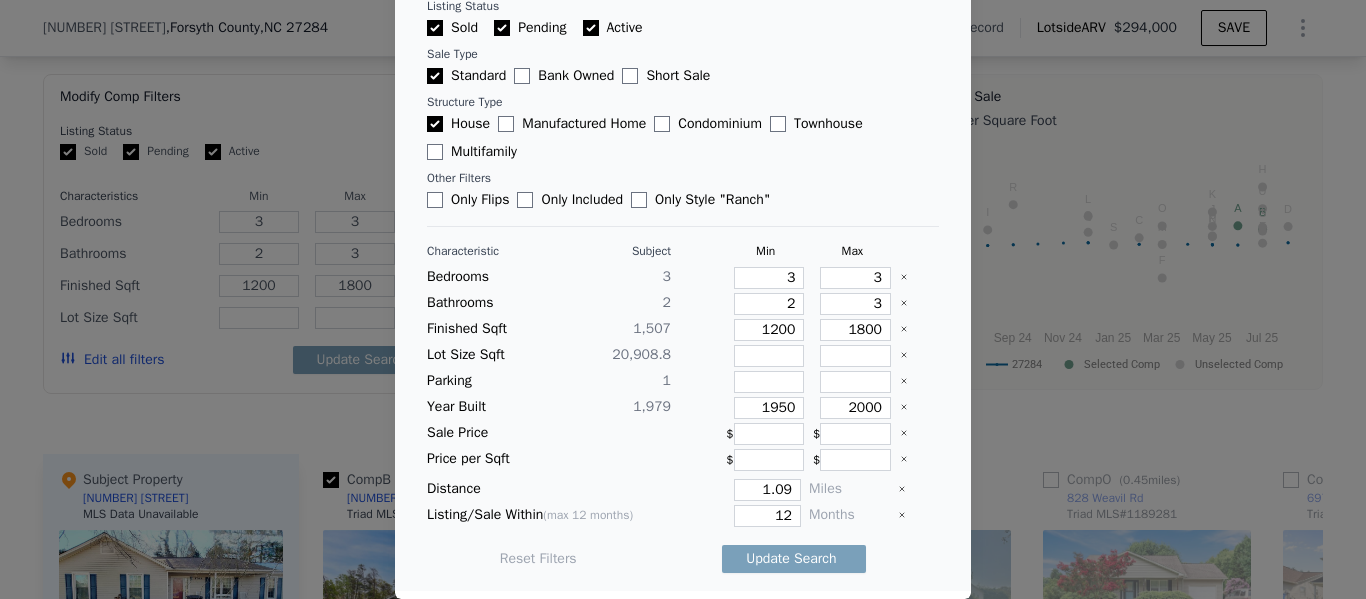 type 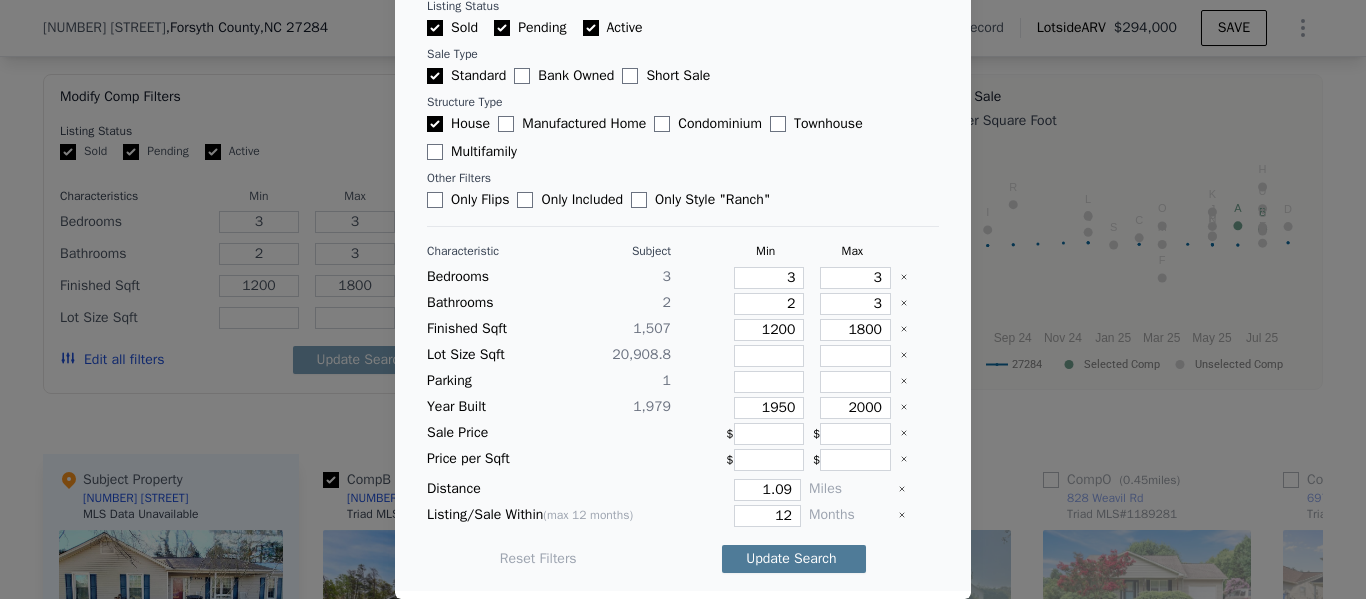 click on "Update Search" at bounding box center (794, 559) 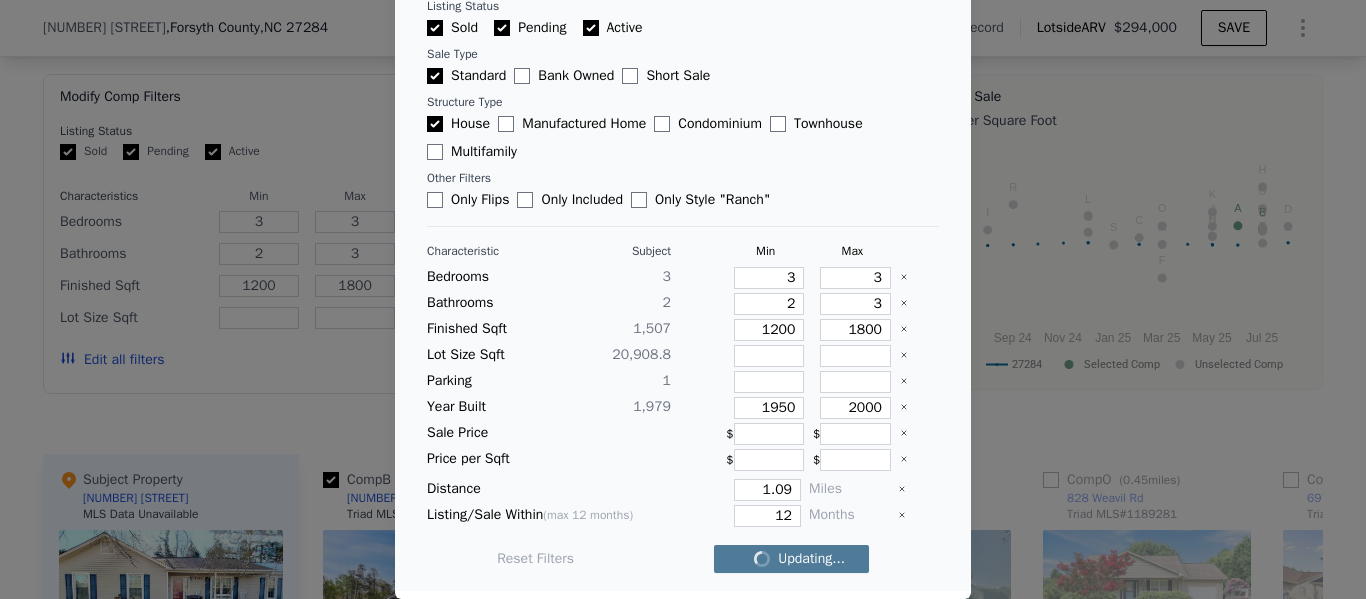 checkbox on "false" 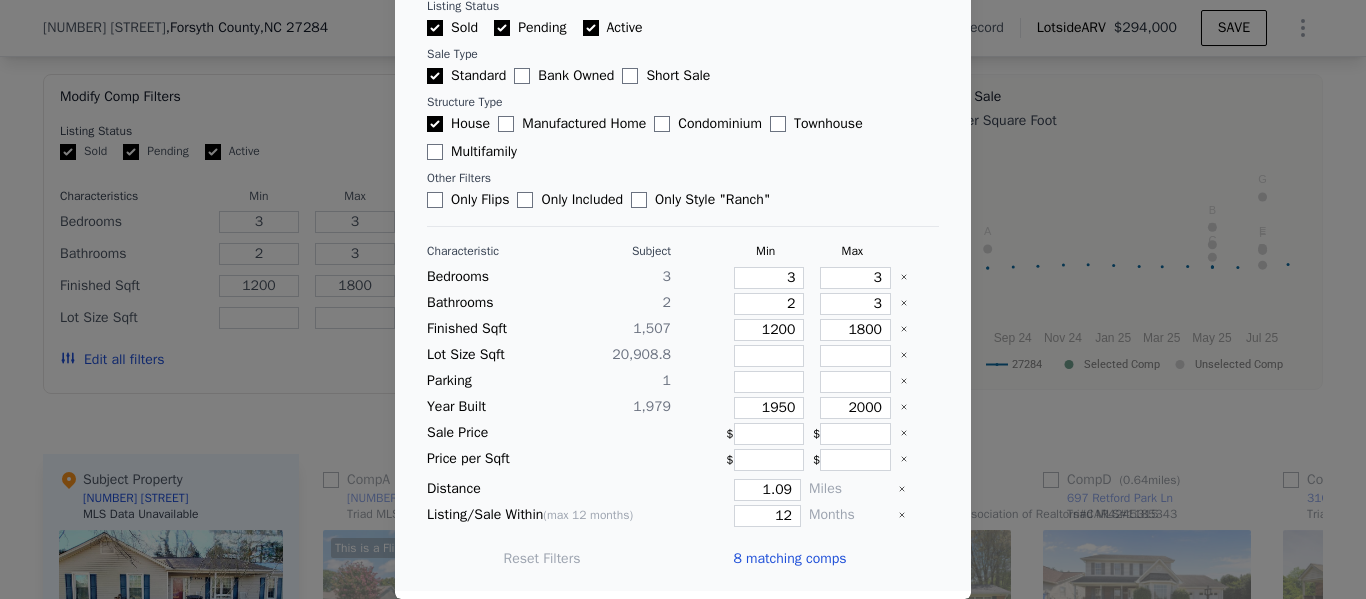 click at bounding box center [683, 299] 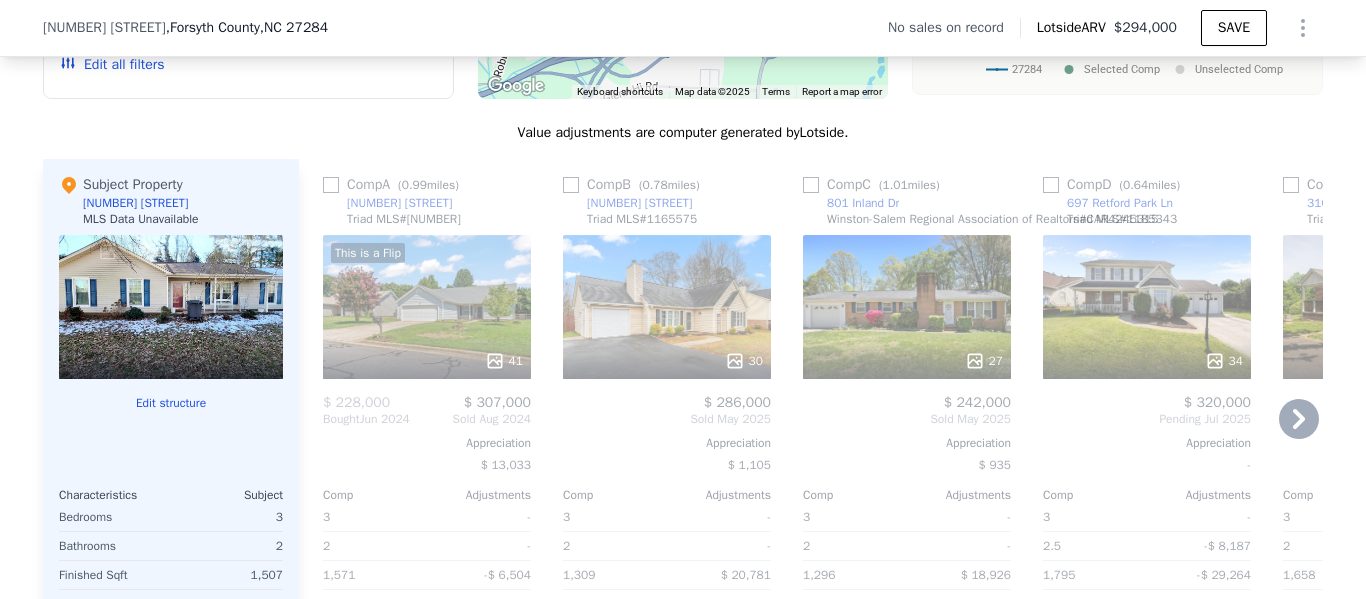 scroll, scrollTop: 1859, scrollLeft: 0, axis: vertical 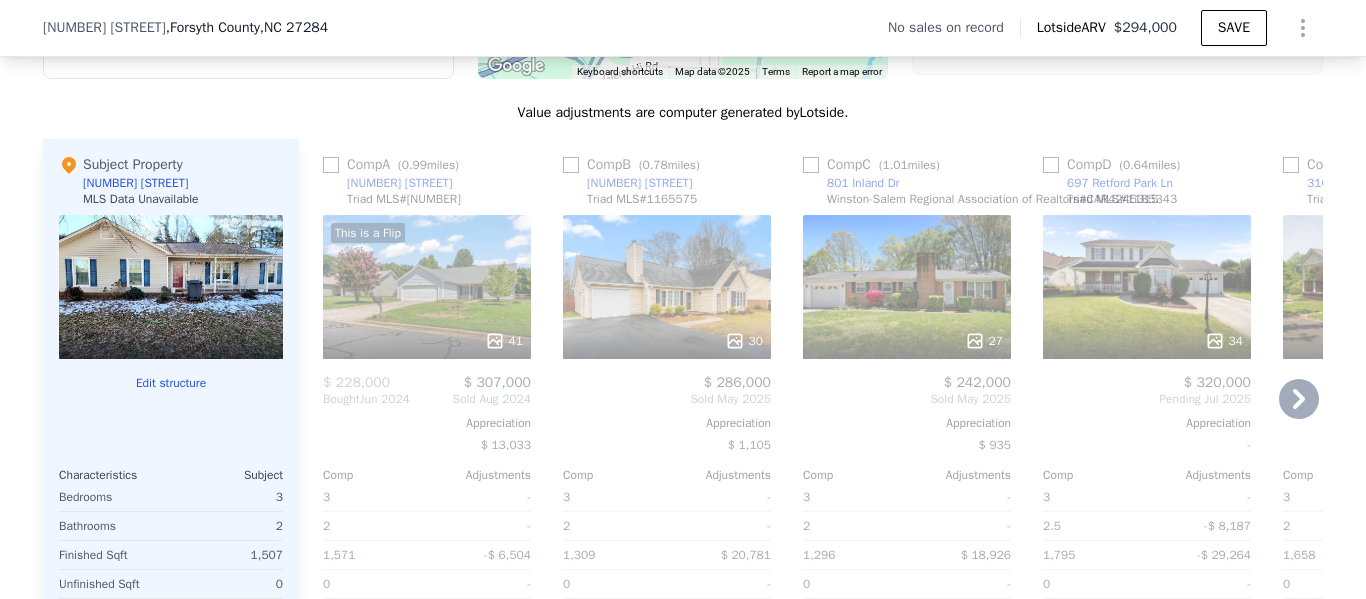 click 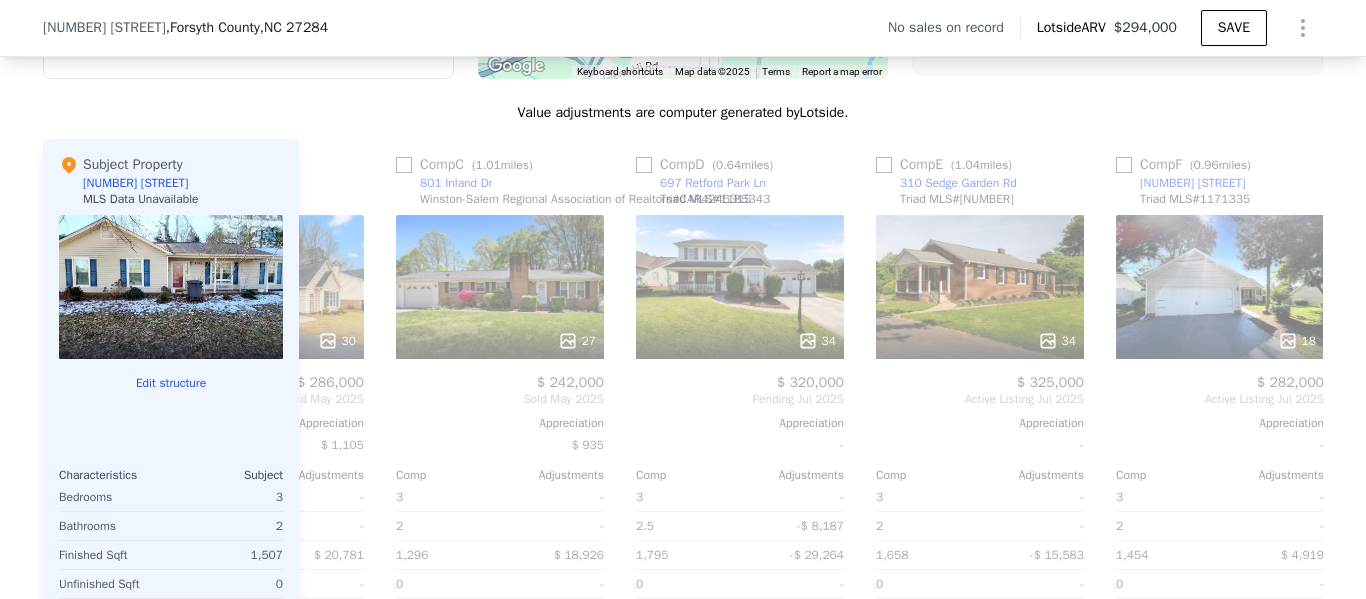 scroll, scrollTop: 0, scrollLeft: 480, axis: horizontal 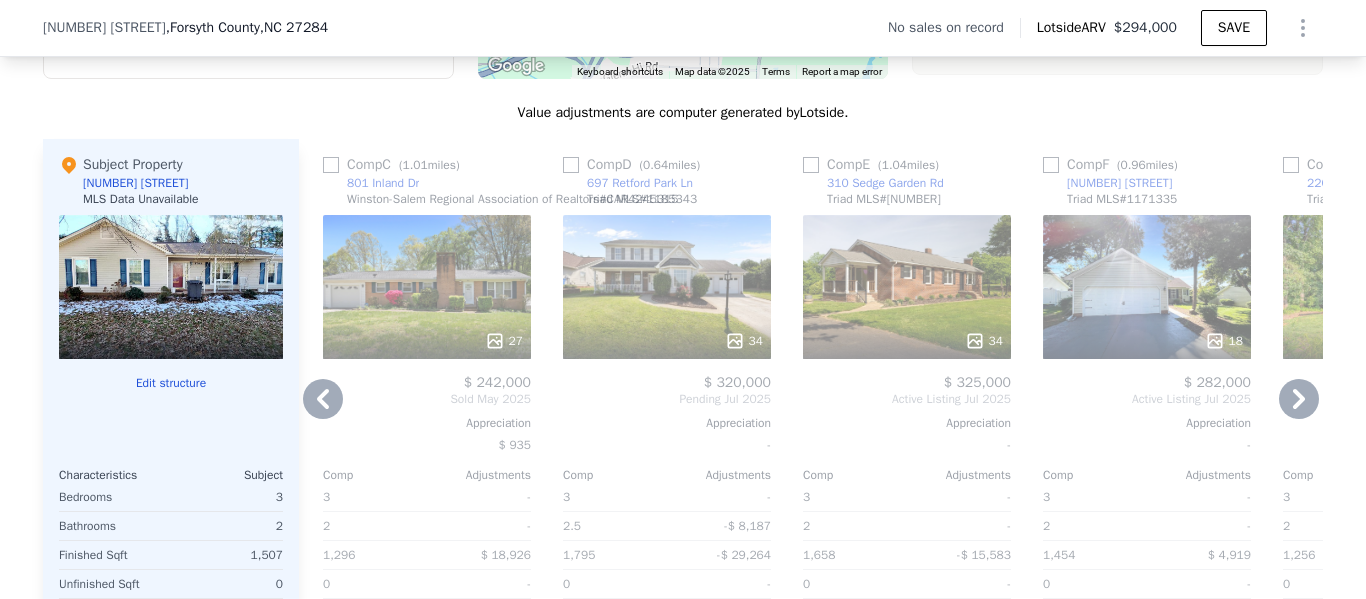click 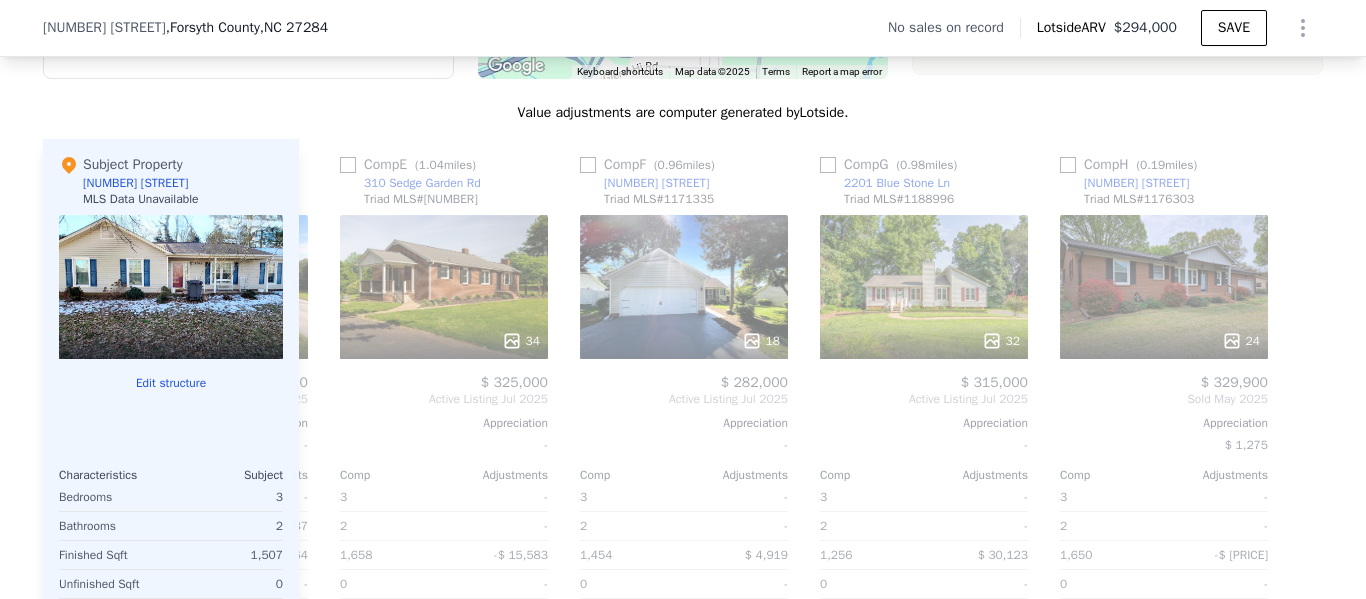 scroll, scrollTop: 0, scrollLeft: 944, axis: horizontal 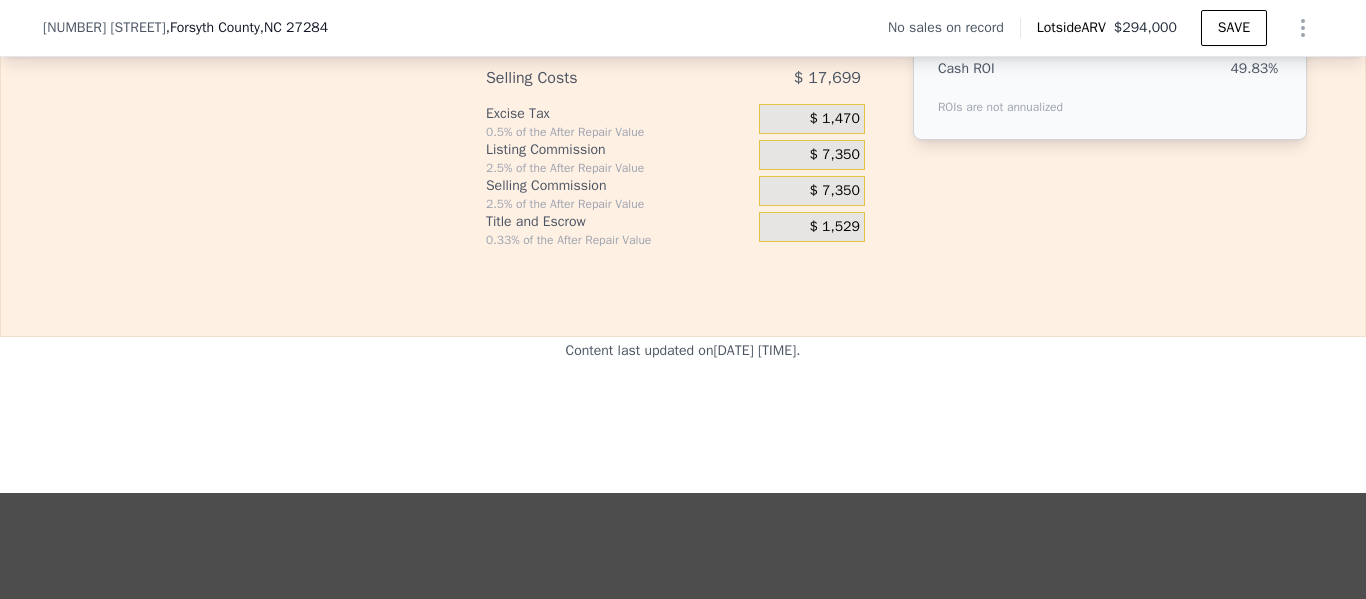 type on "4" 